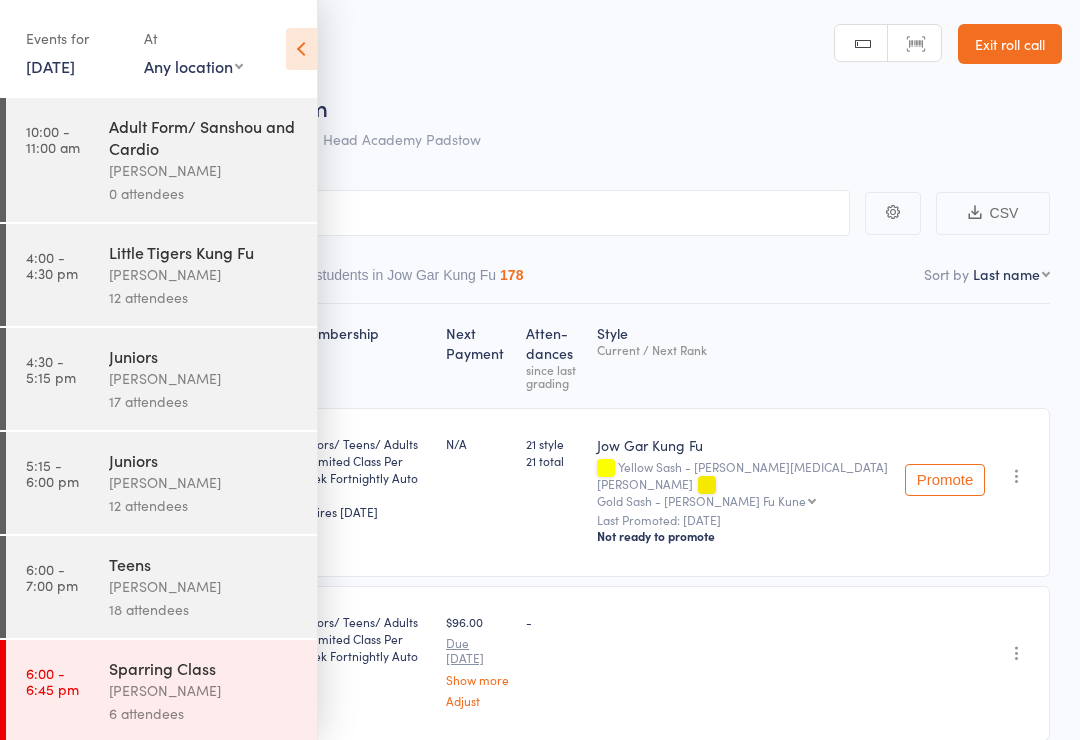 scroll, scrollTop: 0, scrollLeft: 0, axis: both 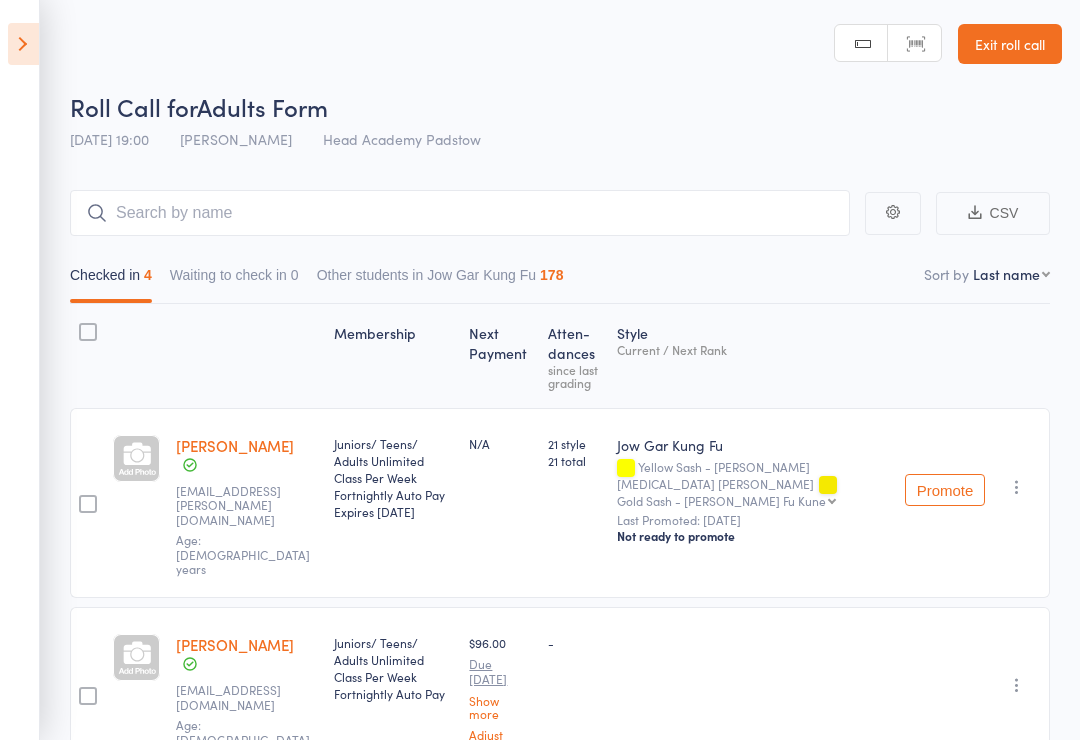 click on "Events for 11 Jul, 2025 11 Jul, 2025
July 2025
Sun Mon Tue Wed Thu Fri Sat
27
29
30
01
02
03
04
05
28
06
07
08
09
10
11
12
29
13
14
15
16
17
18
19
30
20
21
22
23
24
25
26
31
27
28
29
30
31
01
02" at bounding box center [20, 370] 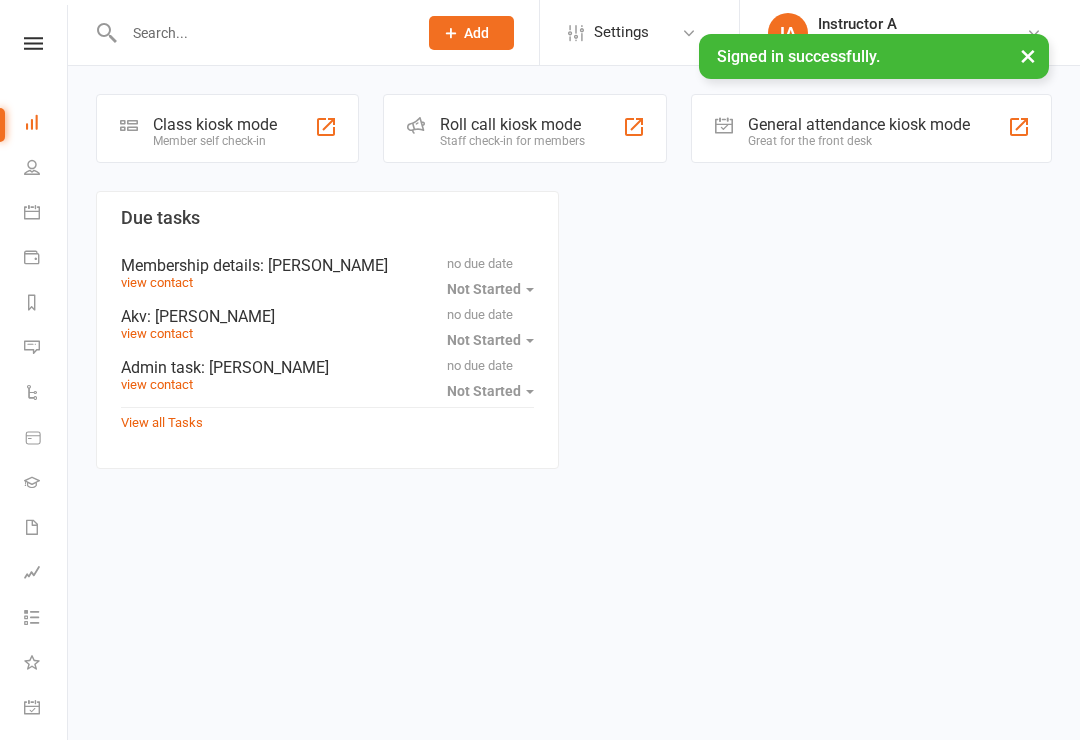 scroll, scrollTop: 0, scrollLeft: 0, axis: both 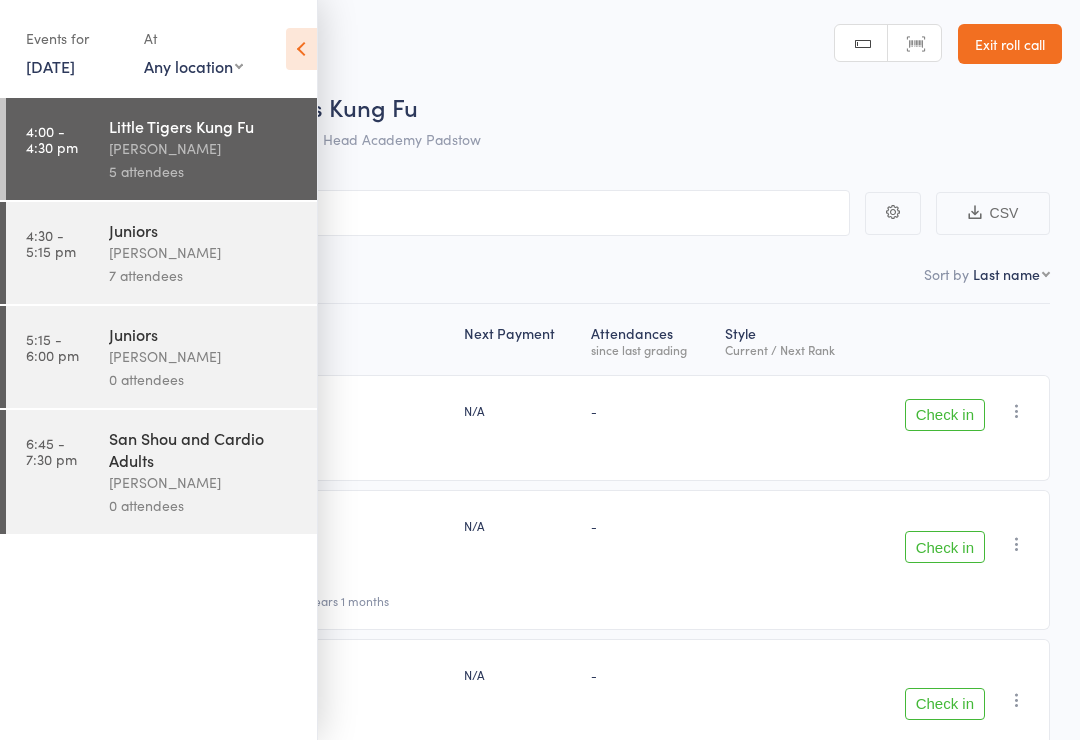 click on "Exit roll call" at bounding box center [1010, 44] 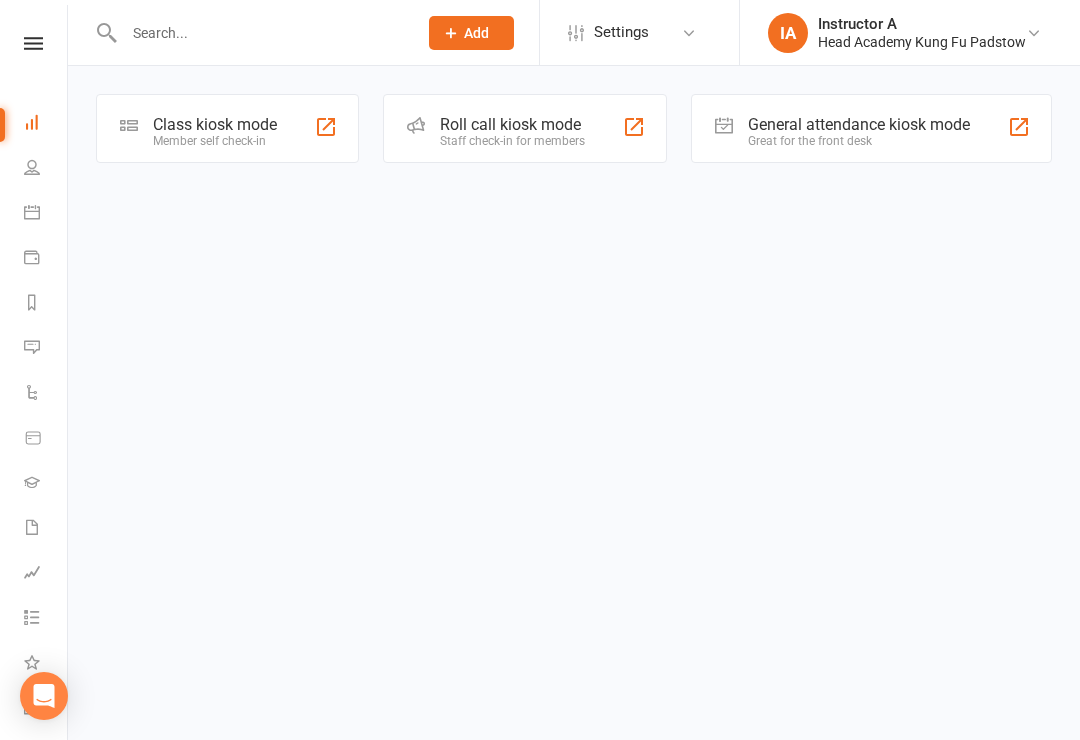 scroll, scrollTop: 0, scrollLeft: 0, axis: both 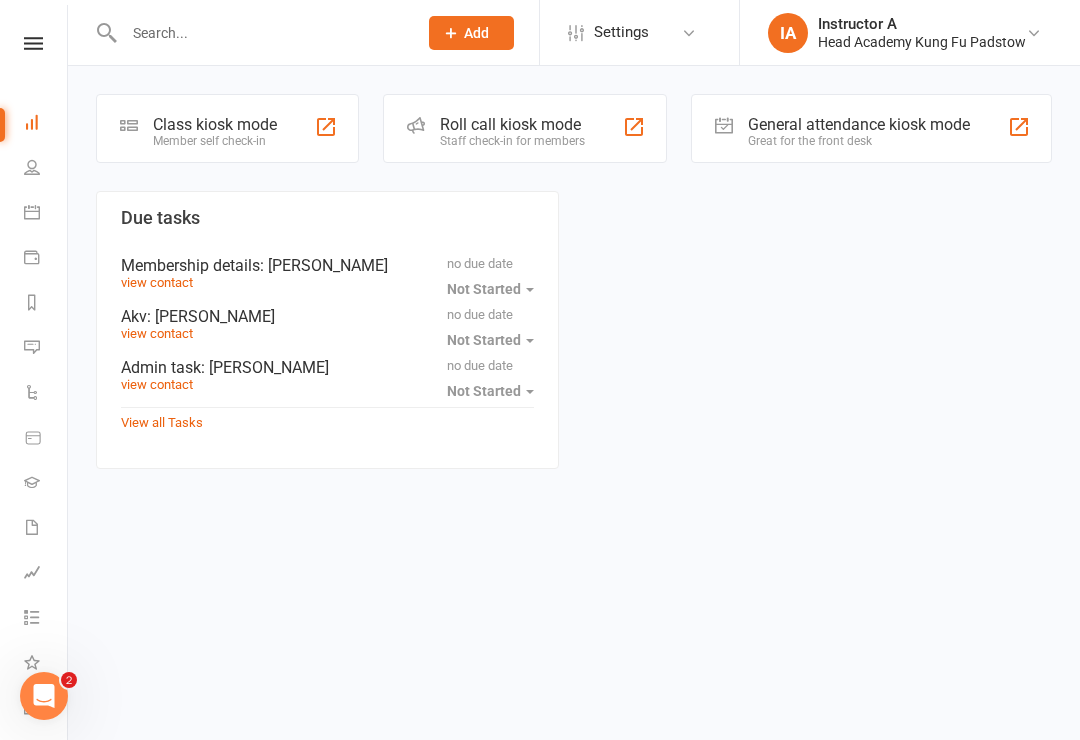 click on "Roll call kiosk mode" at bounding box center (512, 124) 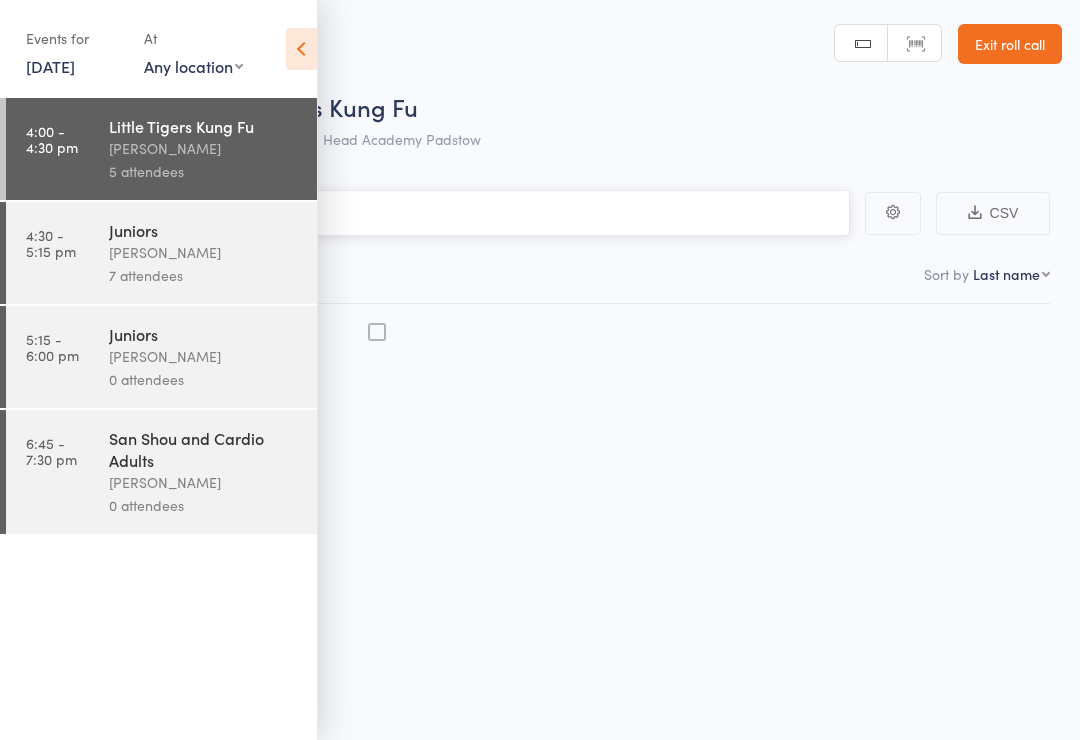 scroll, scrollTop: 0, scrollLeft: 0, axis: both 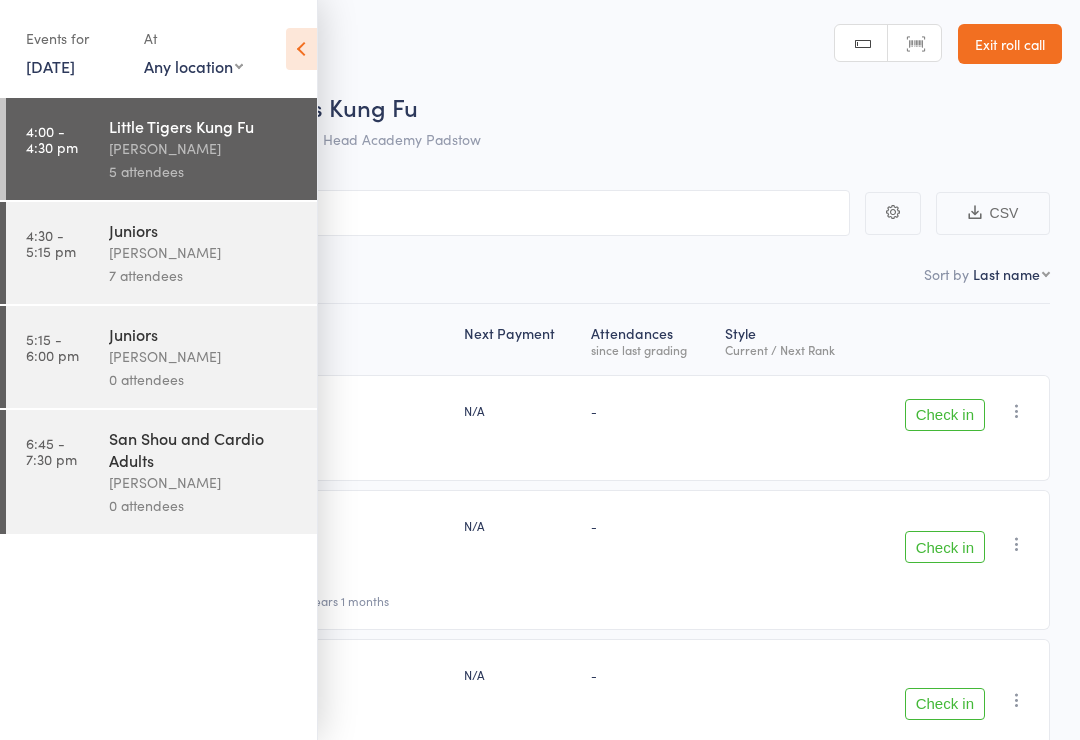 click on "Events for 14 Jul, 2025 14 Jul, 2025
July 2025
Sun Mon Tue Wed Thu Fri Sat
27
29
30
01
02
03
04
05
28
06
07
08
09
10
11
12
29
13
14
15
16
17
18
19
30
20
21
22
23
24
25
26
31
27
28
29
30
31
01
02" at bounding box center (158, 50) 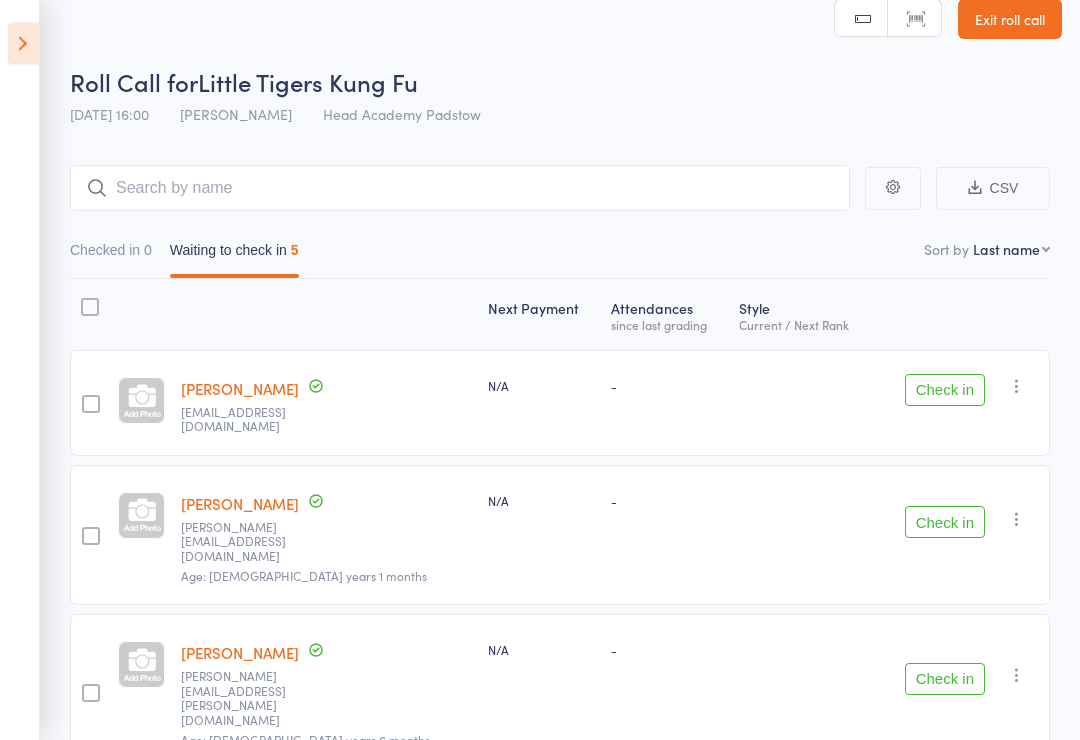 scroll, scrollTop: 28, scrollLeft: 0, axis: vertical 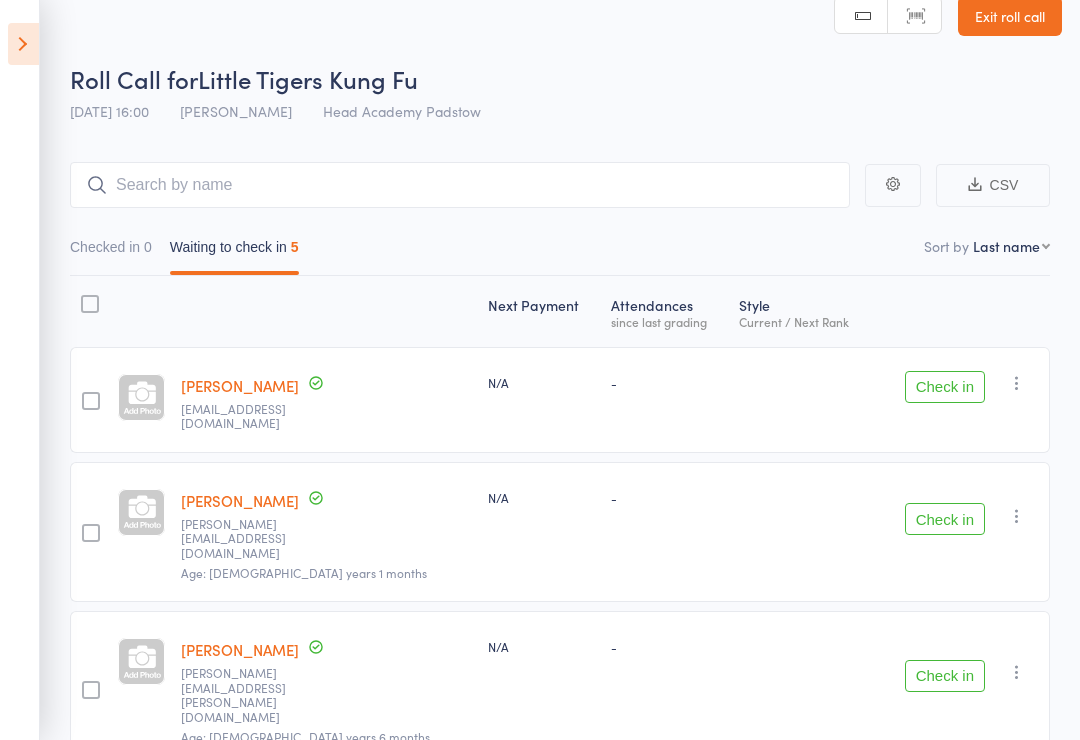 click on "Check in" at bounding box center (945, 387) 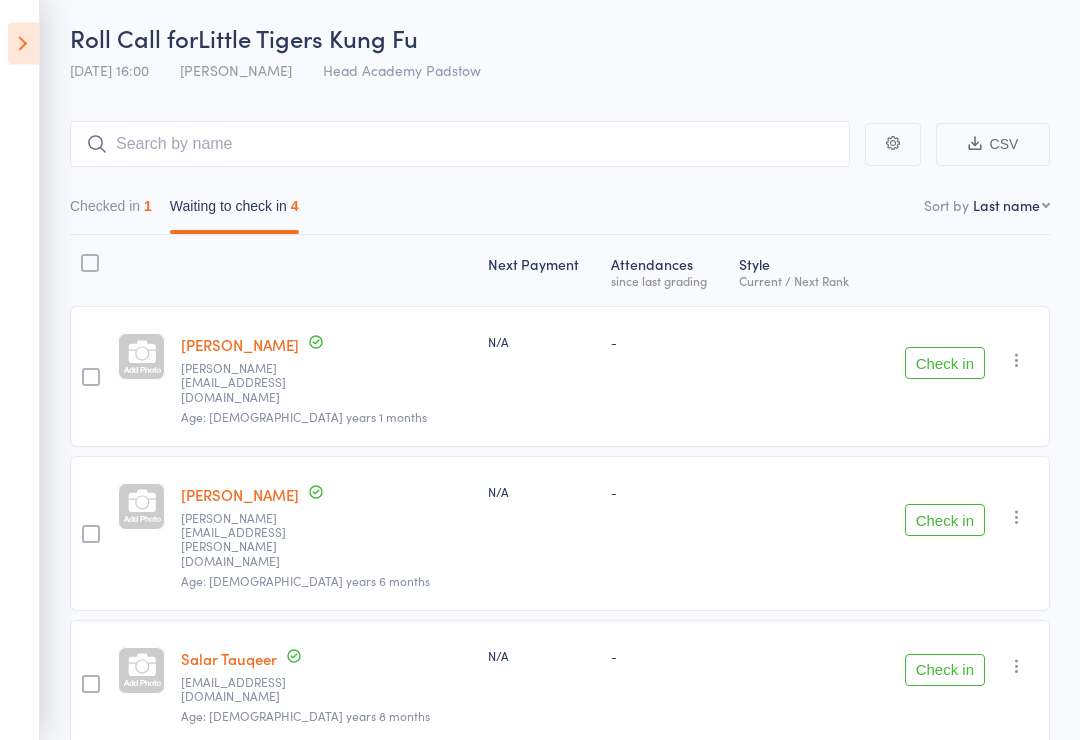 scroll, scrollTop: 0, scrollLeft: 0, axis: both 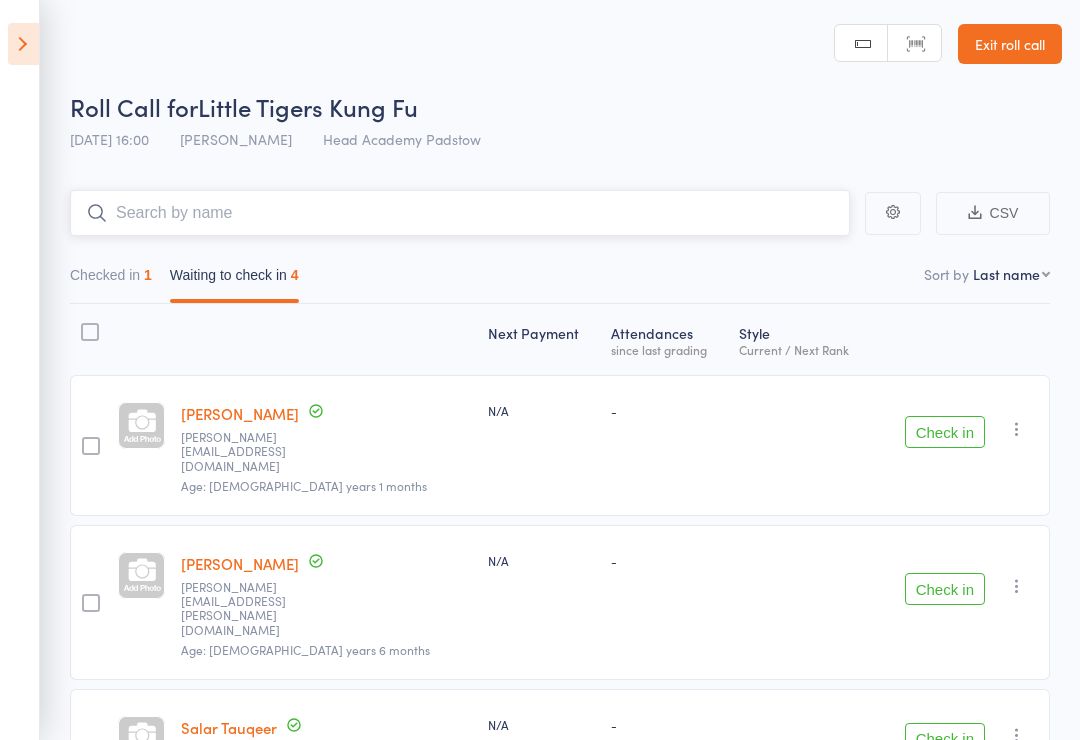 click at bounding box center (460, 213) 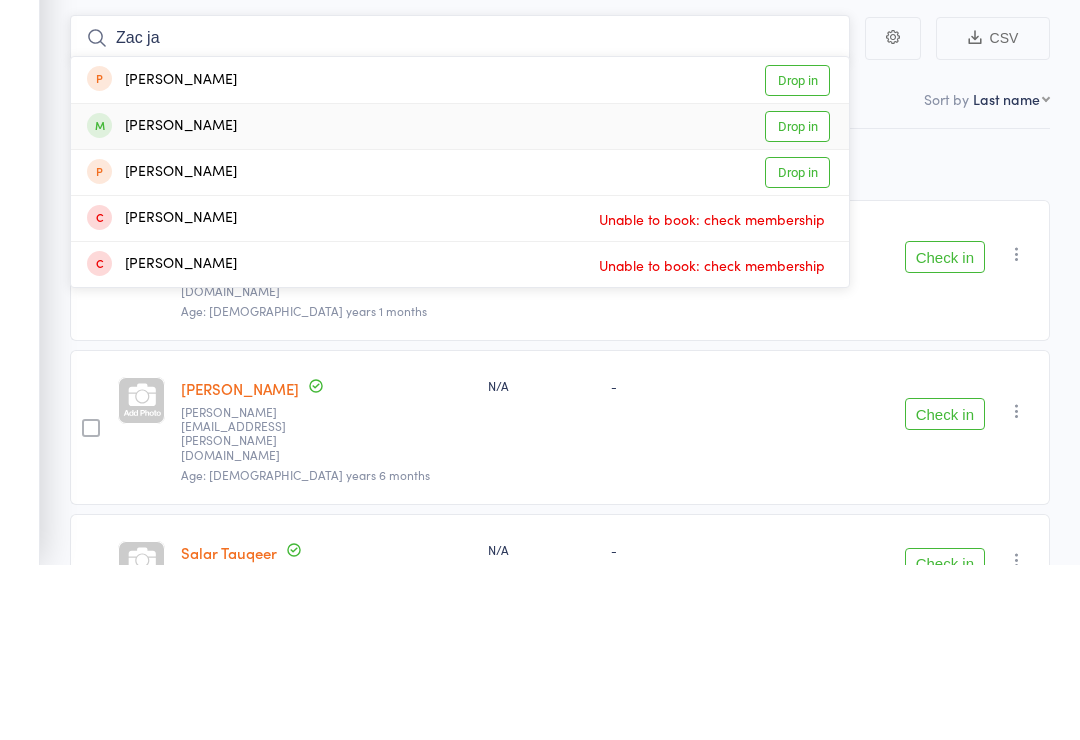 type on "Zac ja" 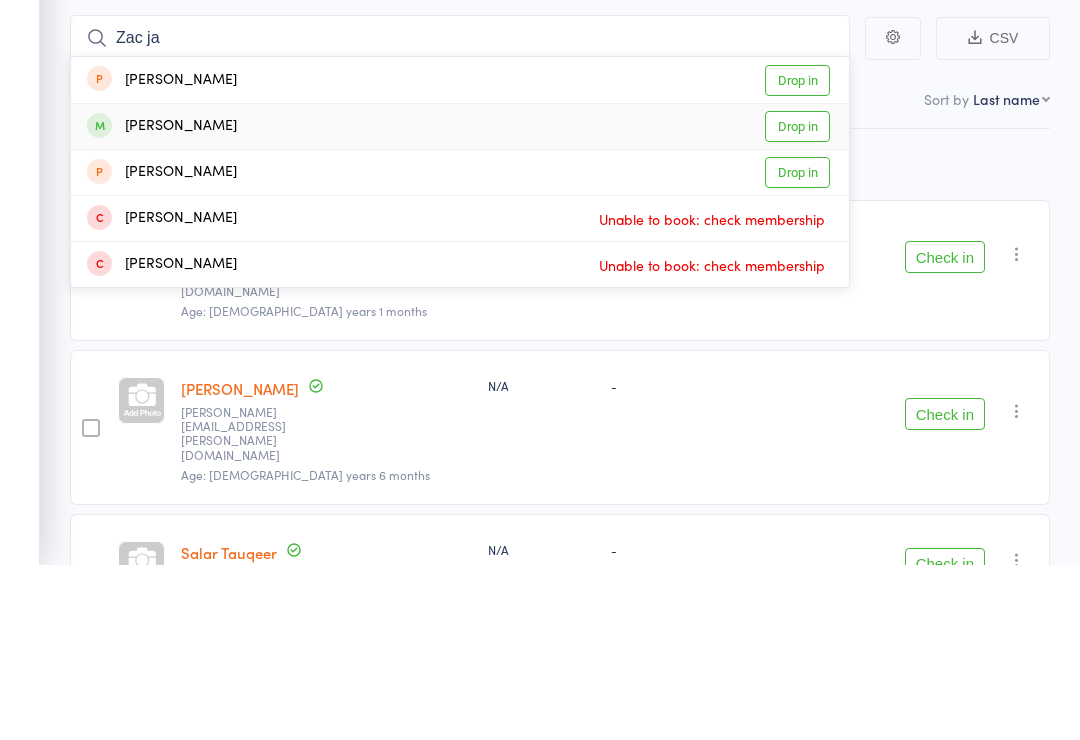 click on "Drop in" at bounding box center [797, 301] 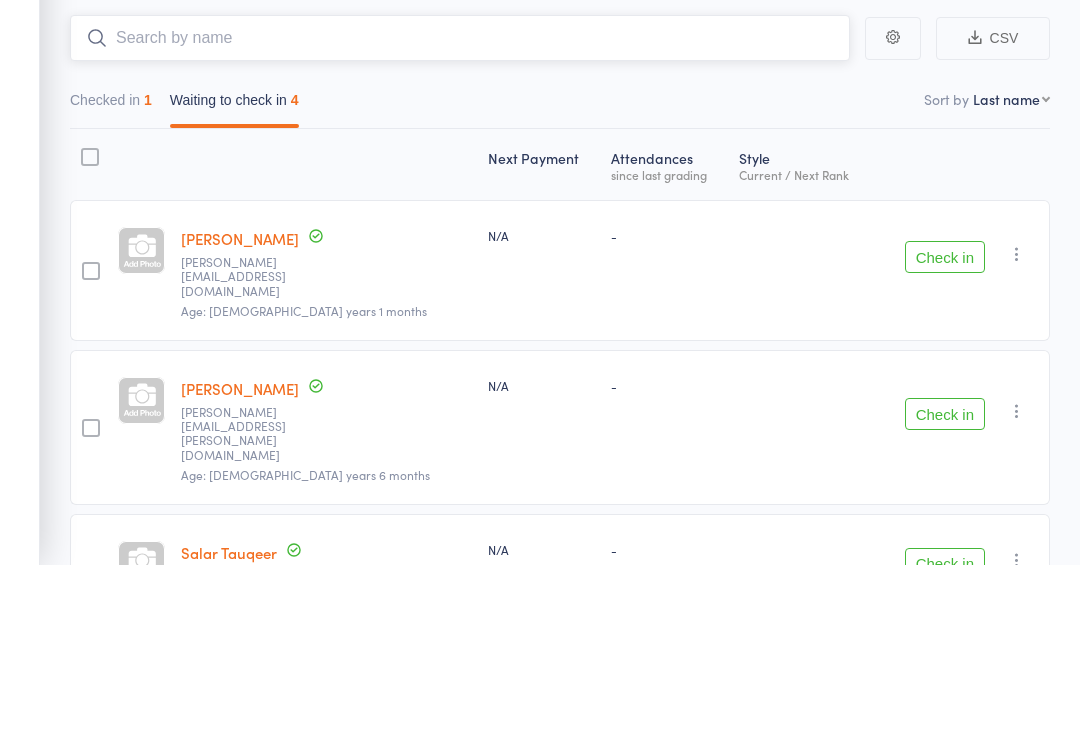 click at bounding box center [460, 213] 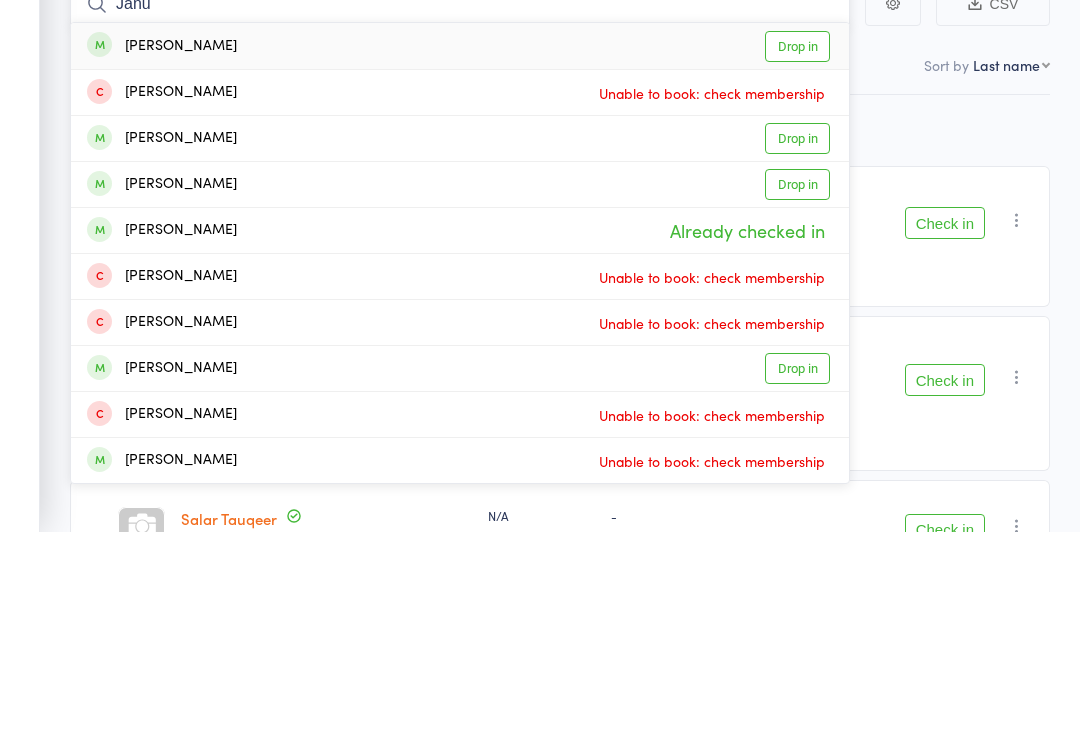 type on "Janu" 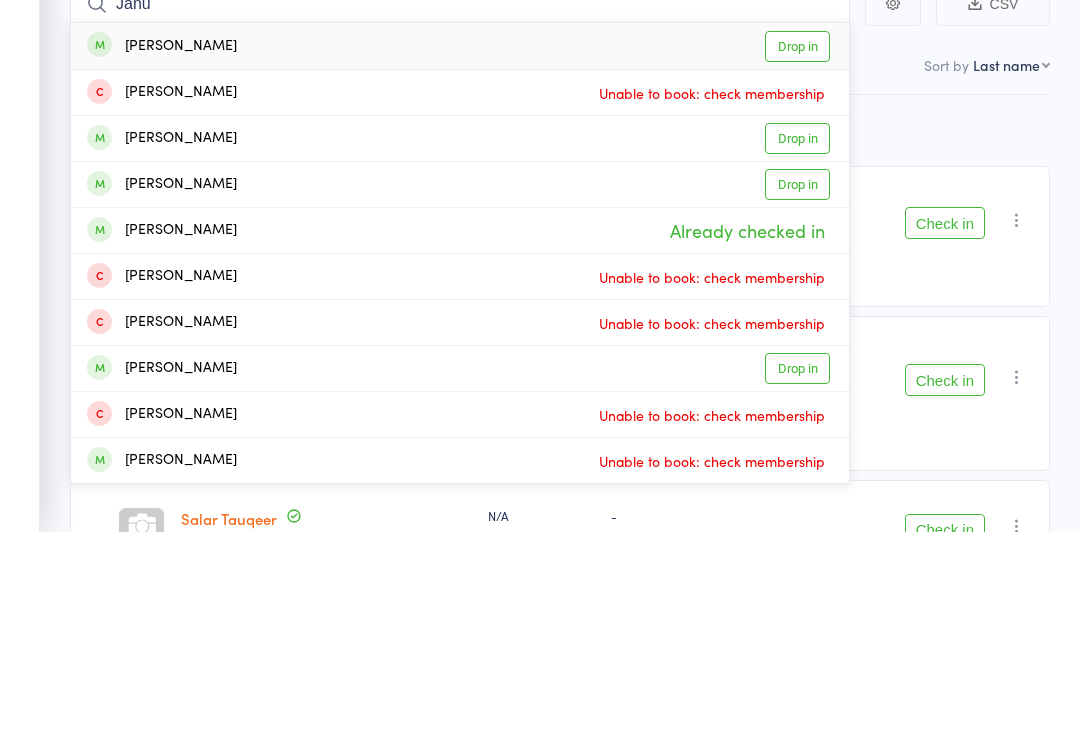click on "Drop in" at bounding box center (797, 255) 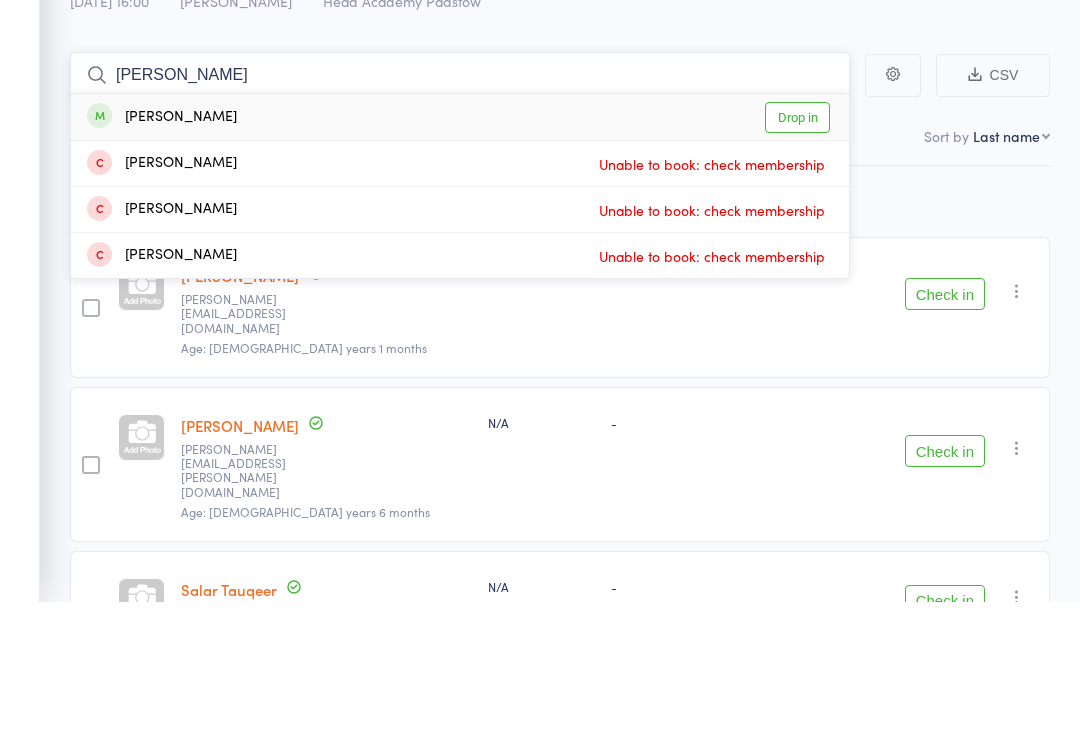 type on "Fletcher" 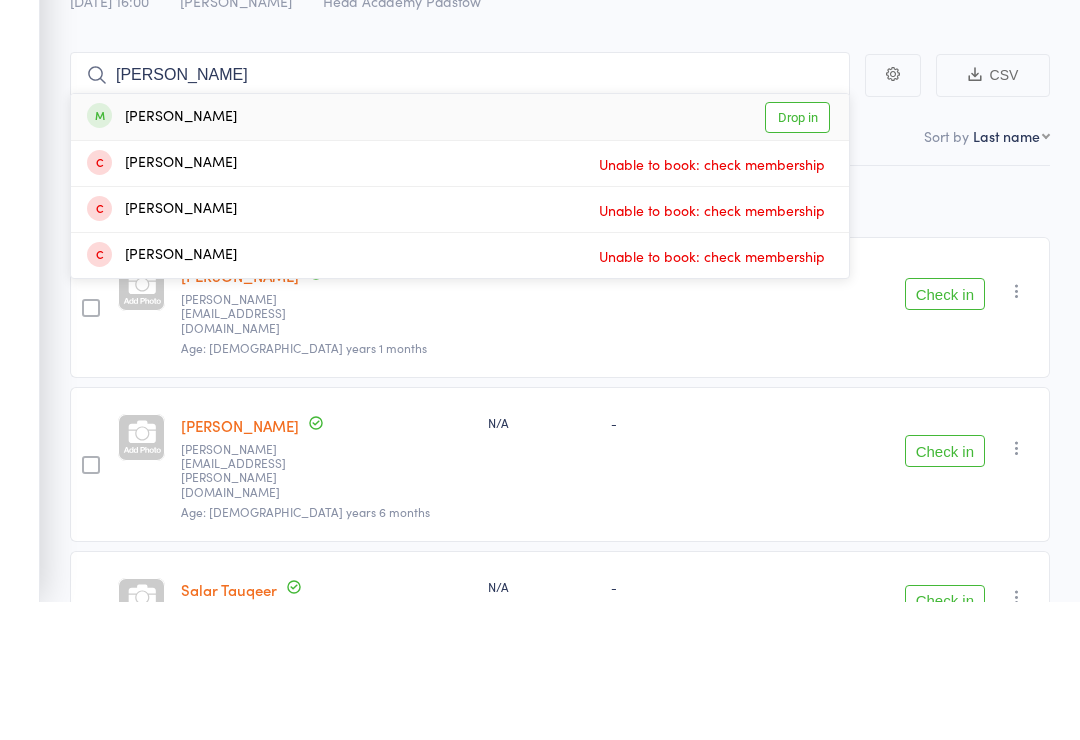 click on "Drop in" at bounding box center (797, 255) 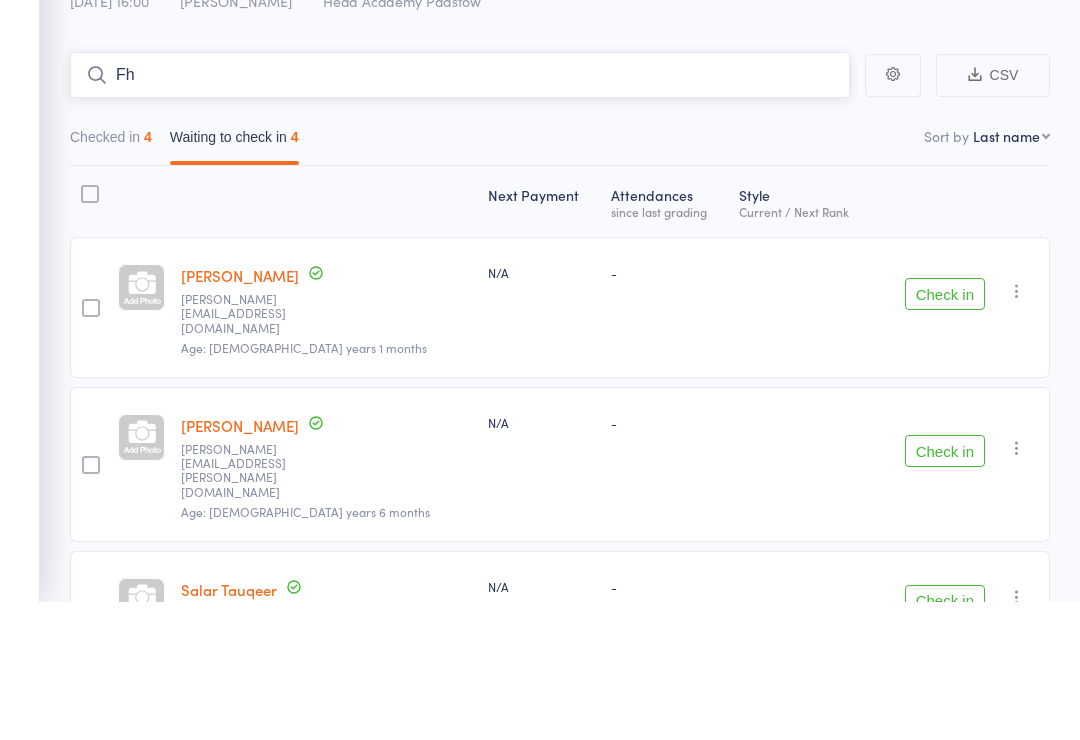 type on "F" 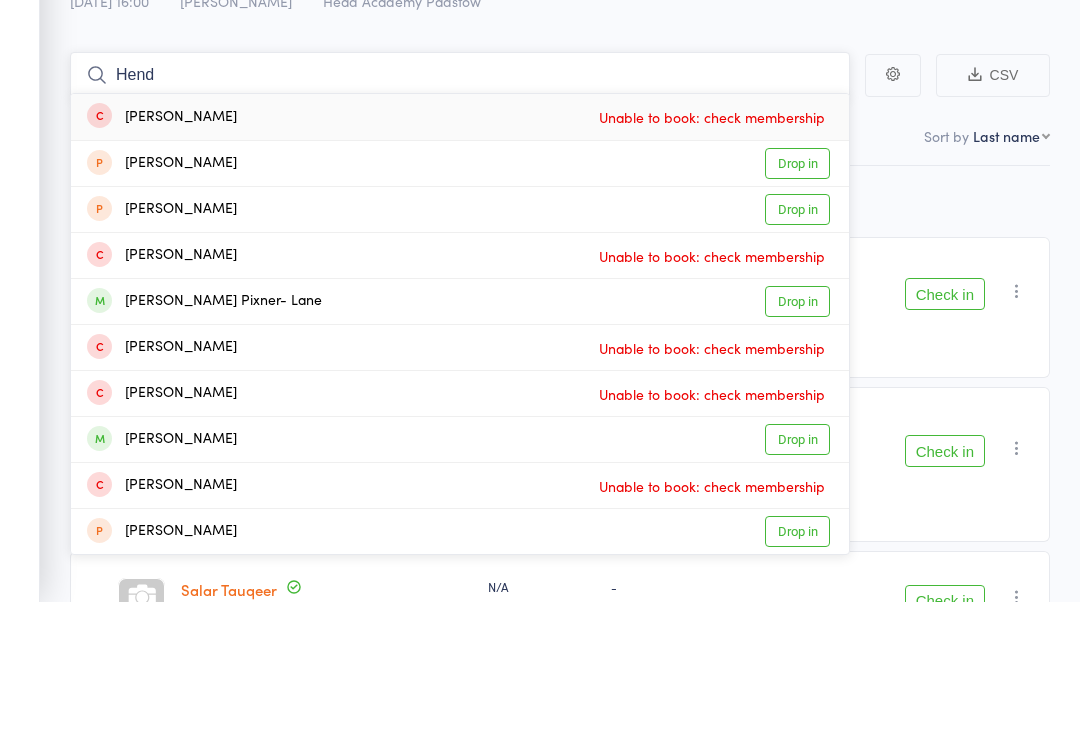 type on "Hend" 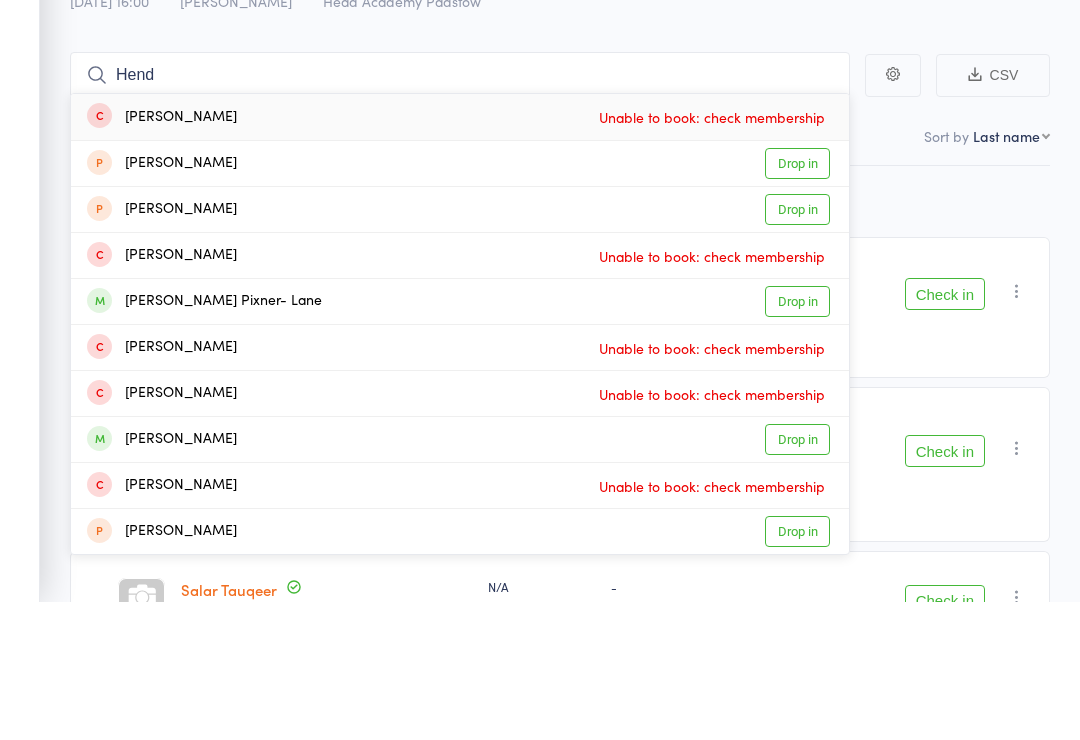 click on "Hendrix Pixner- Lane" at bounding box center (204, 439) 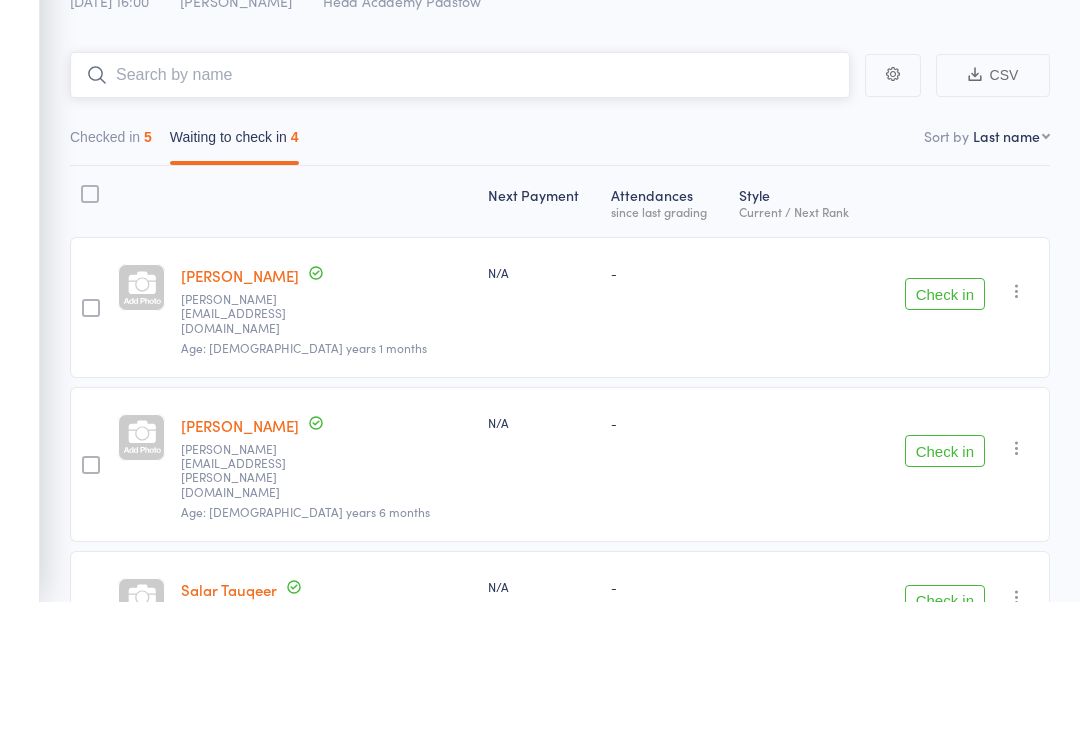 scroll, scrollTop: 138, scrollLeft: 0, axis: vertical 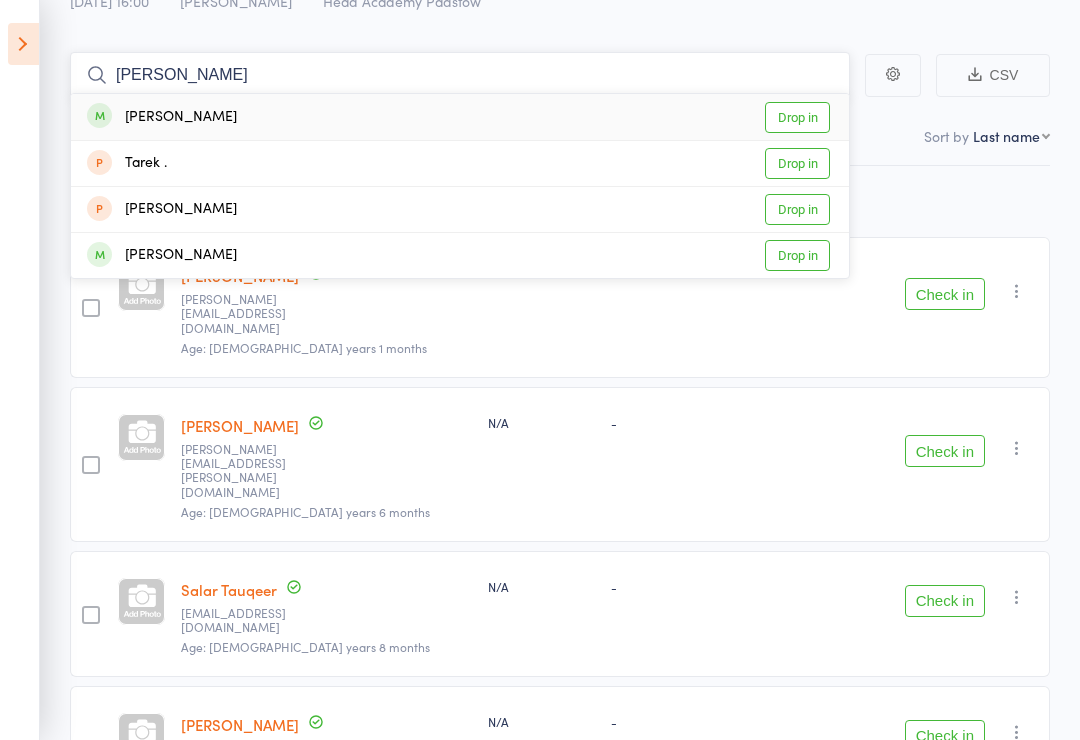 type on "Tate" 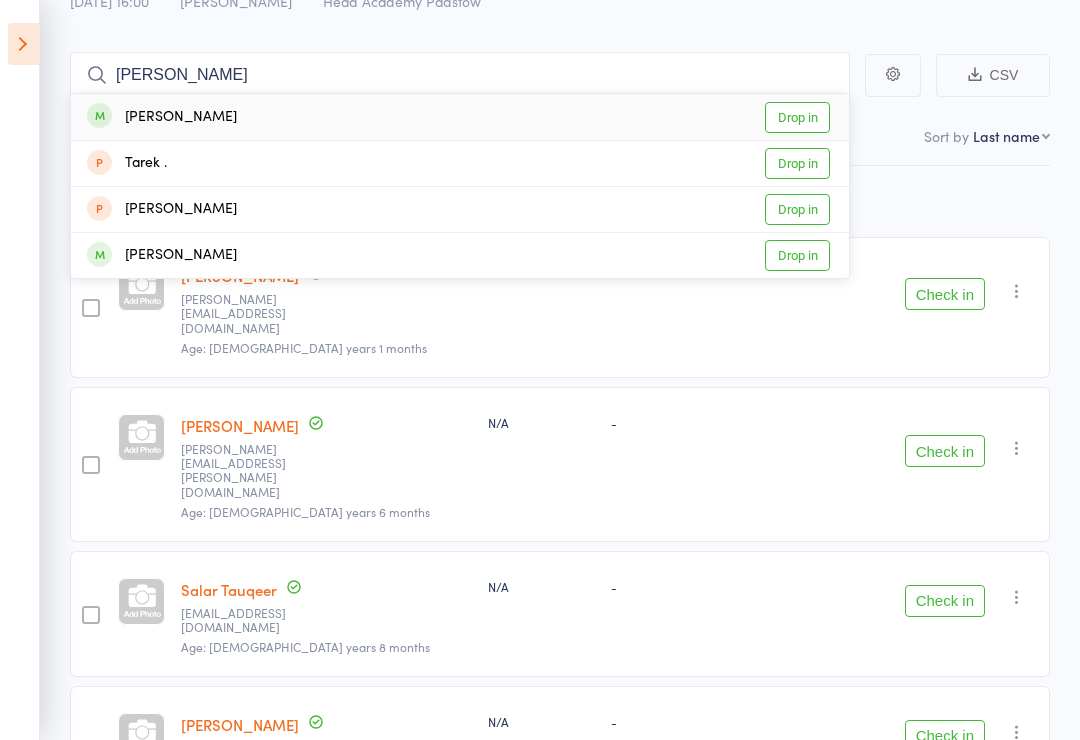 click on "Tate Shaw" at bounding box center (162, 117) 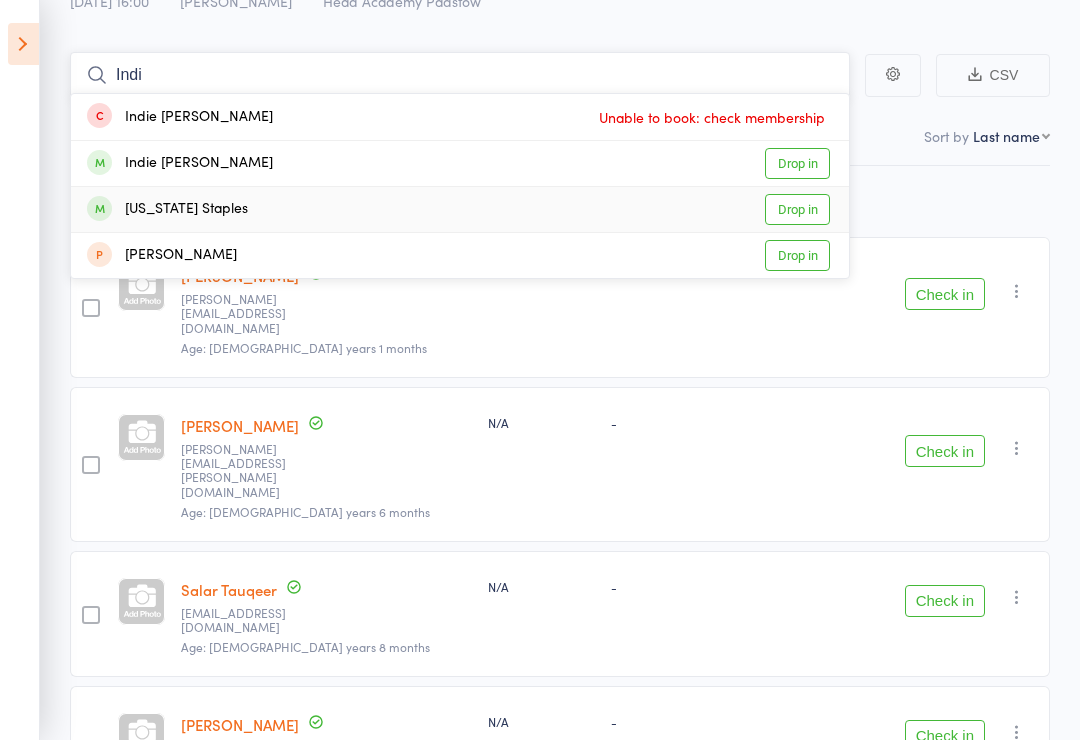 type on "Indi" 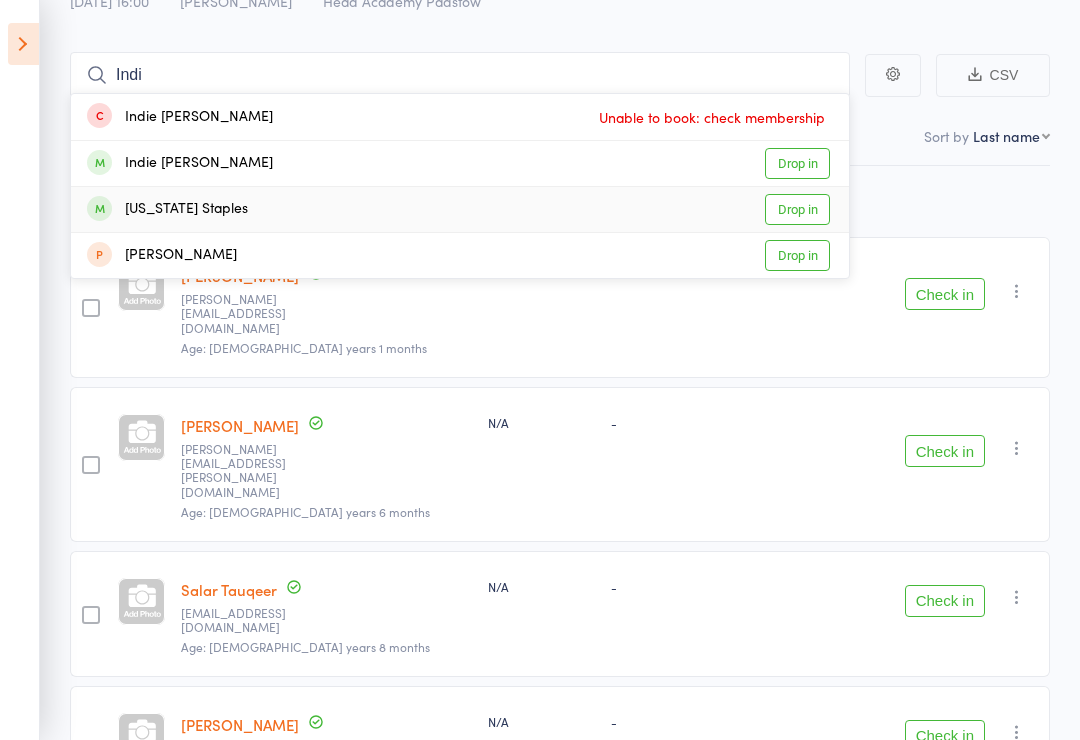 click on "Indiana Staples" at bounding box center (167, 209) 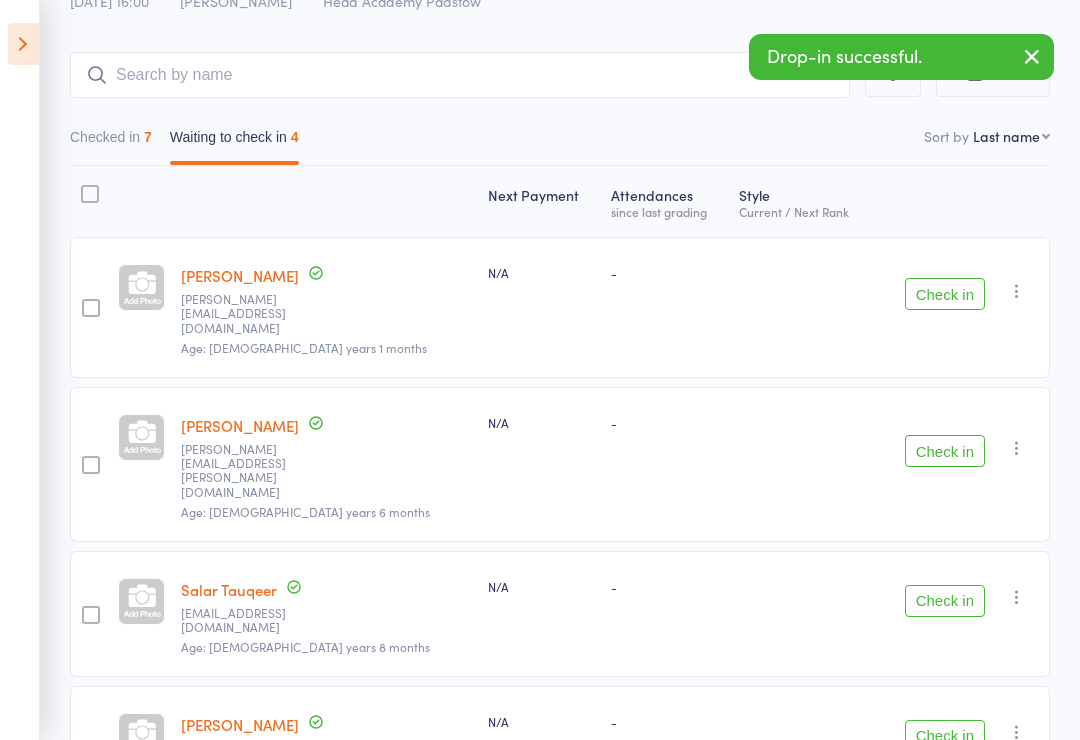 click on "Checked in  7 Waiting to check in  4" at bounding box center [560, 132] 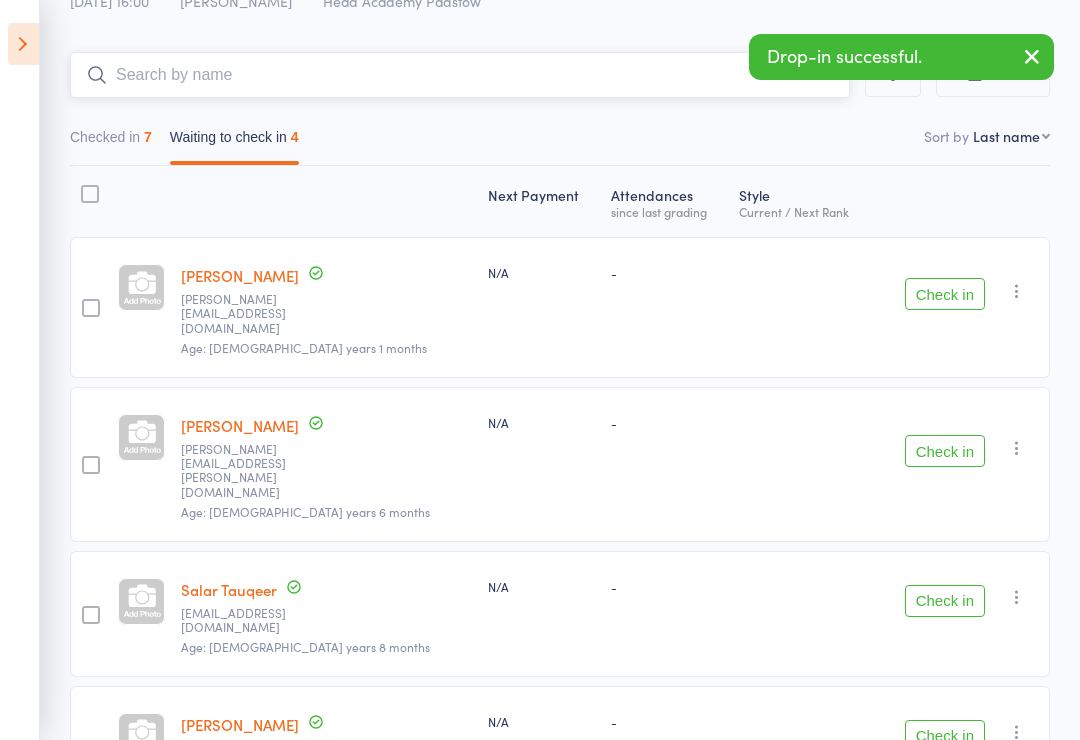 click at bounding box center [460, 75] 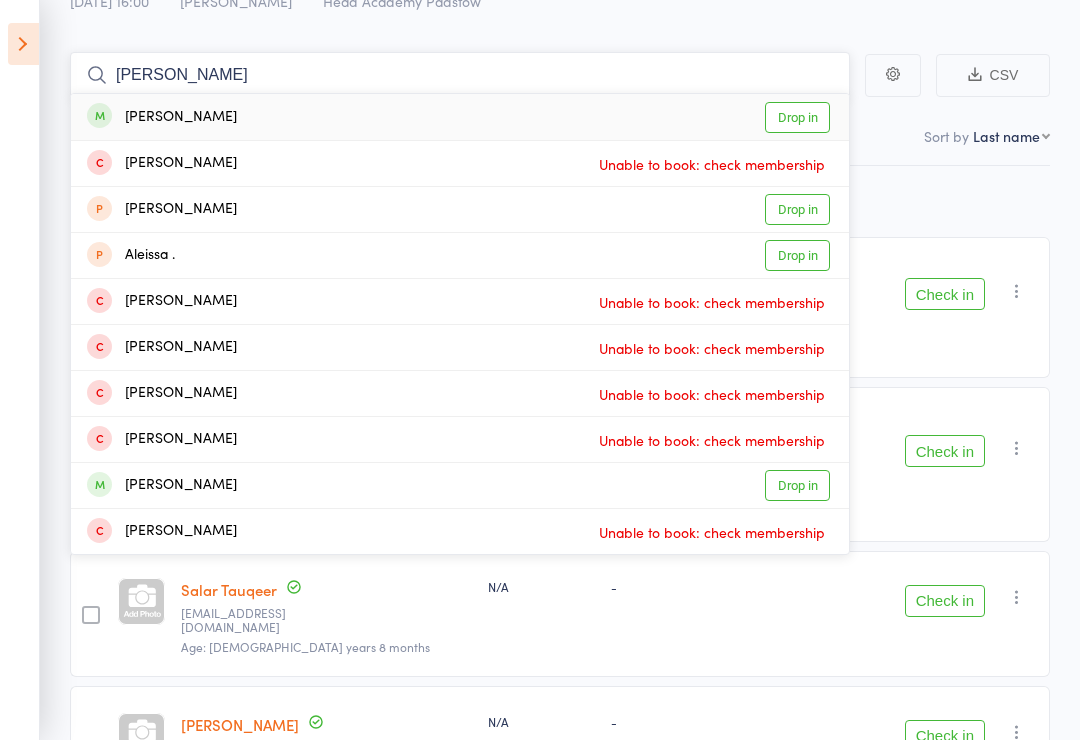 type on "Alma" 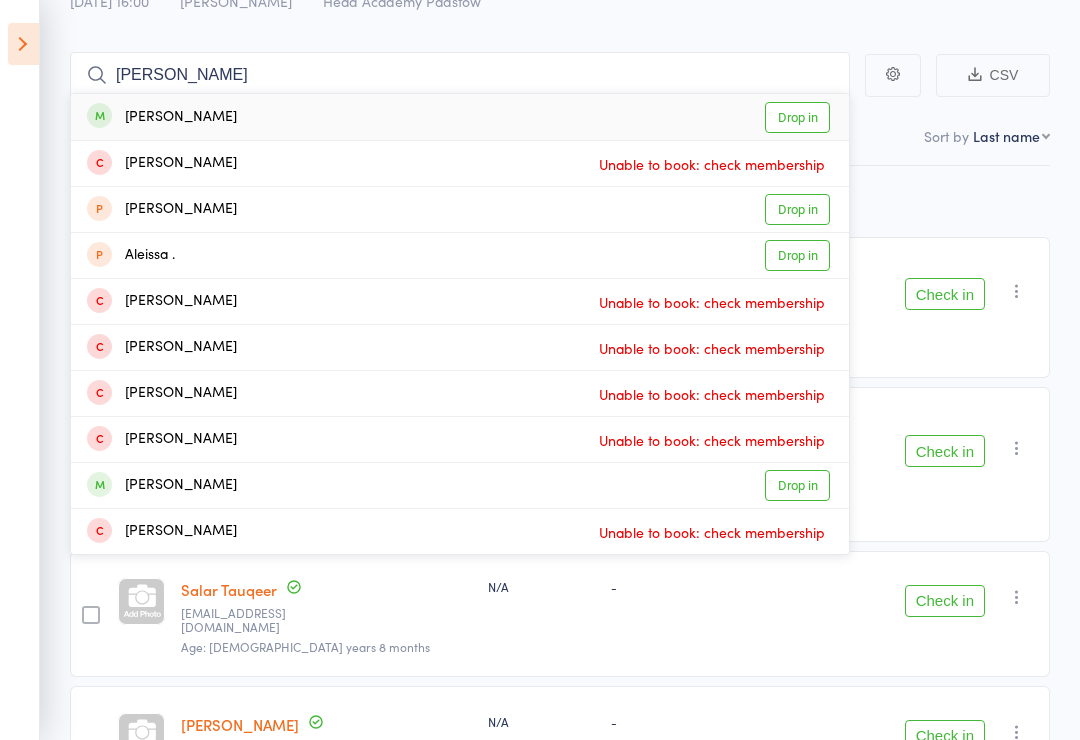 click on "Alma Chau Drop in" at bounding box center [460, 117] 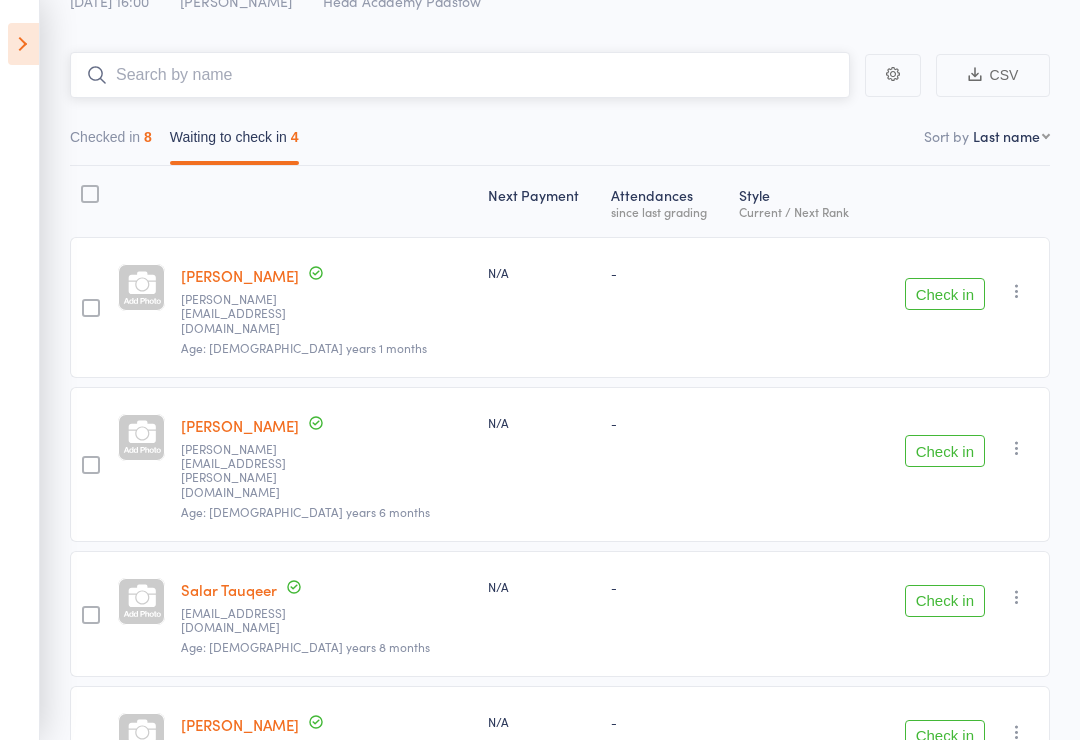 scroll, scrollTop: 0, scrollLeft: 0, axis: both 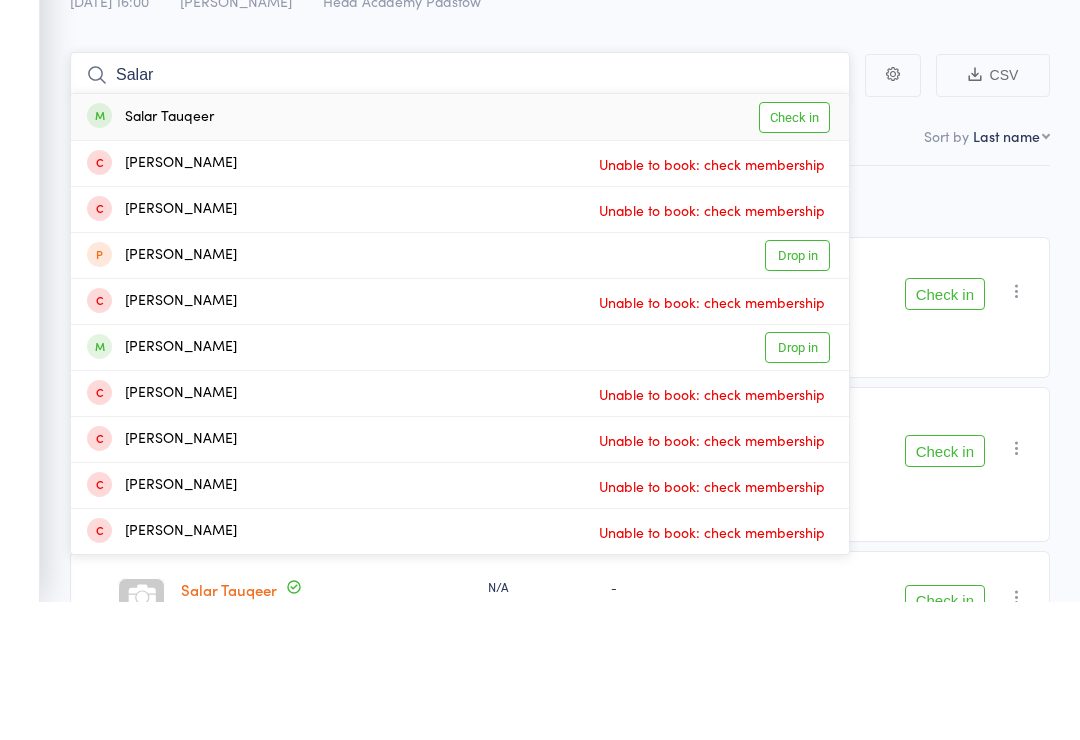 type on "Salar" 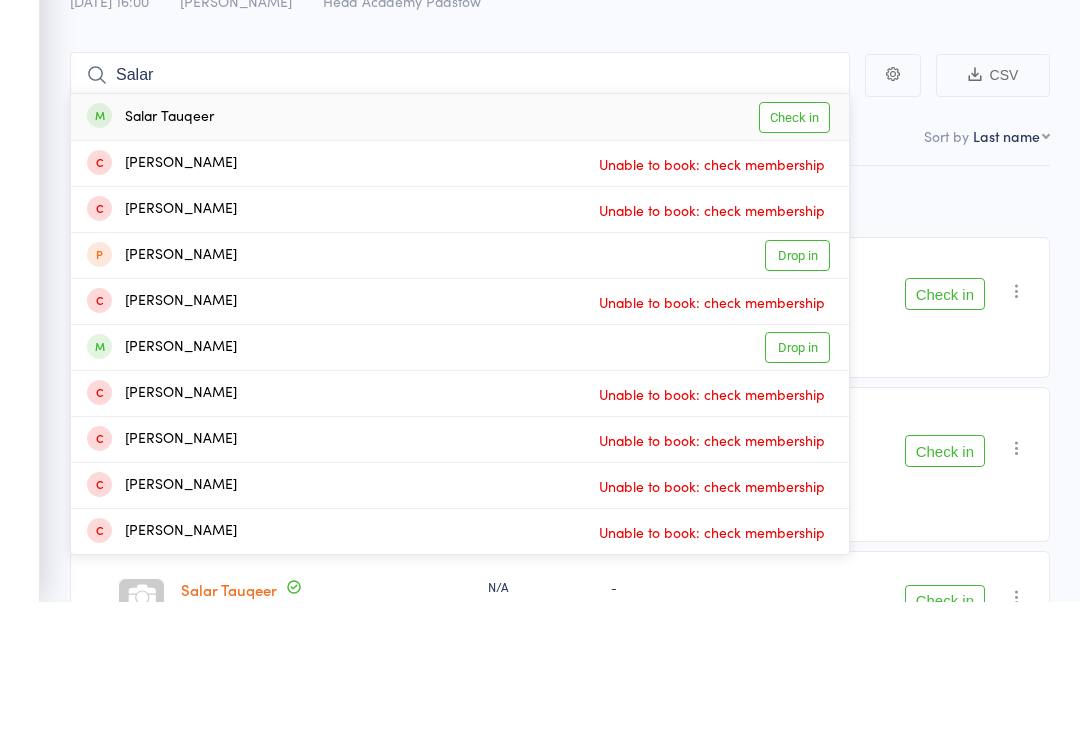click on "Salar Tauqeer" at bounding box center [150, 255] 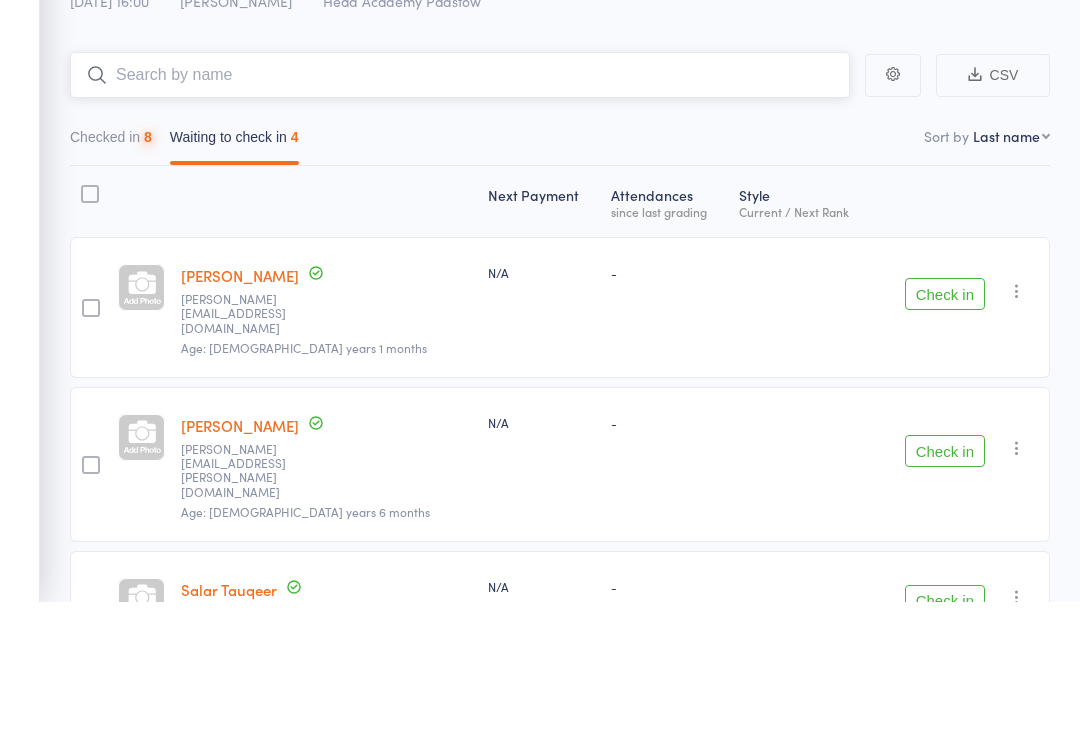 click at bounding box center (460, 213) 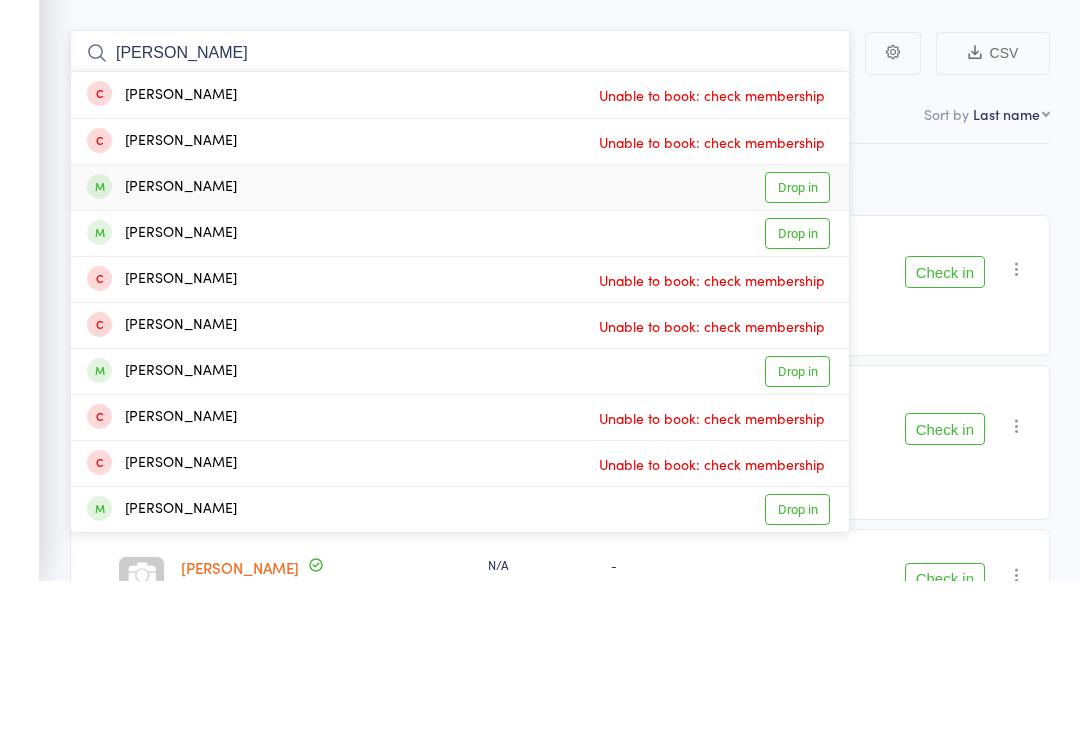 type on "George" 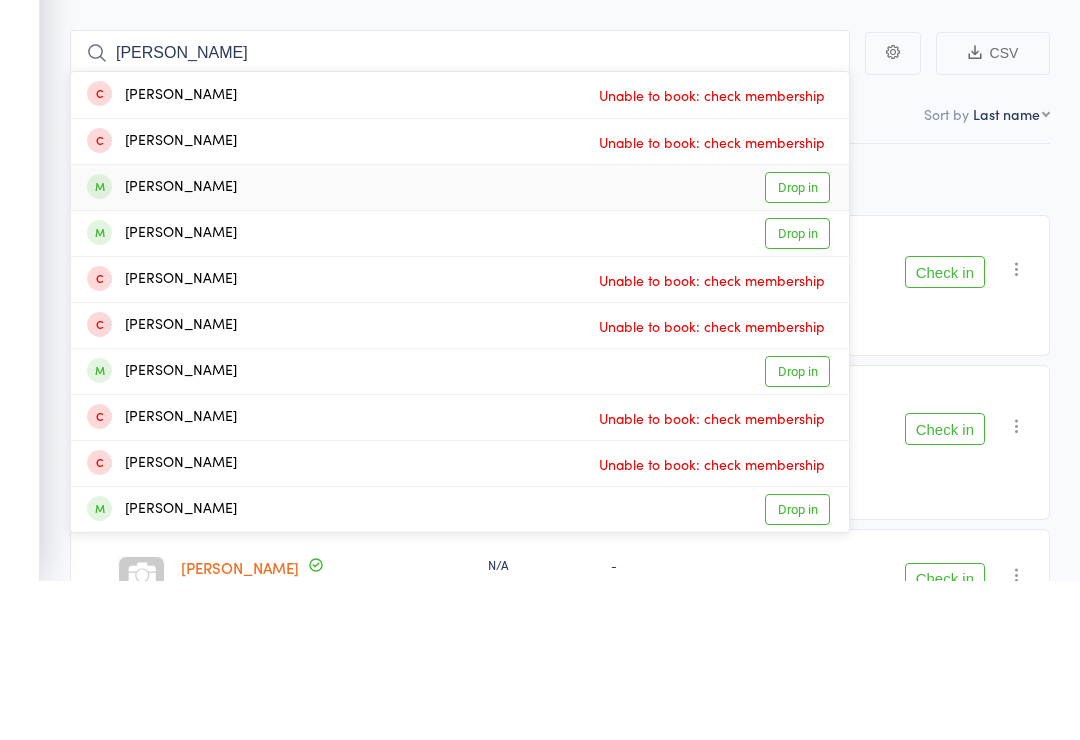 click on "George Raad" at bounding box center [162, 347] 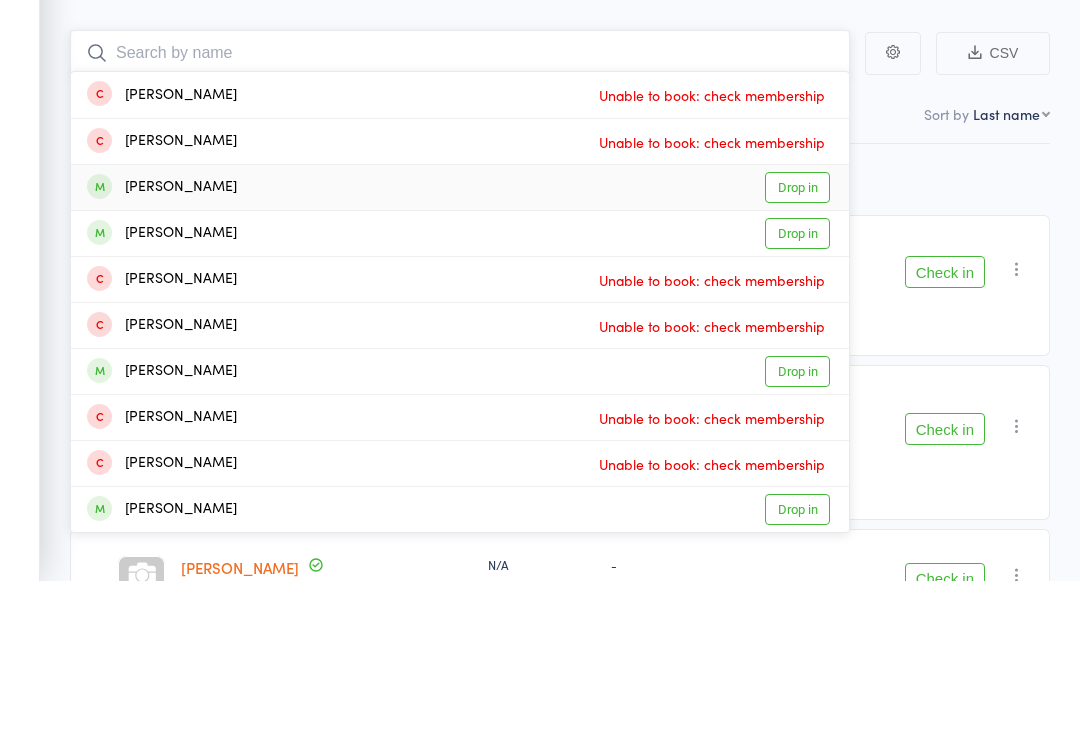 scroll, scrollTop: 81, scrollLeft: 0, axis: vertical 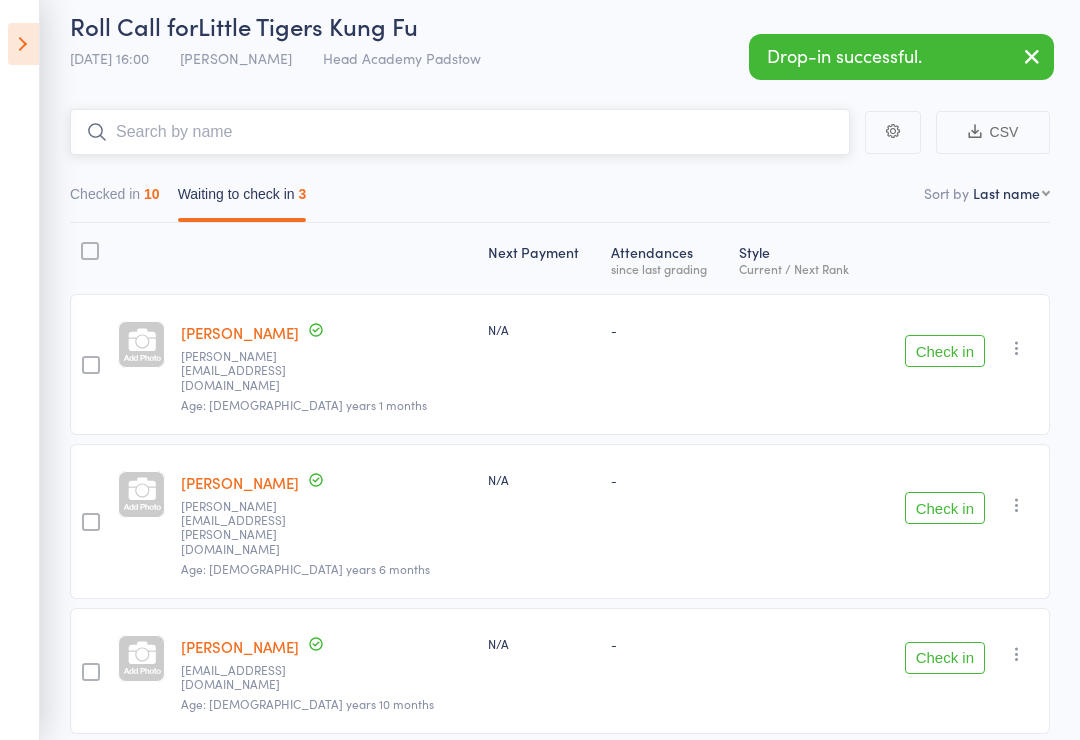 click on "Waiting to check in  3" at bounding box center [242, 199] 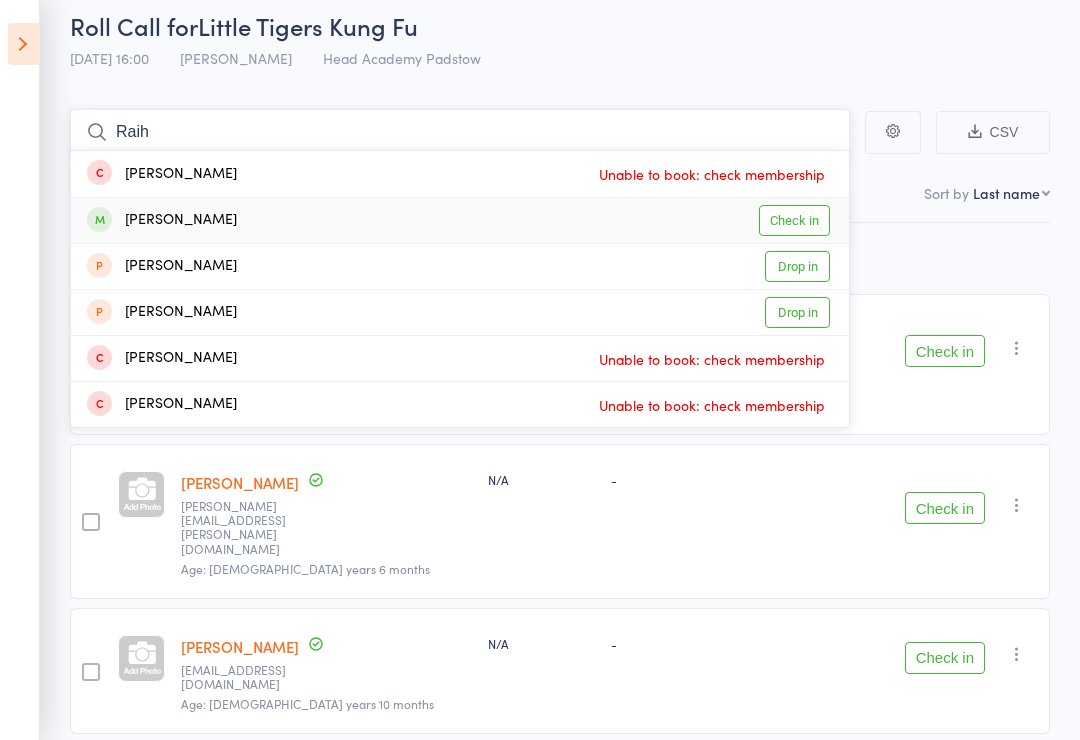 type on "Raih" 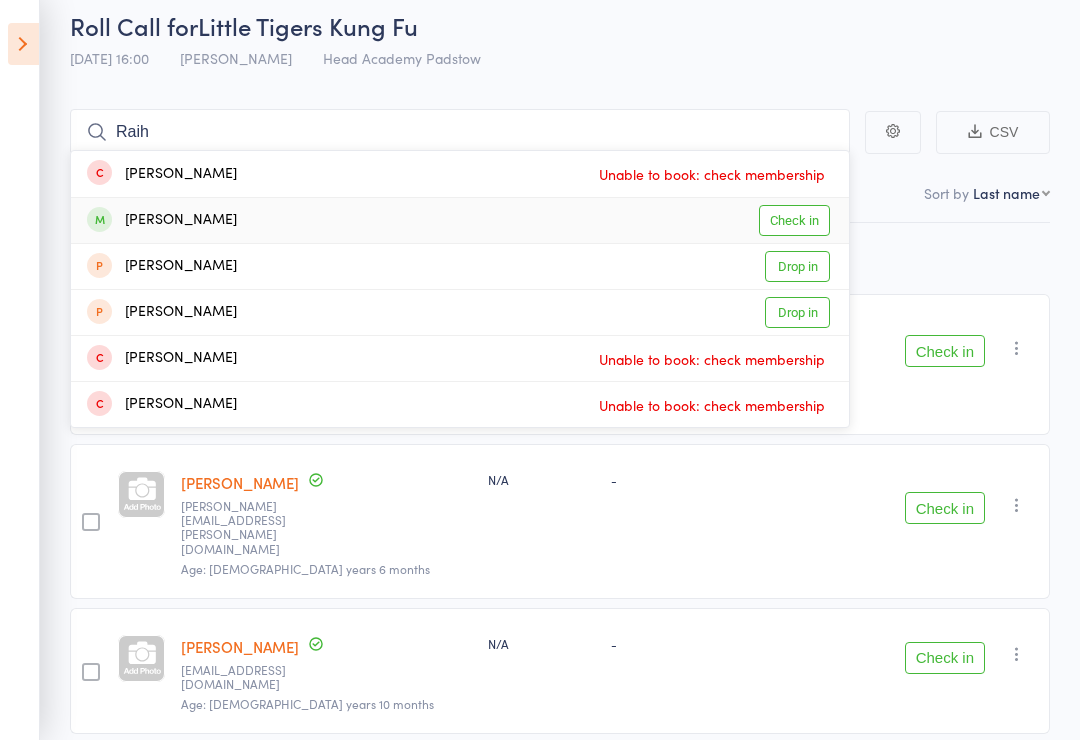click on "Rainah Thorley" at bounding box center (162, 220) 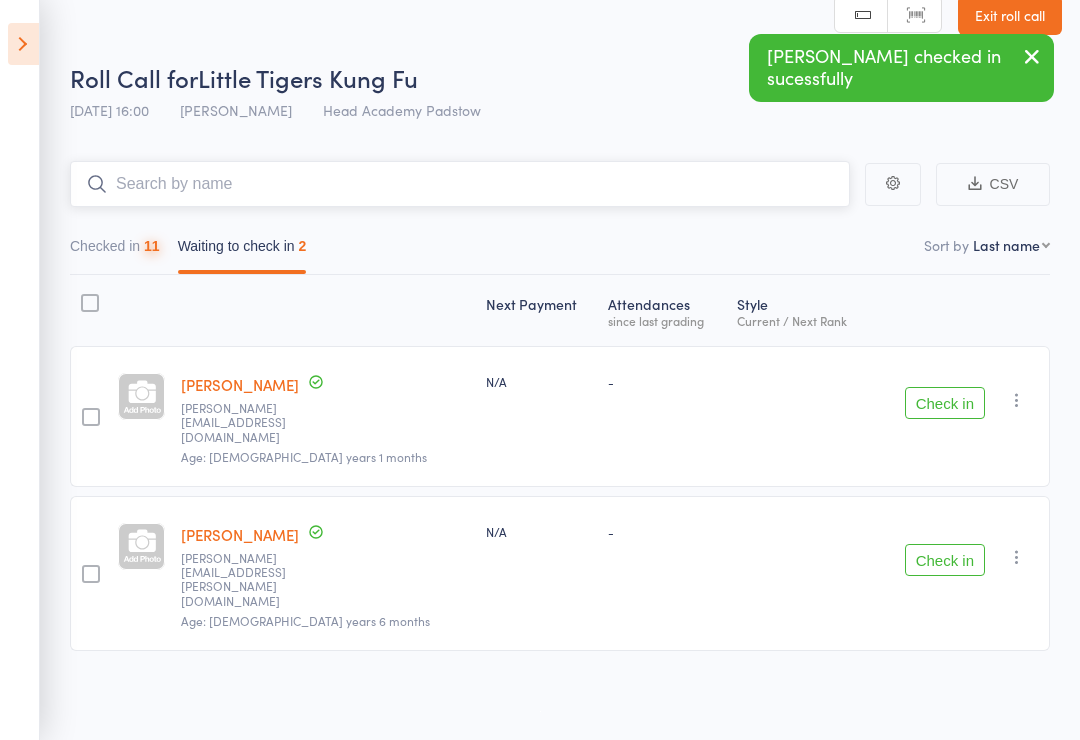 scroll, scrollTop: 14, scrollLeft: 0, axis: vertical 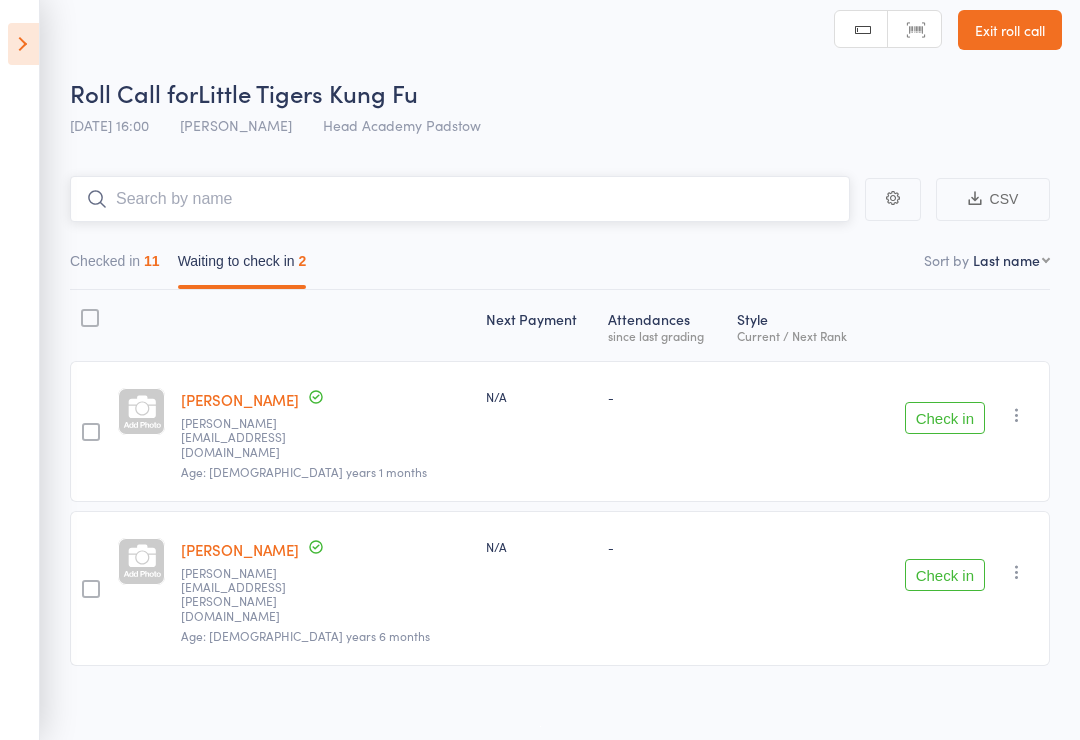 click at bounding box center [460, 199] 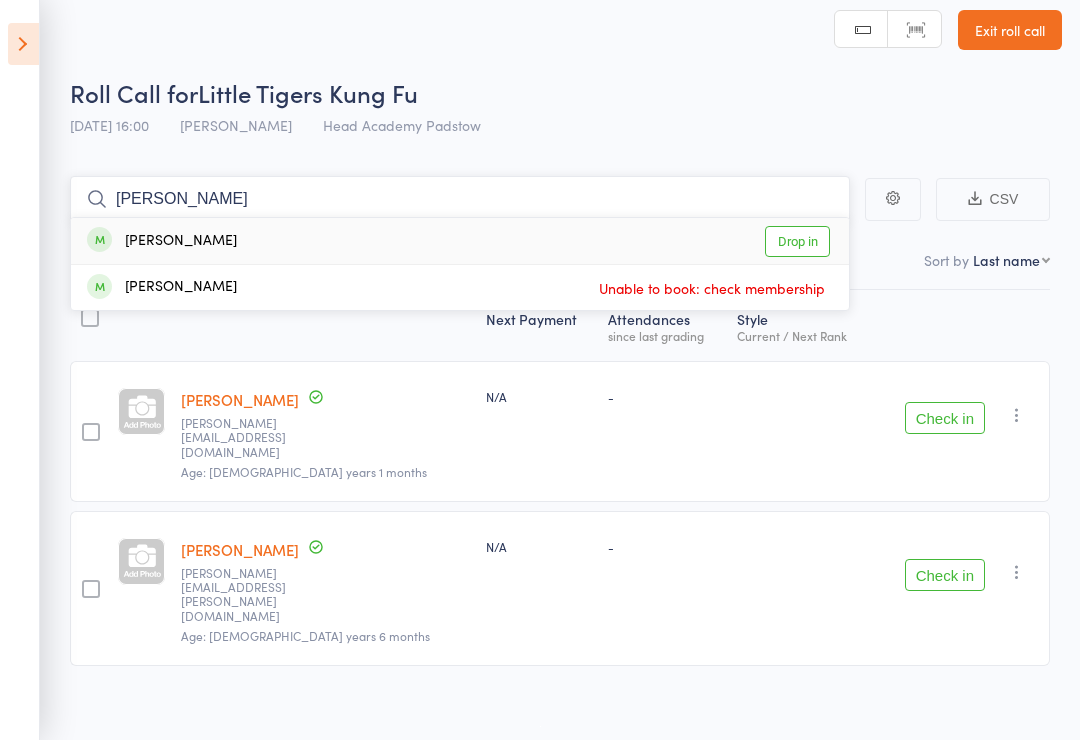 type on "Ezra" 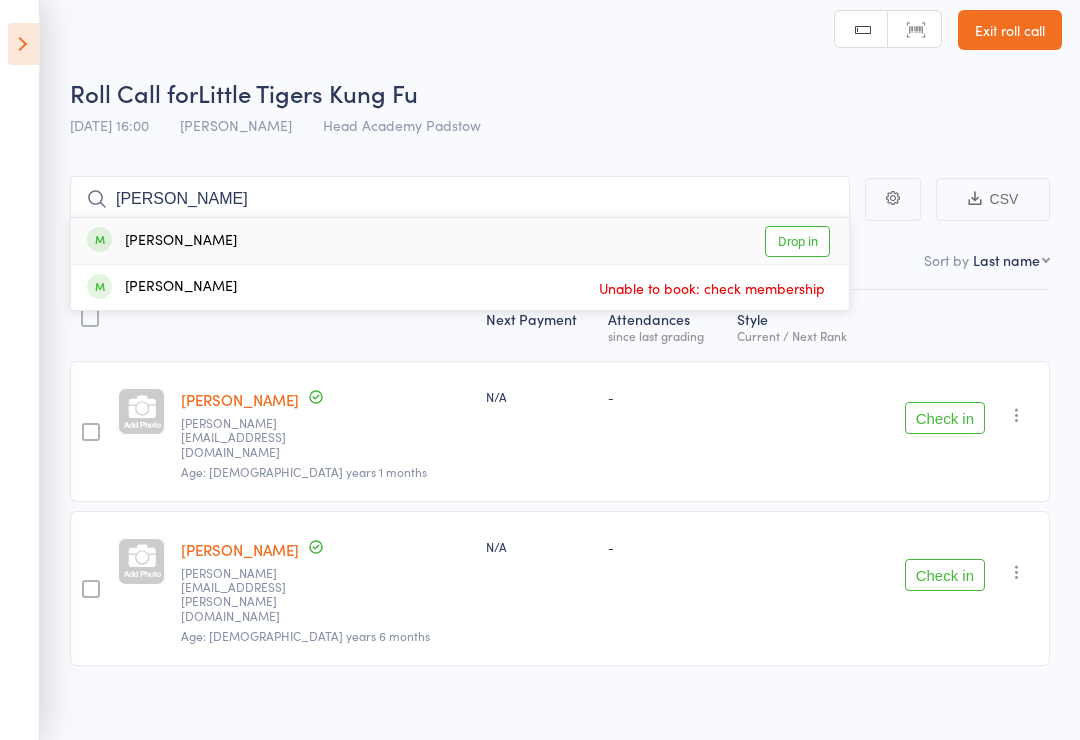 click at bounding box center [99, 239] 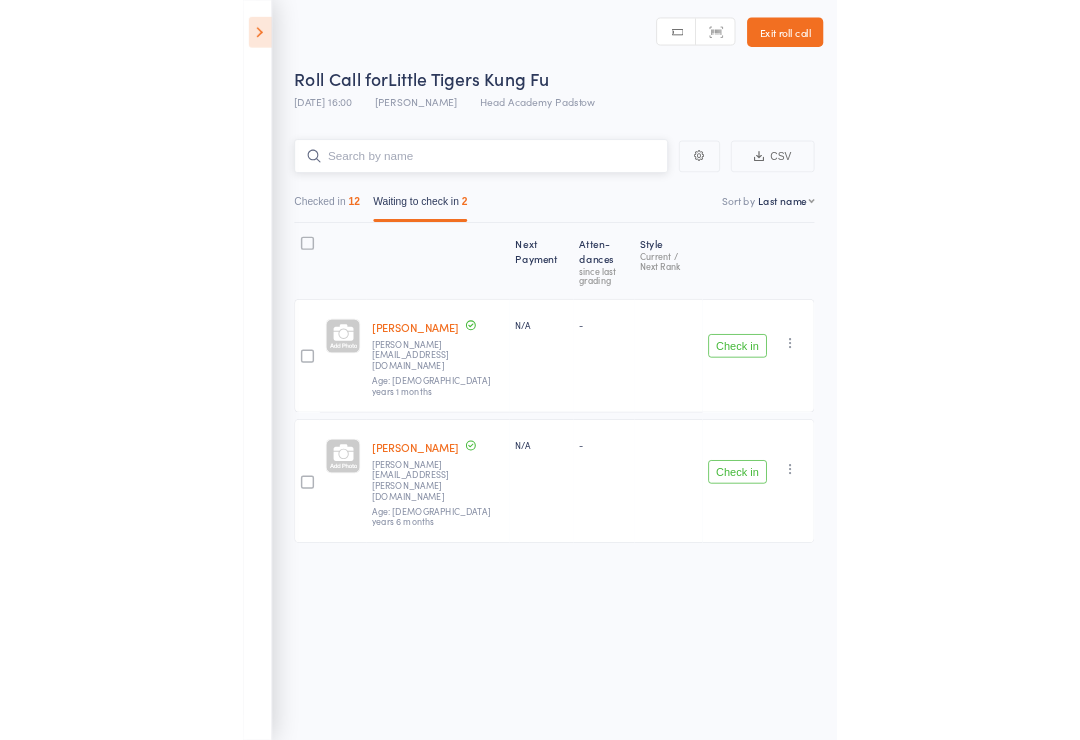 scroll, scrollTop: 14, scrollLeft: 0, axis: vertical 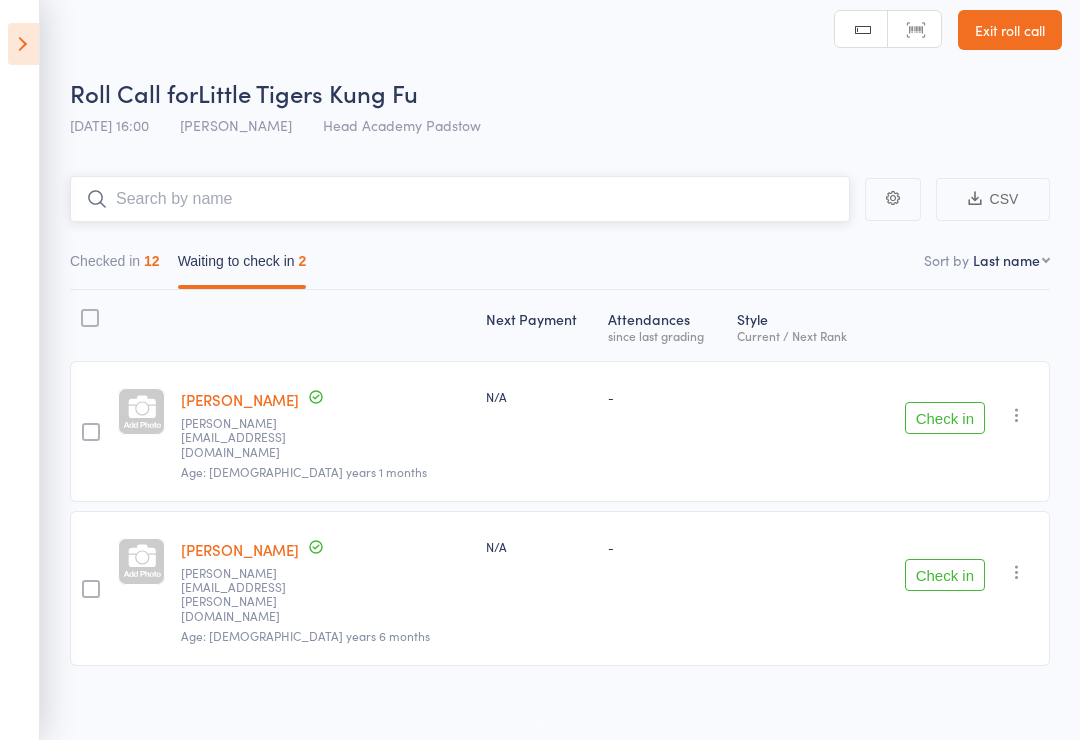 click at bounding box center [460, 199] 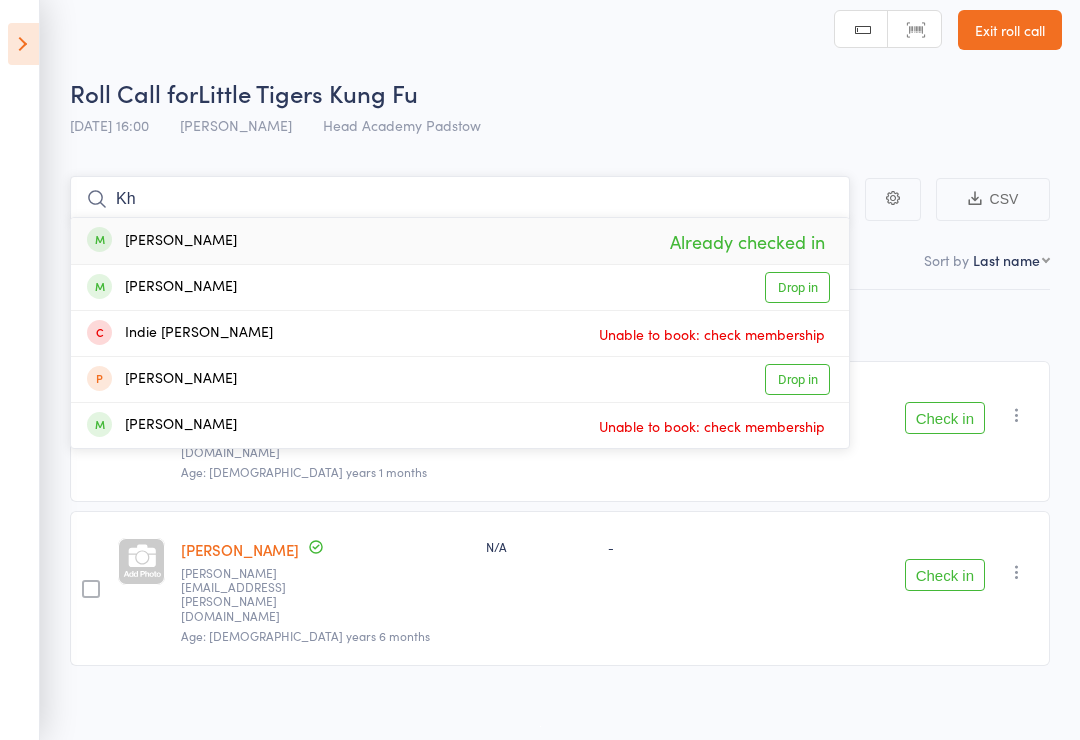 type on "K" 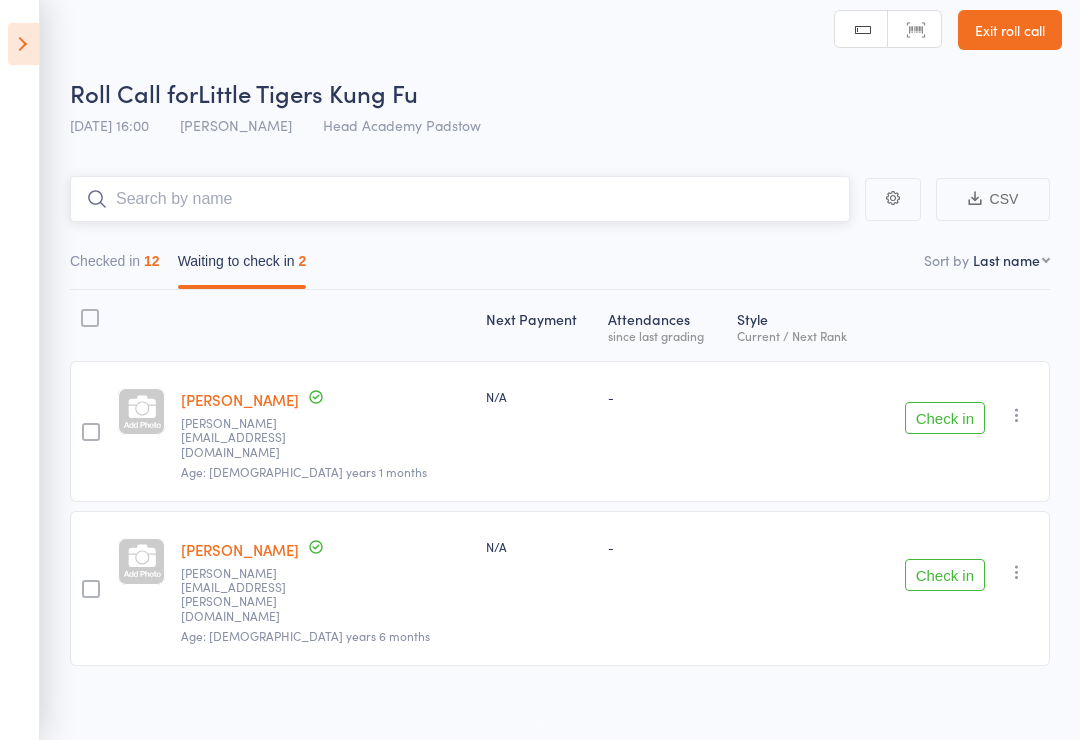 scroll, scrollTop: 0, scrollLeft: 0, axis: both 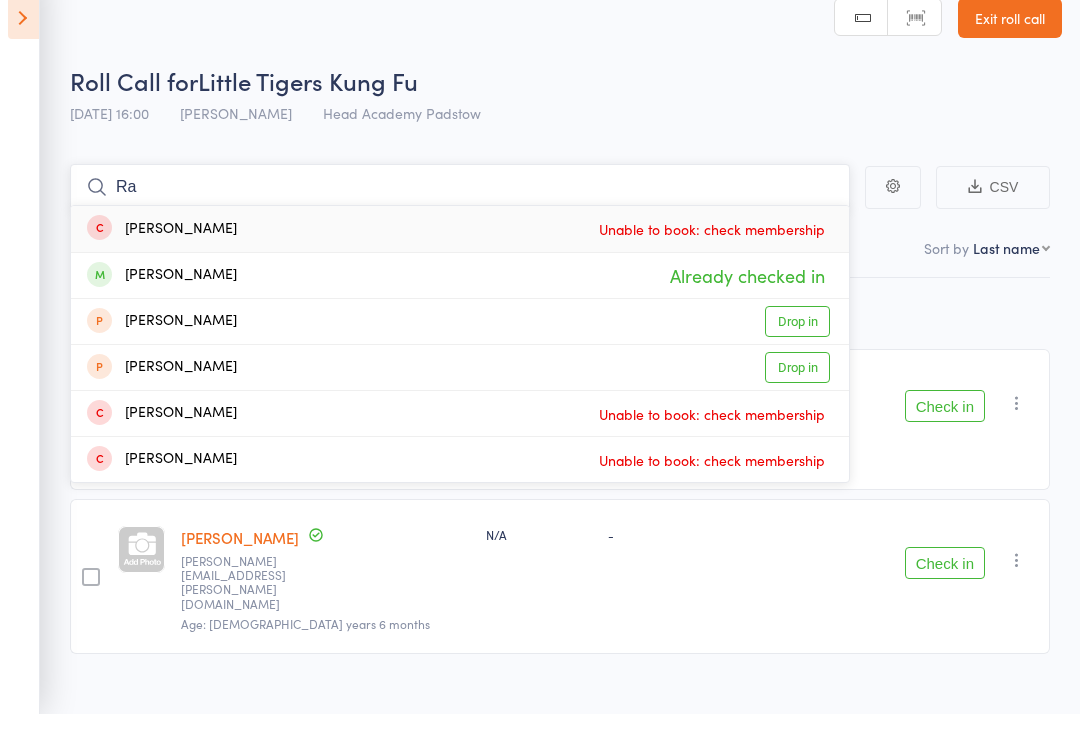 type on "R" 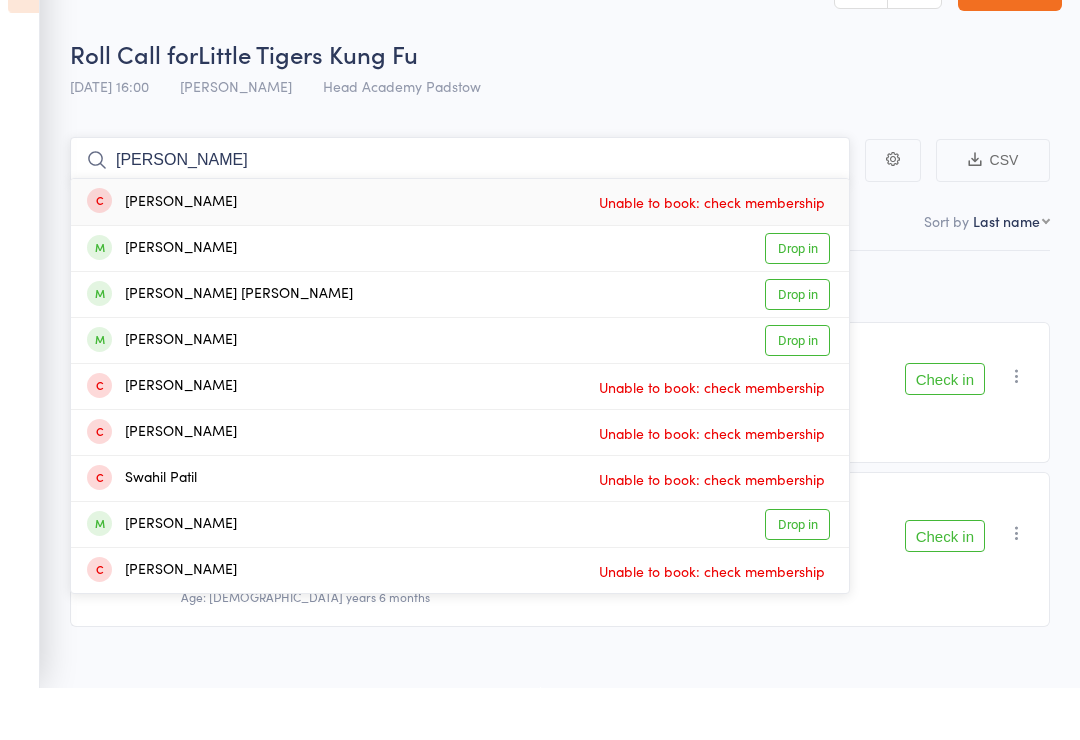 type on "Patrick" 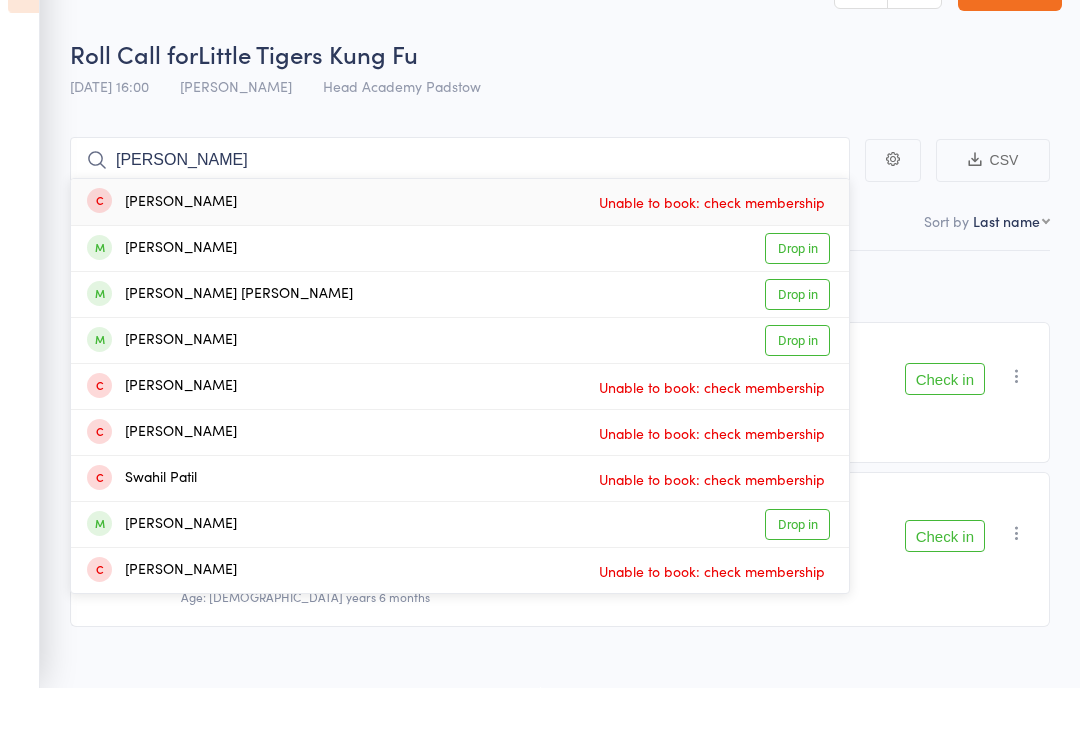 click on "Patrick Abi Salloum" at bounding box center [220, 347] 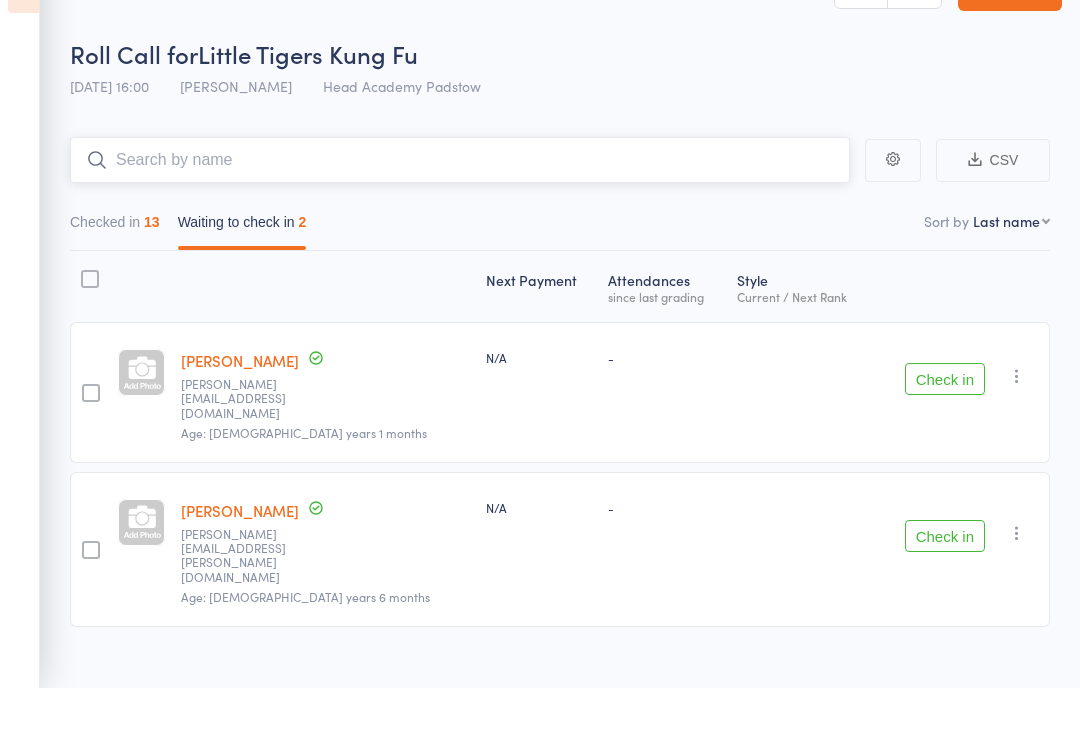 click at bounding box center [460, 213] 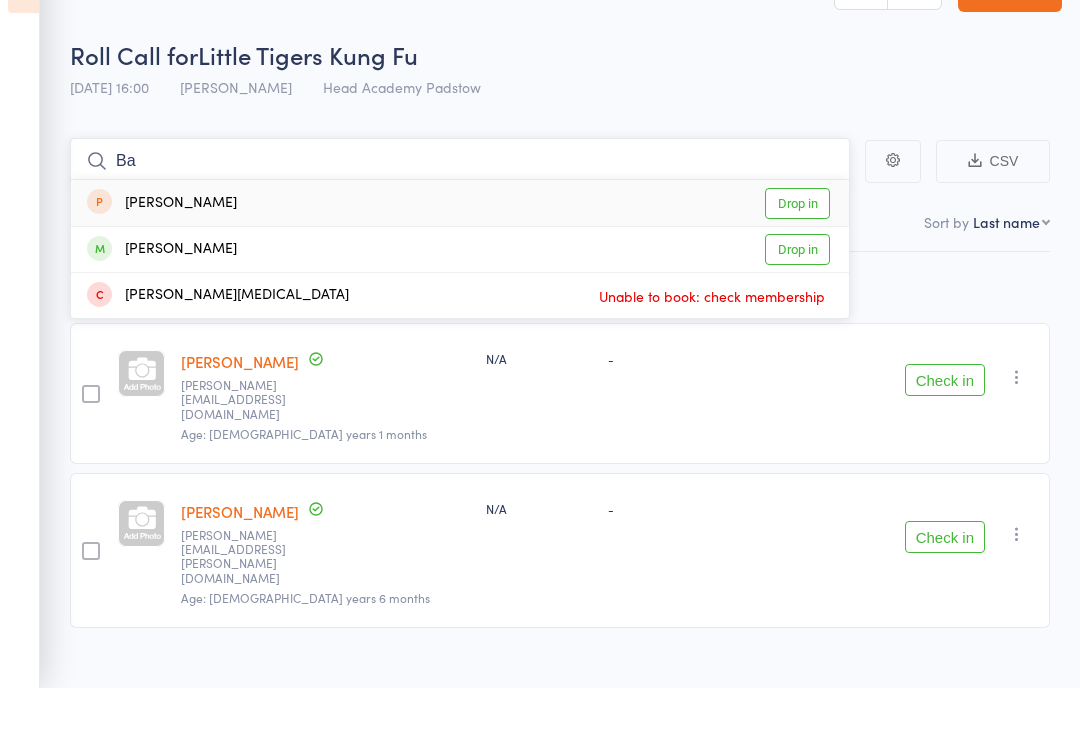 type on "B" 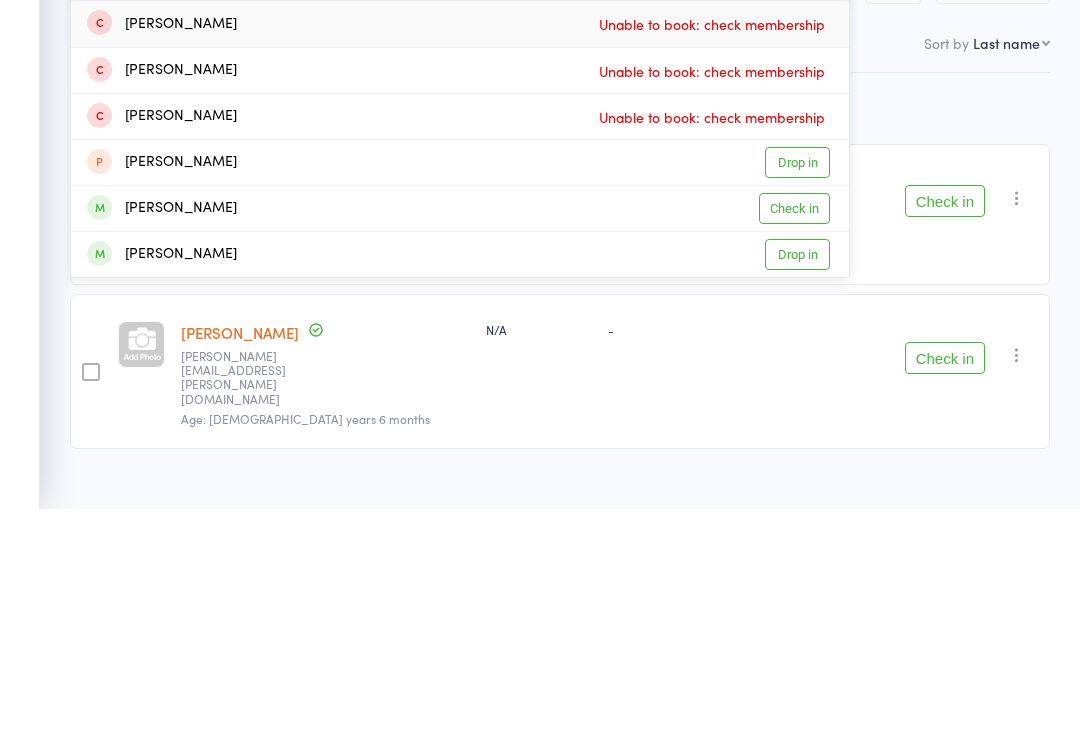 type on "Nazer" 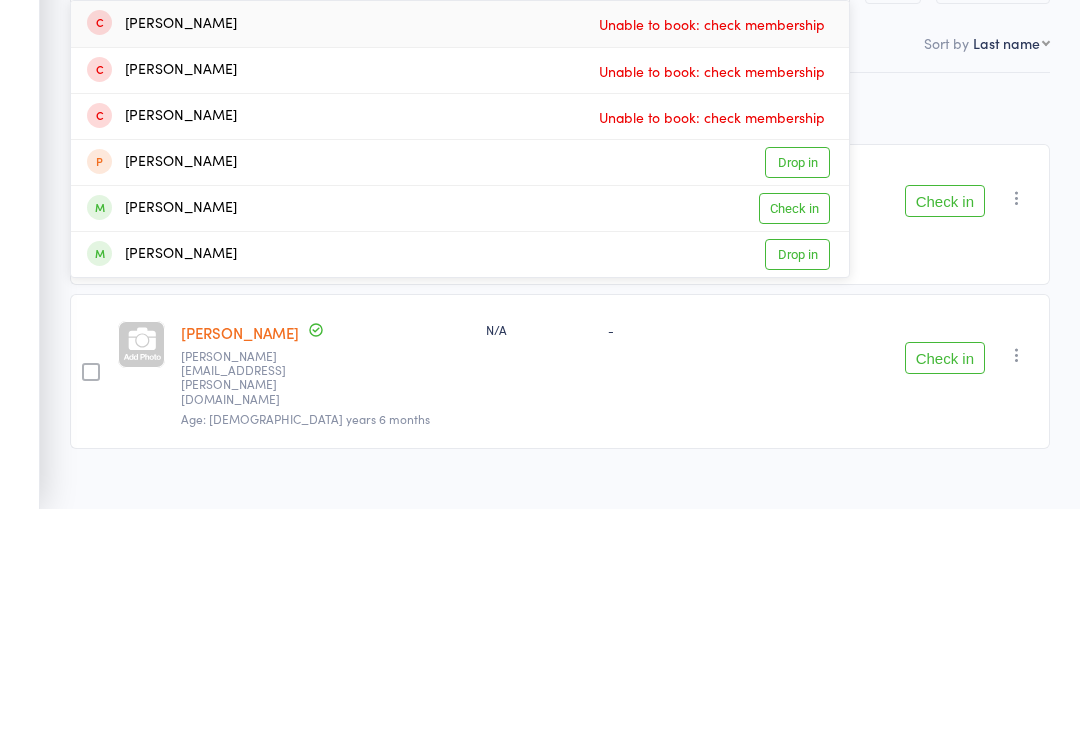 click on "Nasser Najmeddine" at bounding box center (162, 439) 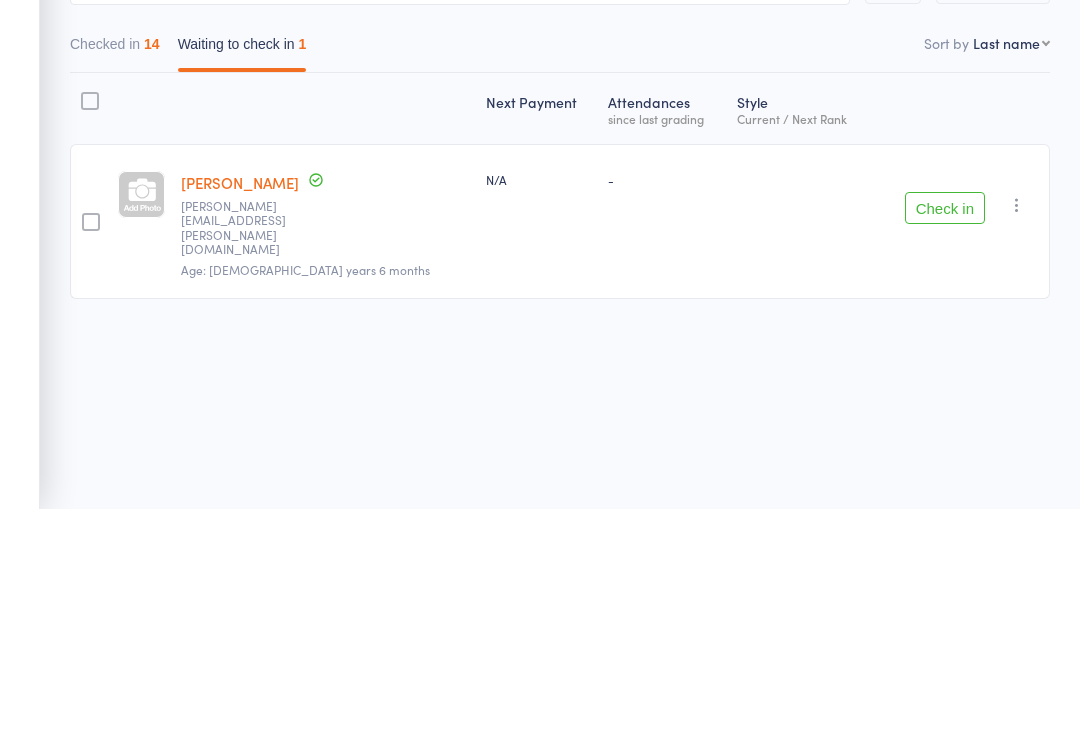click on "Events for [DATE] [DATE]
[DATE]
Sun Mon Tue Wed Thu Fri Sat
27
29
30
01
02
03
04
05
28
06
07
08
09
10
11
12
29
13
14
15
16
17
18
19
30
20
21
22
23
24
25
26
31
27
28
29
30
31
01
02" at bounding box center [20, 370] 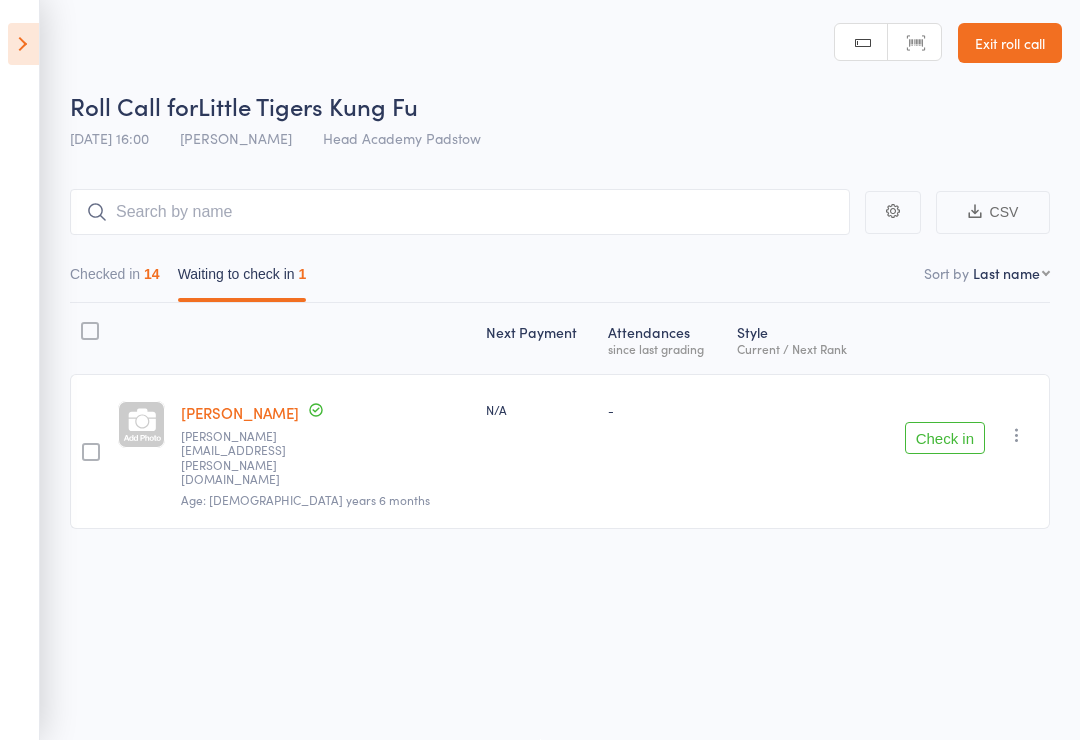 click at bounding box center (23, 44) 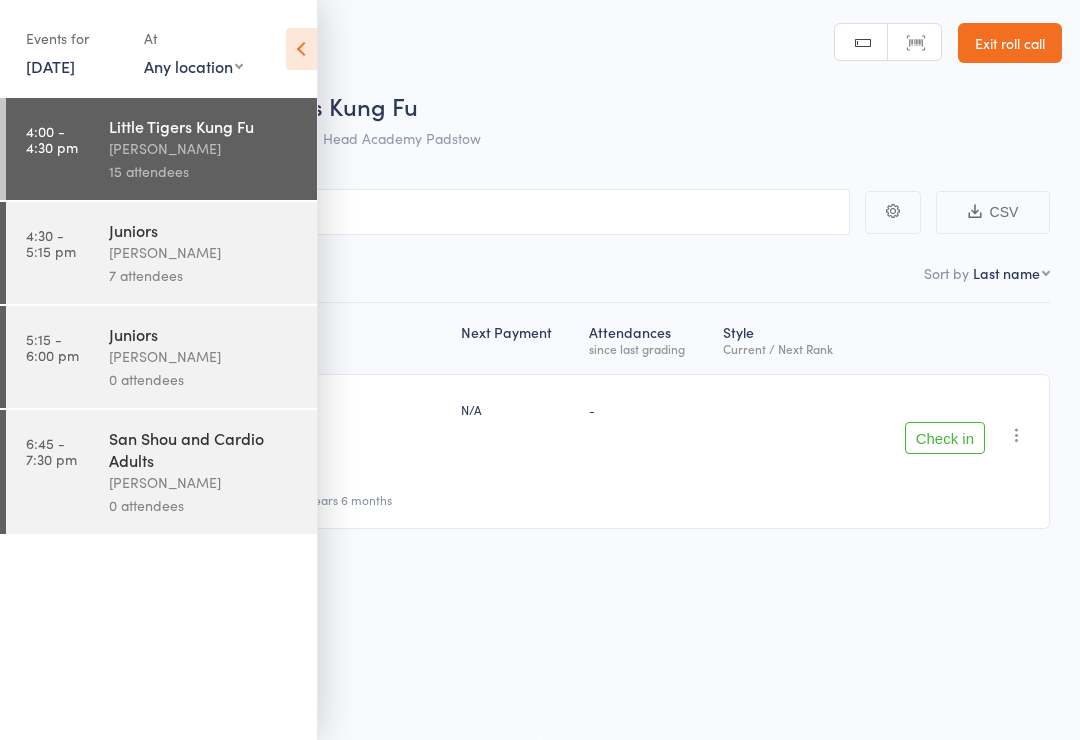 click on "4:30 - 5:15 pm" at bounding box center [51, 243] 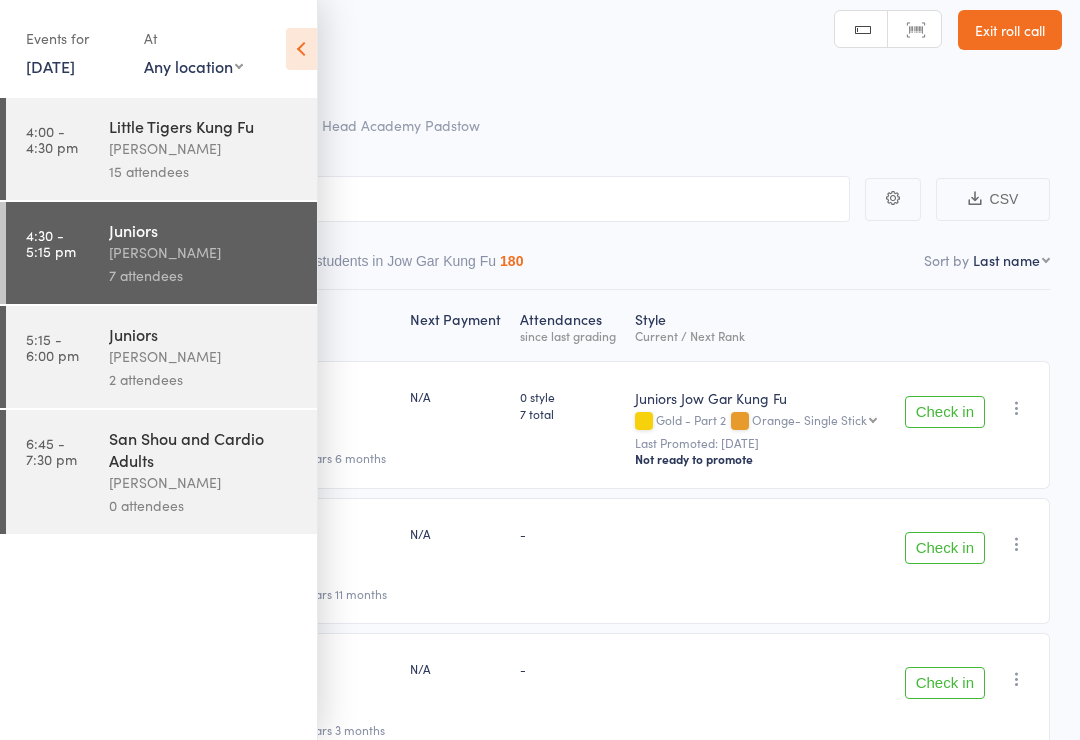 click on "Exit roll call" at bounding box center (1010, 30) 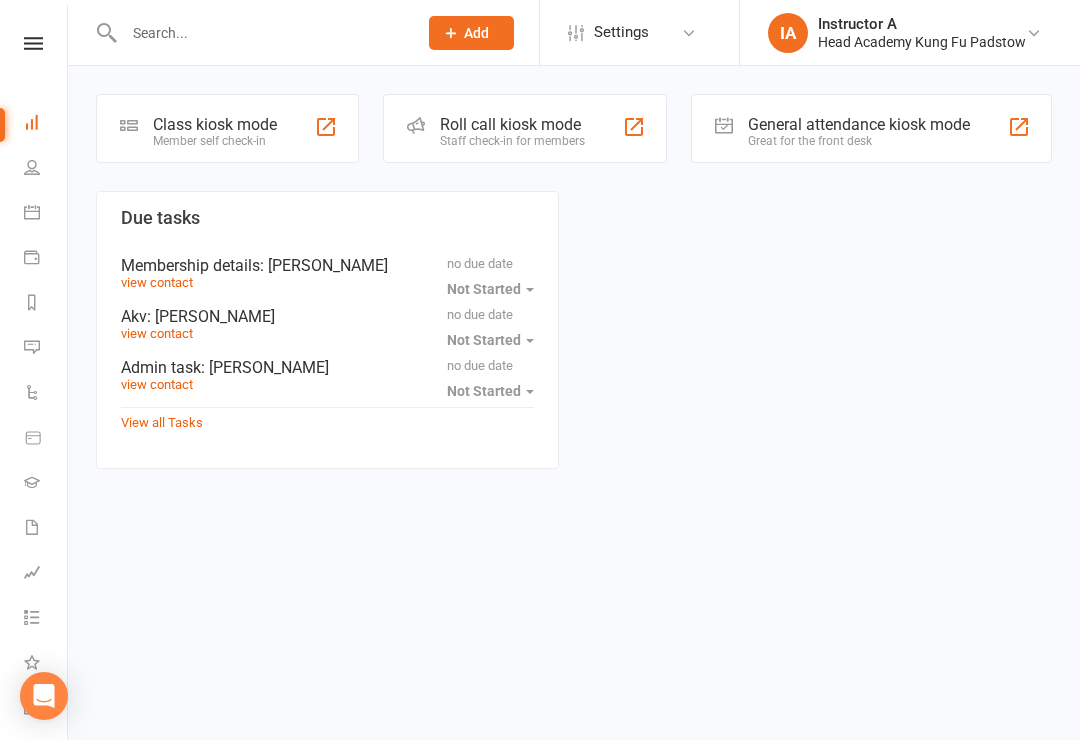 scroll, scrollTop: 0, scrollLeft: 0, axis: both 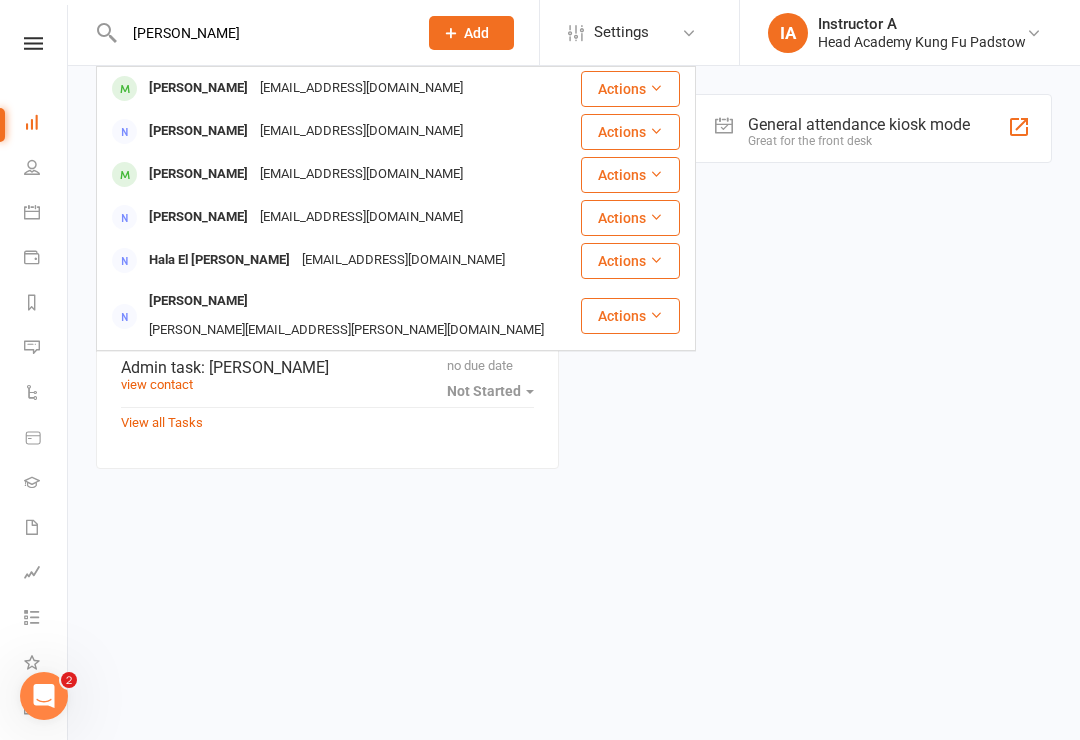 type on "Khoda" 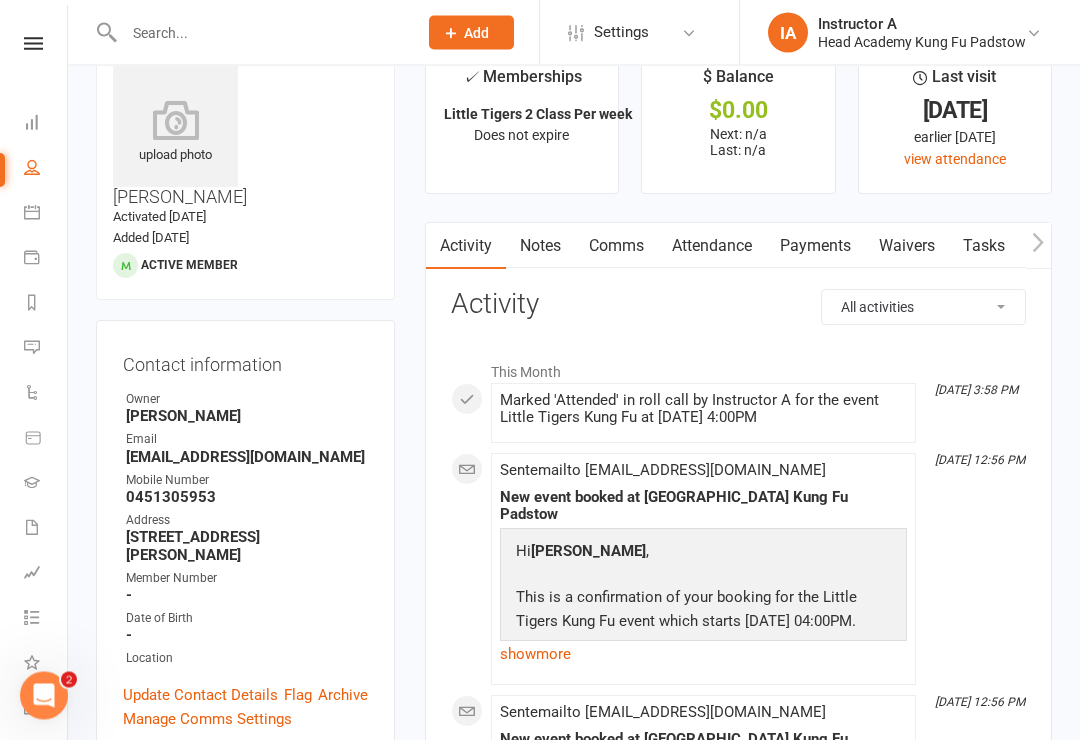 scroll, scrollTop: 51, scrollLeft: 0, axis: vertical 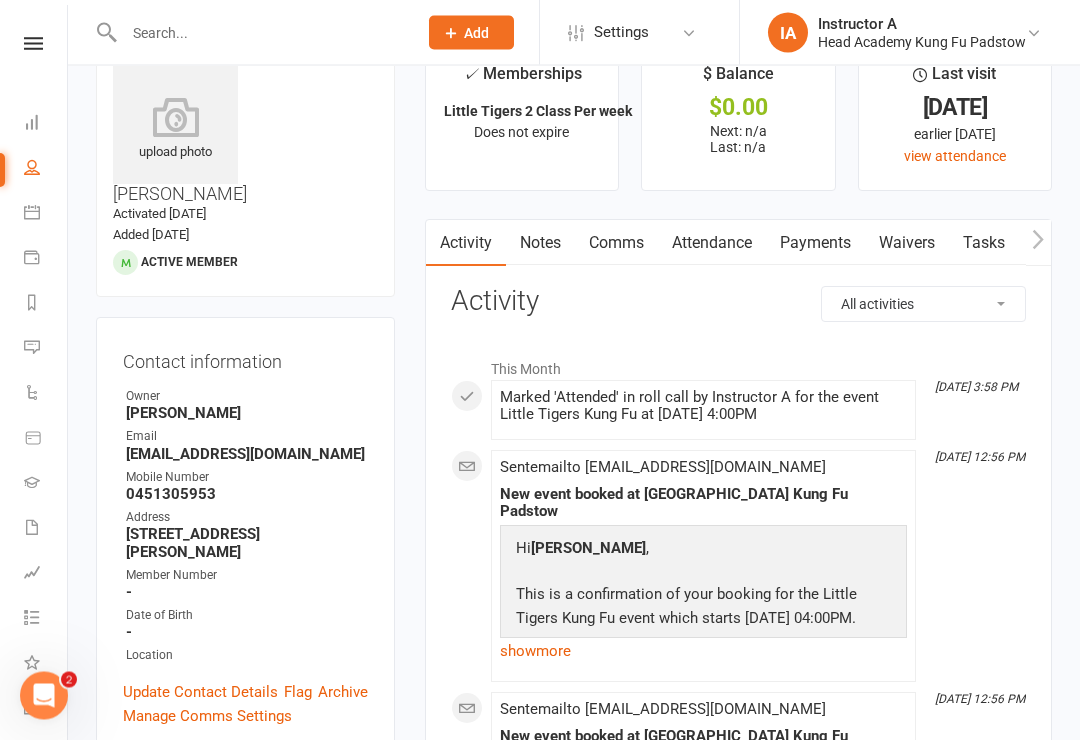 click on "Update Contact Details" at bounding box center (200, 693) 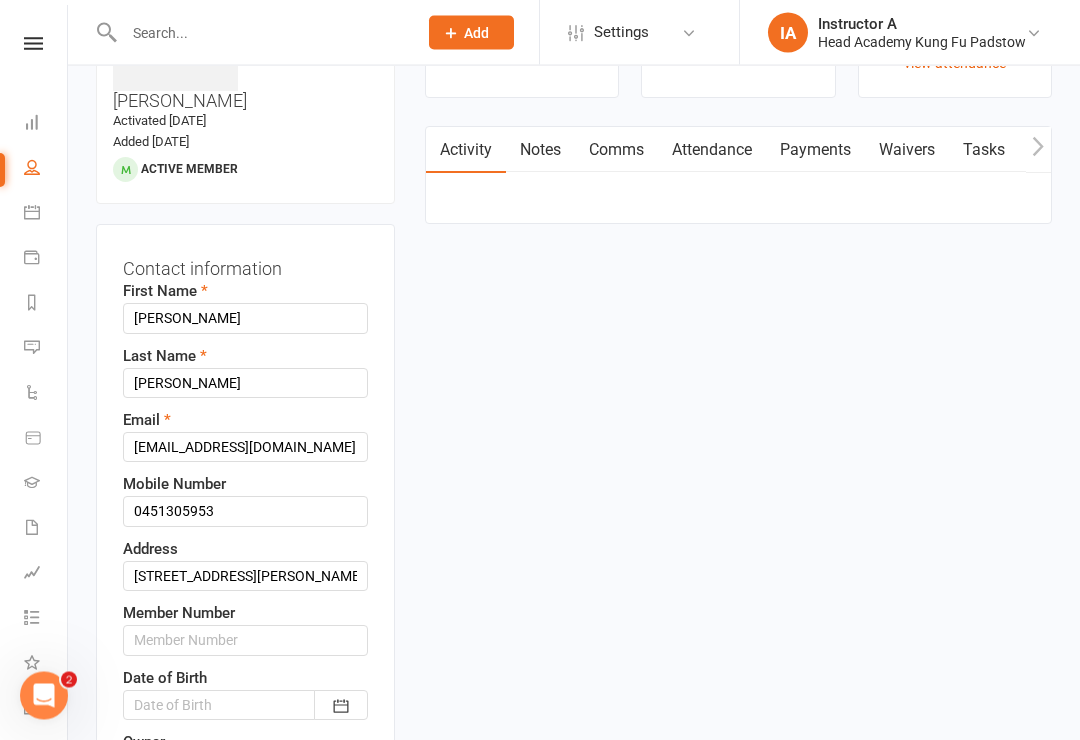 scroll, scrollTop: 146, scrollLeft: 0, axis: vertical 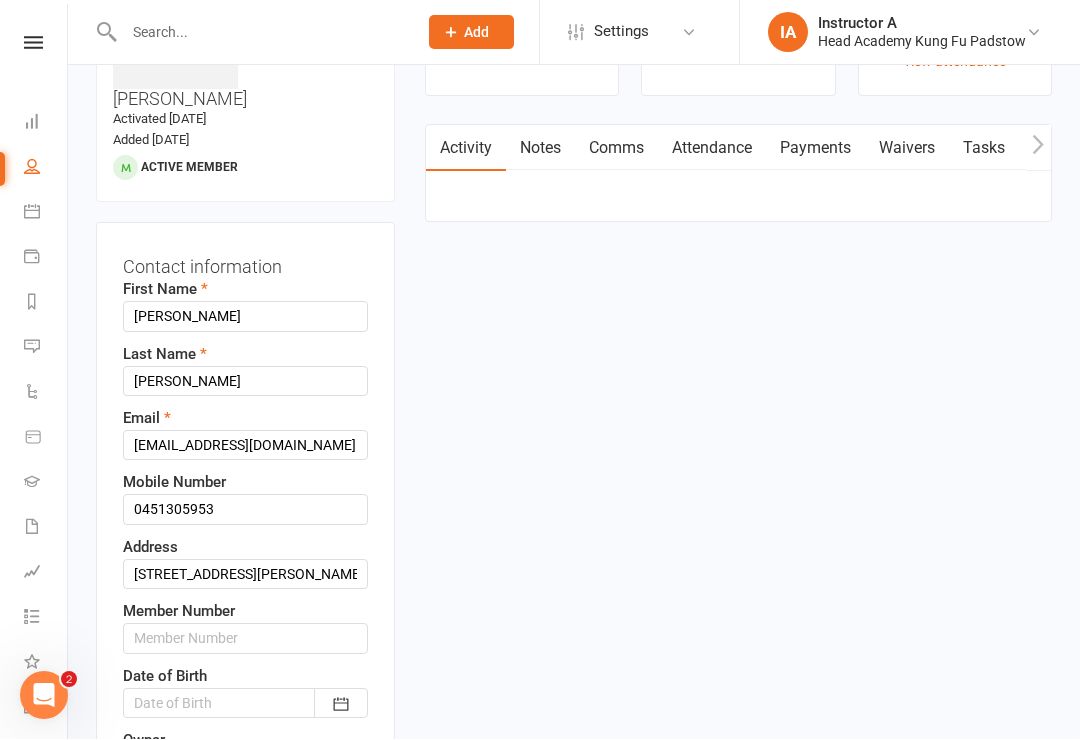 click on "Prospect
Member
Non-attending contact
Class / event
Appointment
Grading event
Task
Membership plan
Bulk message
Add
Settings Membership Plans Event Templates Appointment Types Customize Contacts IA Instructor A Head Academy Kung Fu Padstow My profile Help Terms & conditions  Privacy policy  Sign out Clubworx Dashboard People Calendar Payments Reports Messages   Automations   Product Sales Gradings   Waivers   Assessments  Tasks   3 What's New 1 Check-in Kiosk modes General attendance Roll call Class check-in × × × upload photo Khoda Munoz Activated 18 September, 2024 Added 17 September, 2024   Active member Contact information First Name  Khoda
Last Name  Munoz
Email  mimi.abd.13.11@gmail.com
Mobile Number  0451305953
Address" at bounding box center (540, 1114) 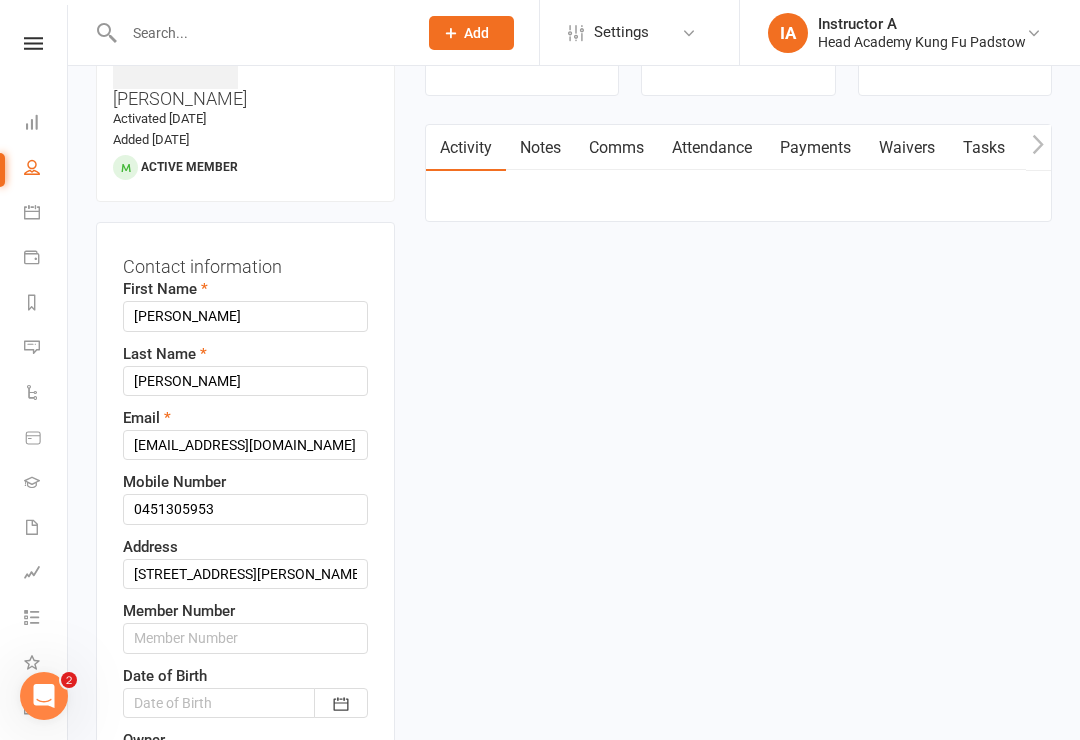 click at bounding box center (341, 703) 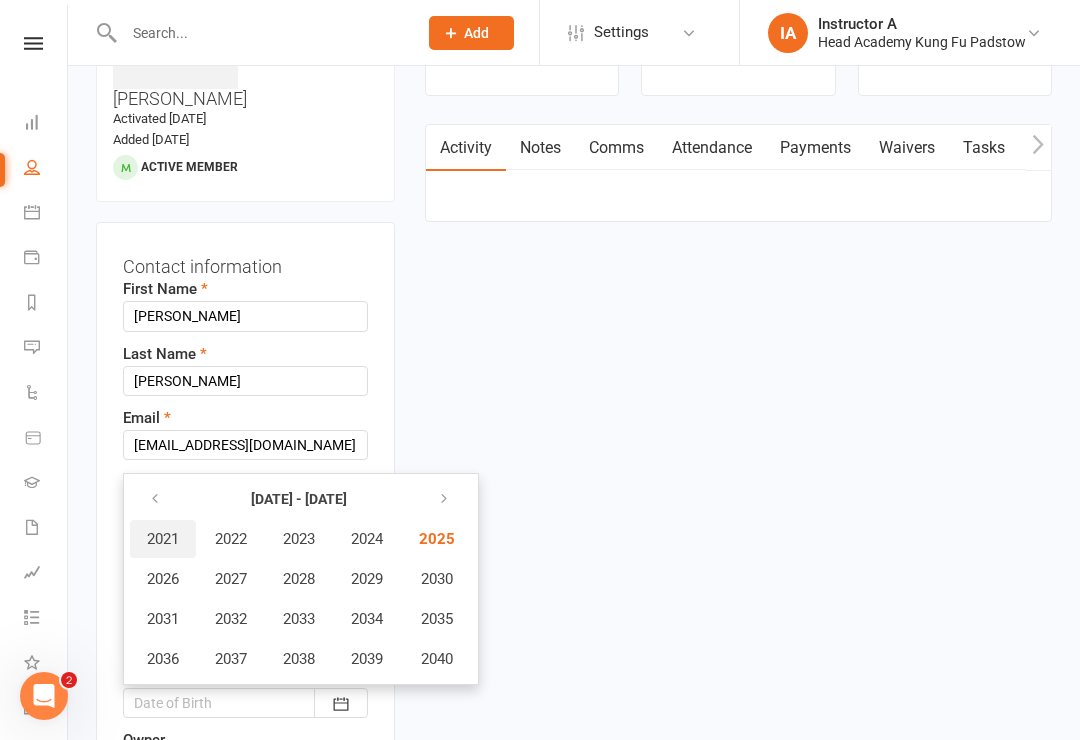 click on "2021" at bounding box center [163, 539] 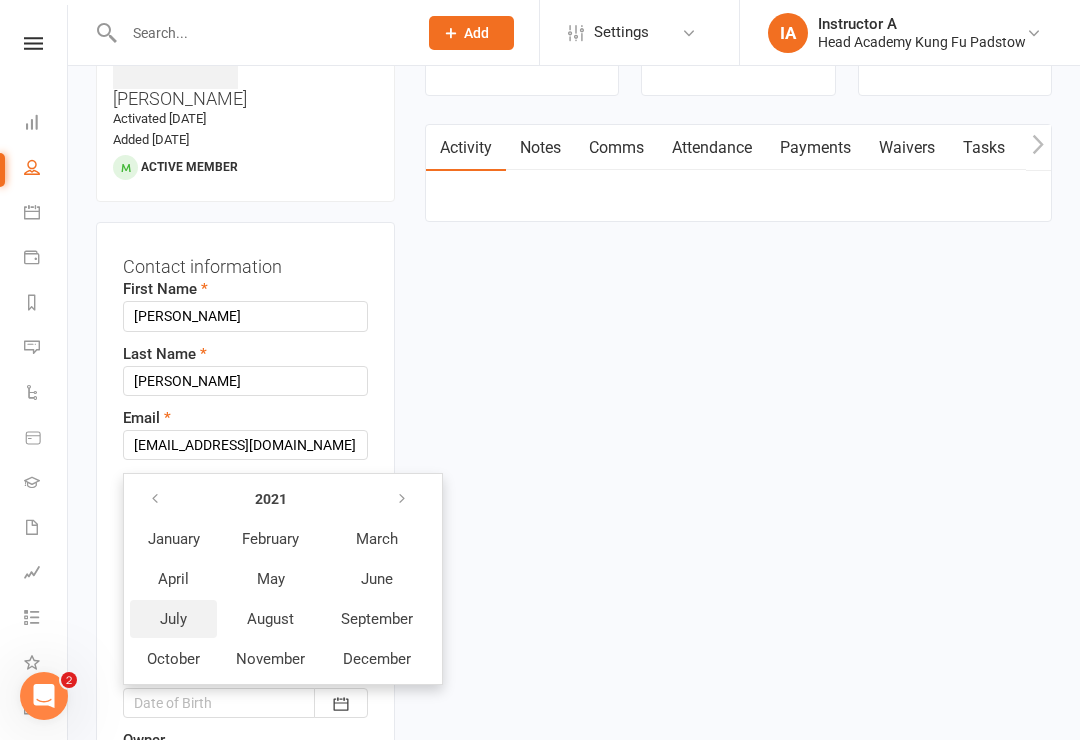 click on "July" at bounding box center [173, 619] 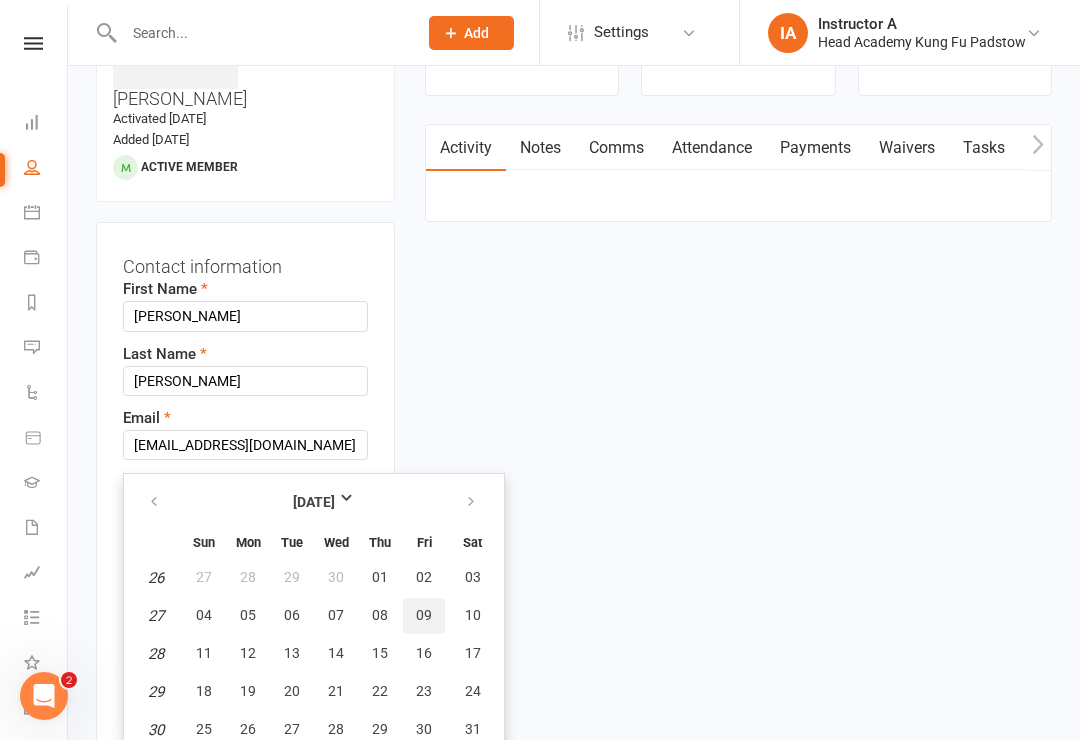click on "09" at bounding box center (424, 616) 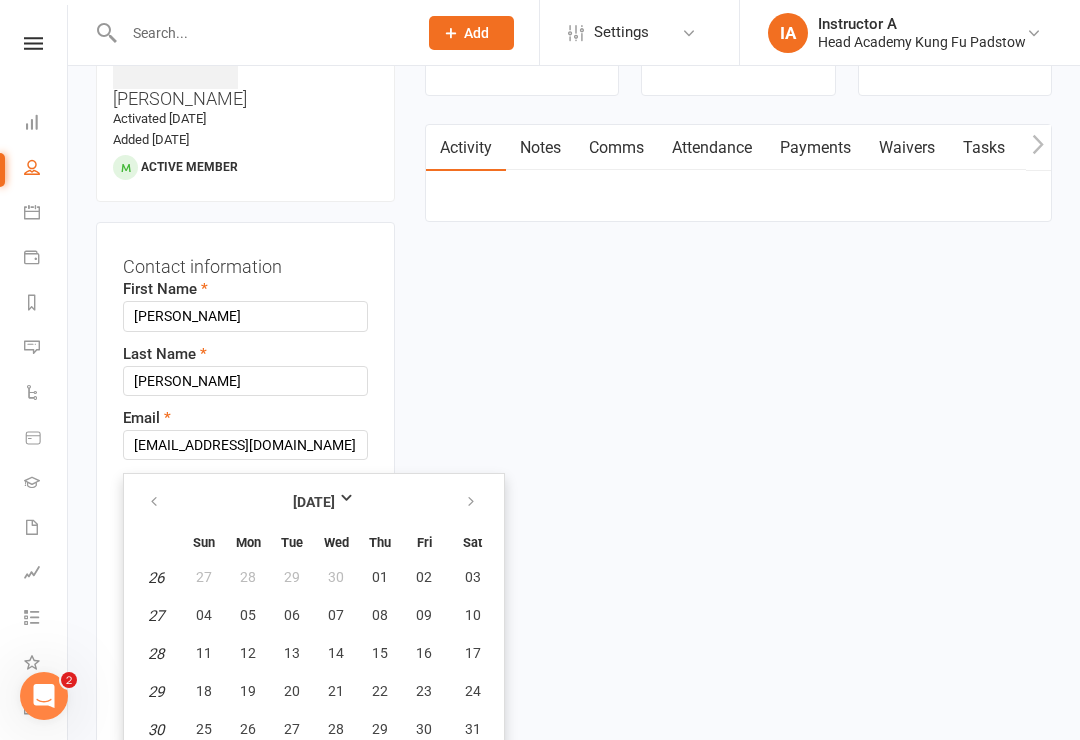 type on "09 Jul 2021" 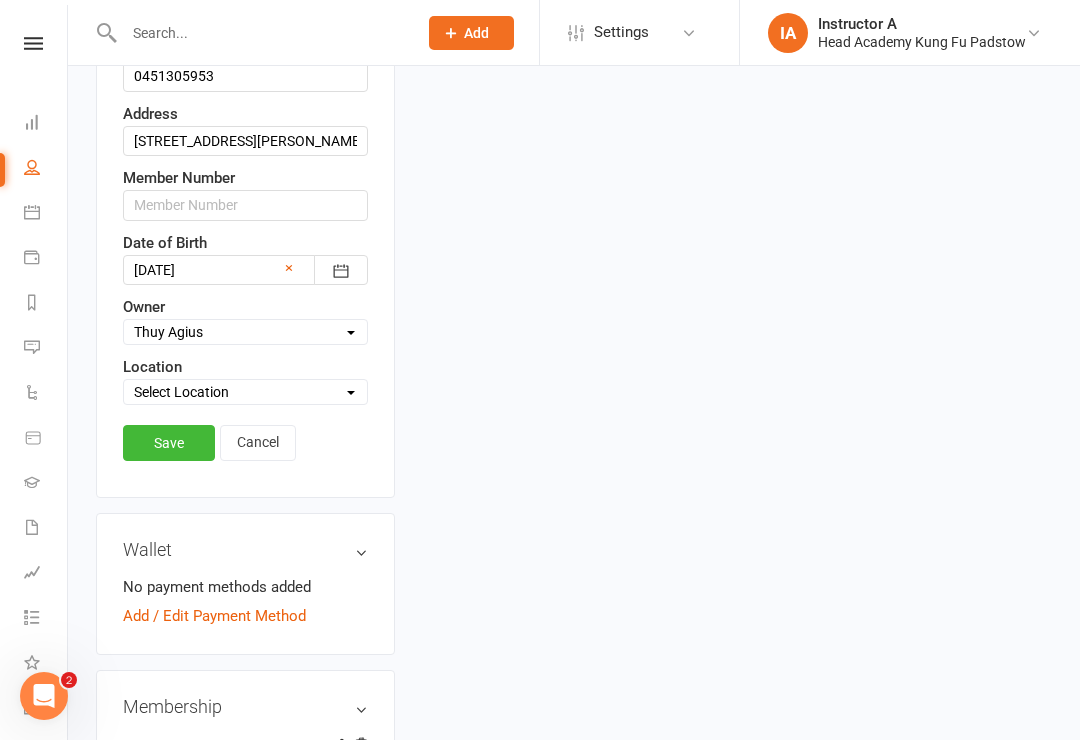 click on "Save" at bounding box center [169, 443] 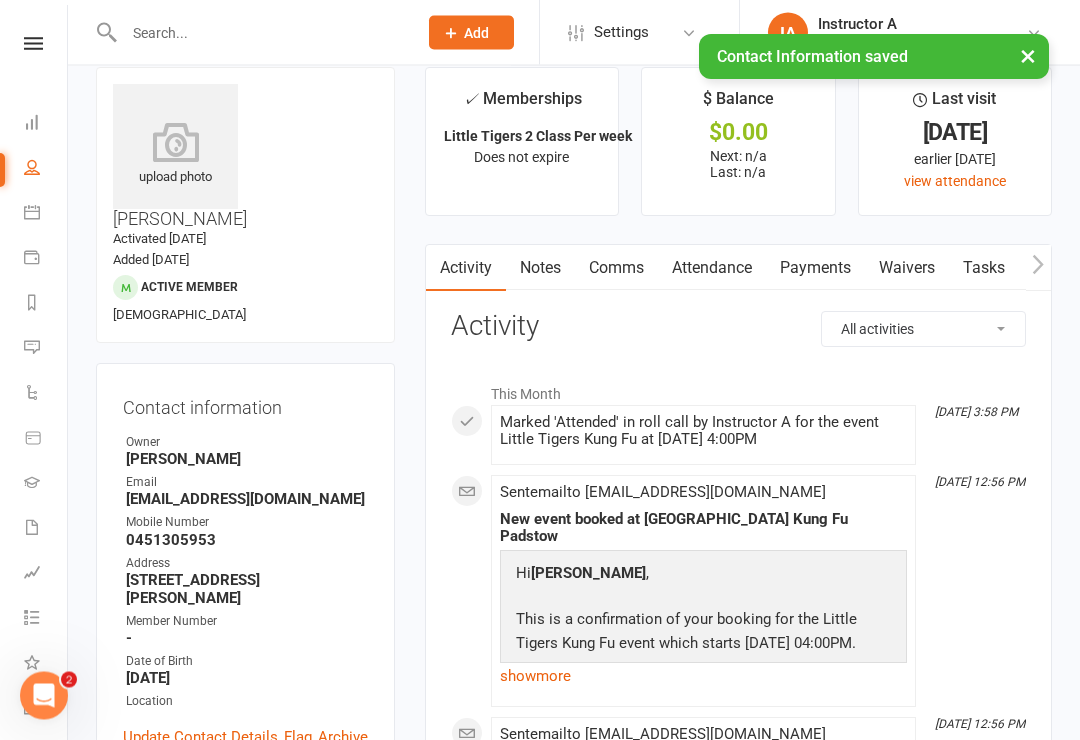 scroll, scrollTop: 27, scrollLeft: 0, axis: vertical 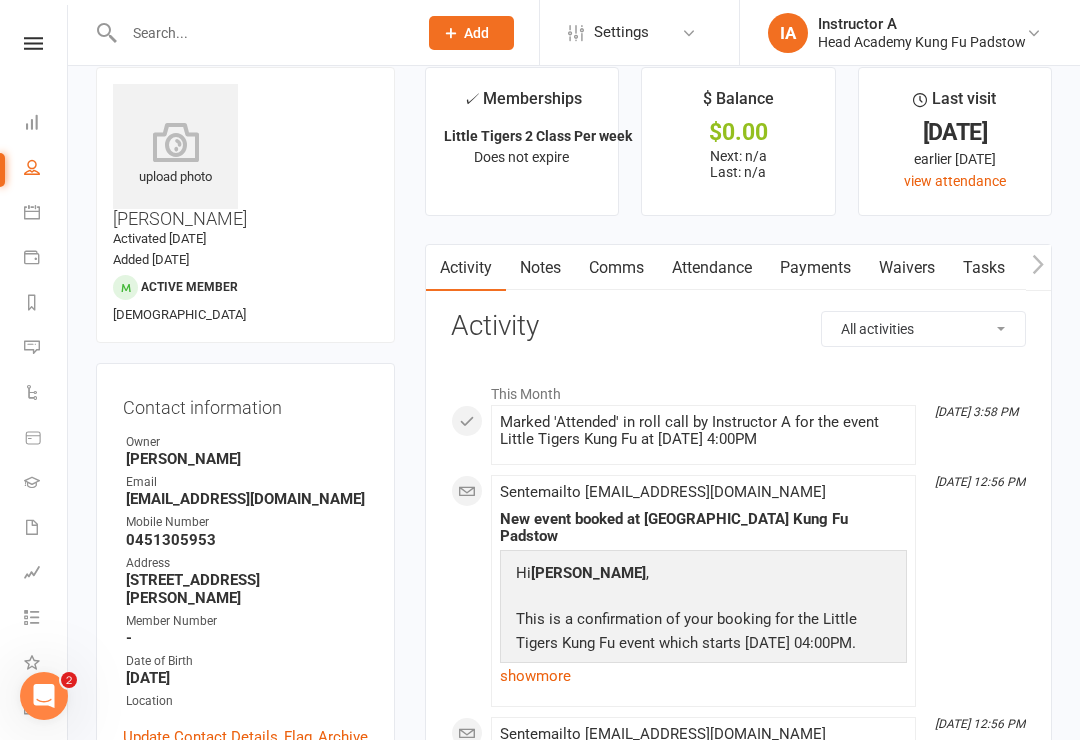 click at bounding box center (32, 122) 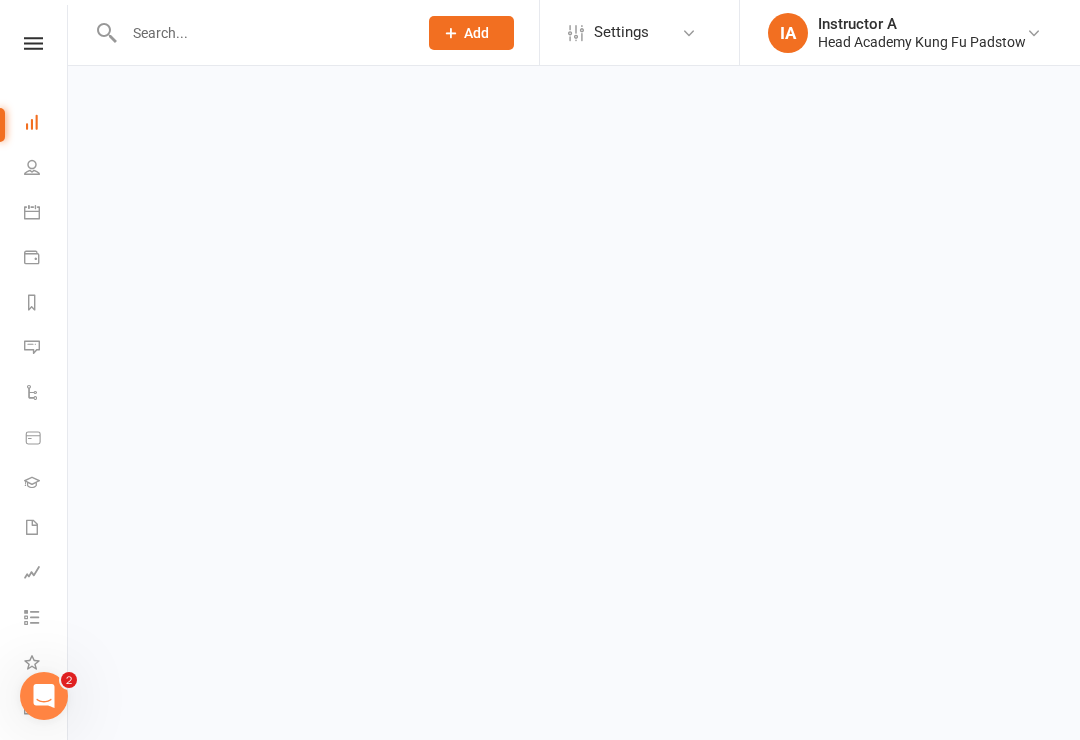 scroll, scrollTop: 0, scrollLeft: 0, axis: both 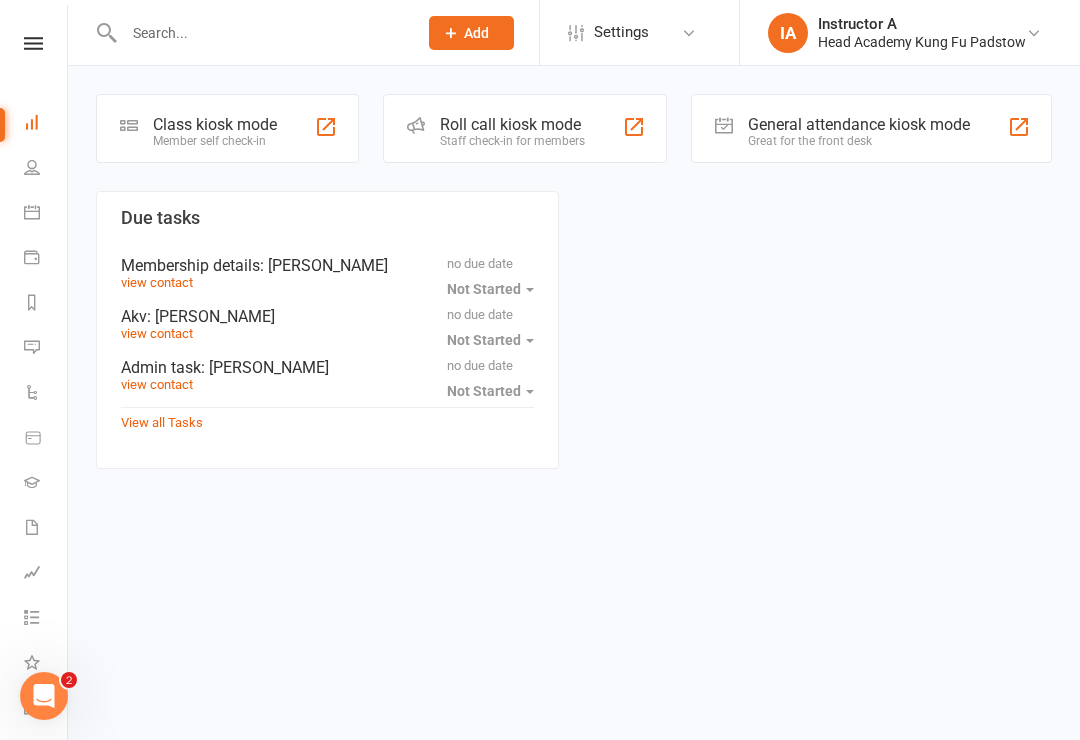 click at bounding box center [260, 33] 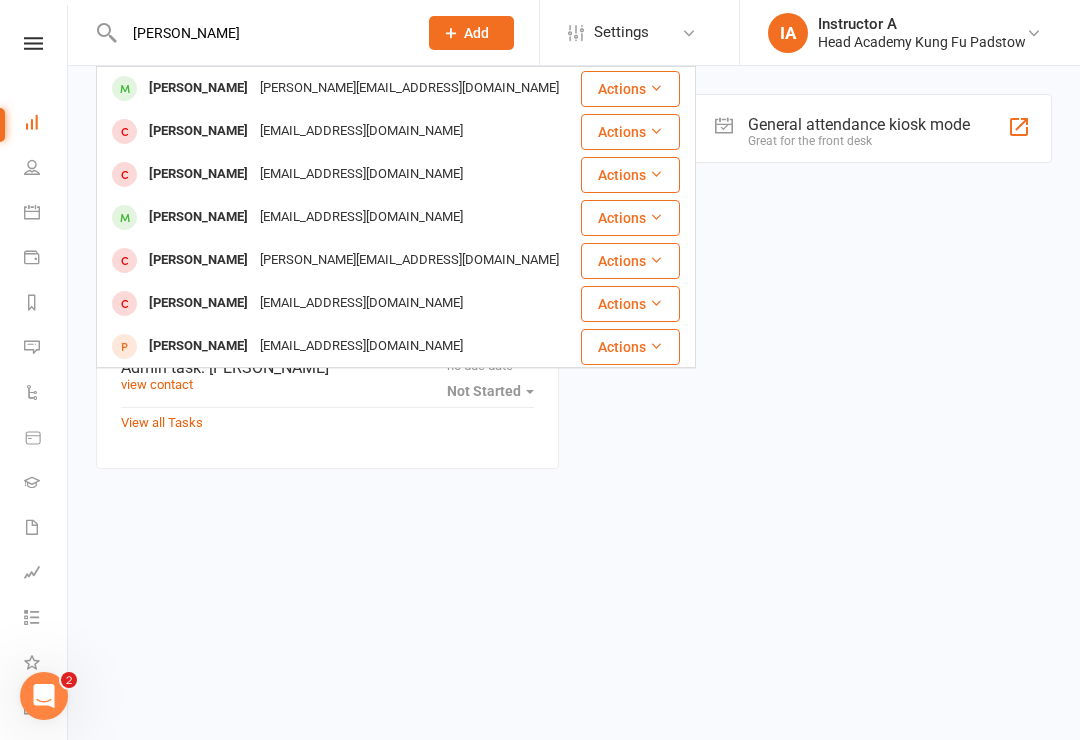 type on "George raad" 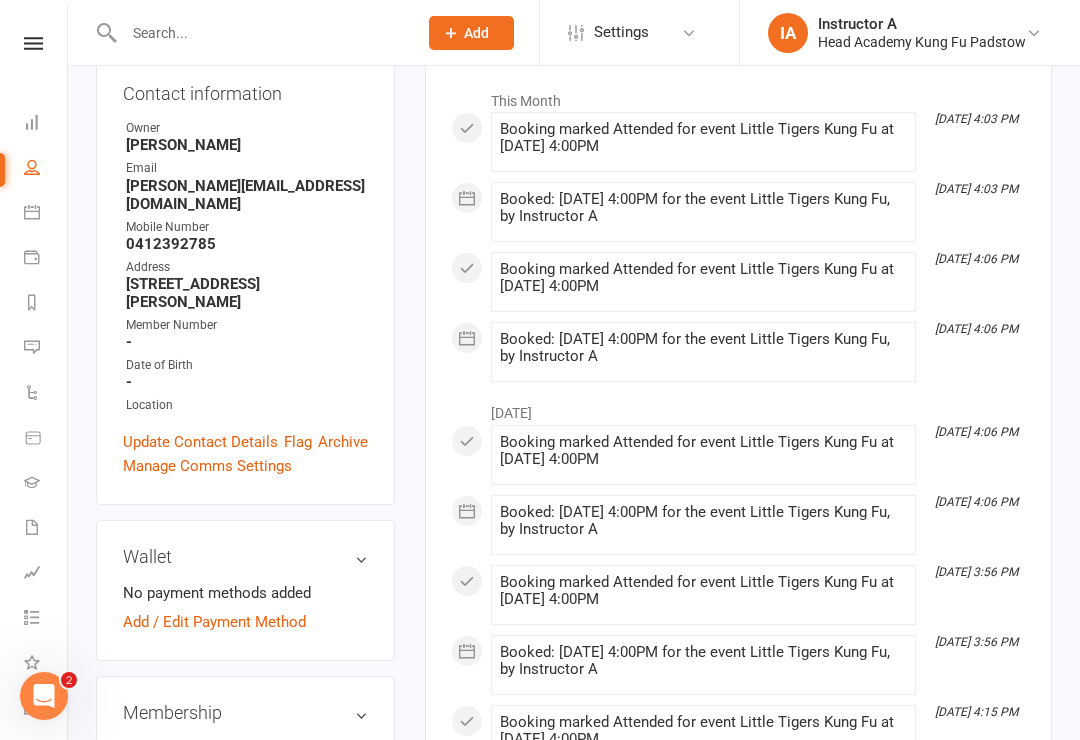 scroll, scrollTop: 190, scrollLeft: 0, axis: vertical 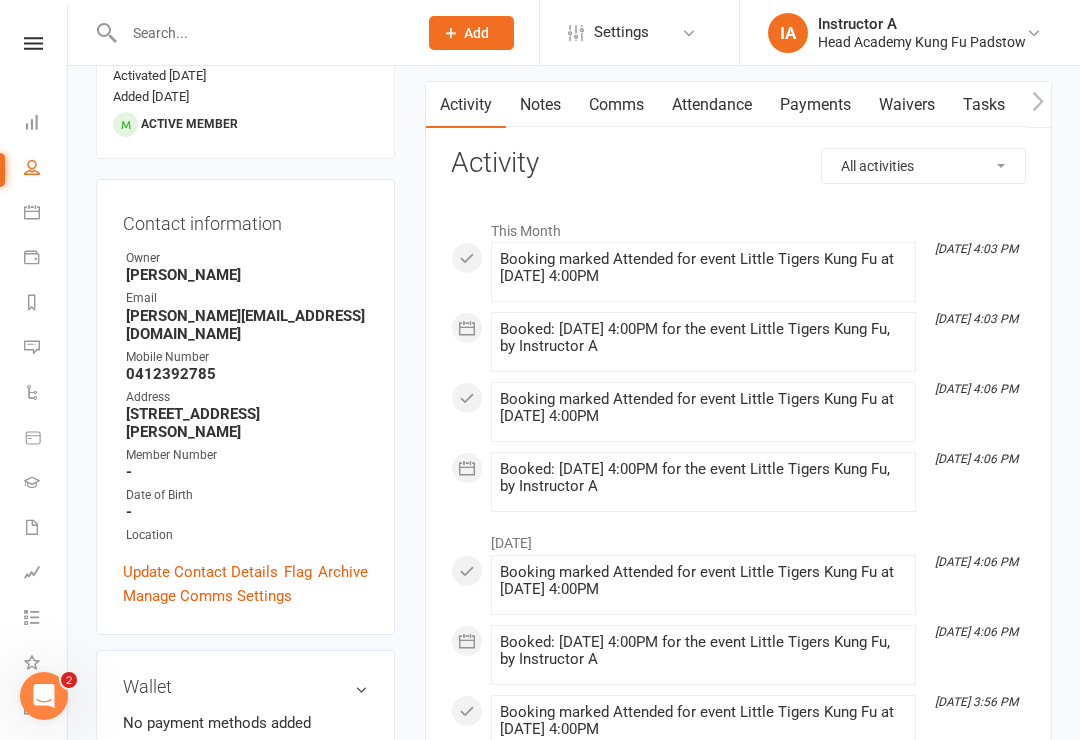 click on "Attendance" at bounding box center (712, 105) 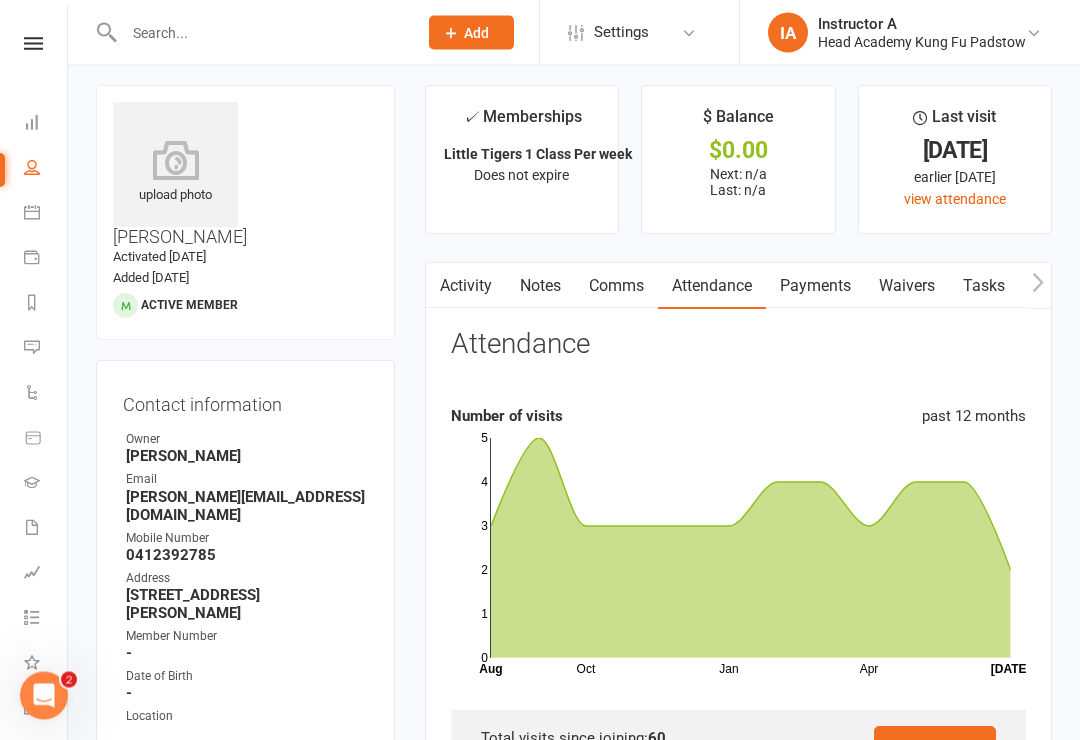 scroll, scrollTop: 0, scrollLeft: 0, axis: both 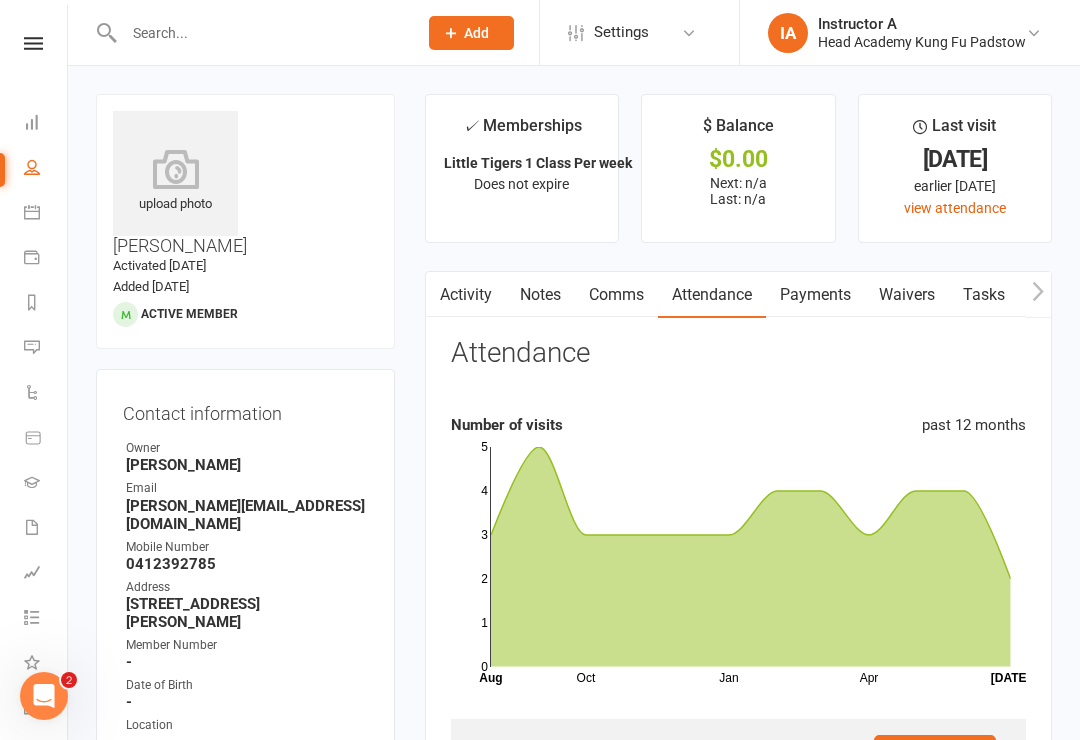 click on "Update Contact Details" at bounding box center (200, 762) 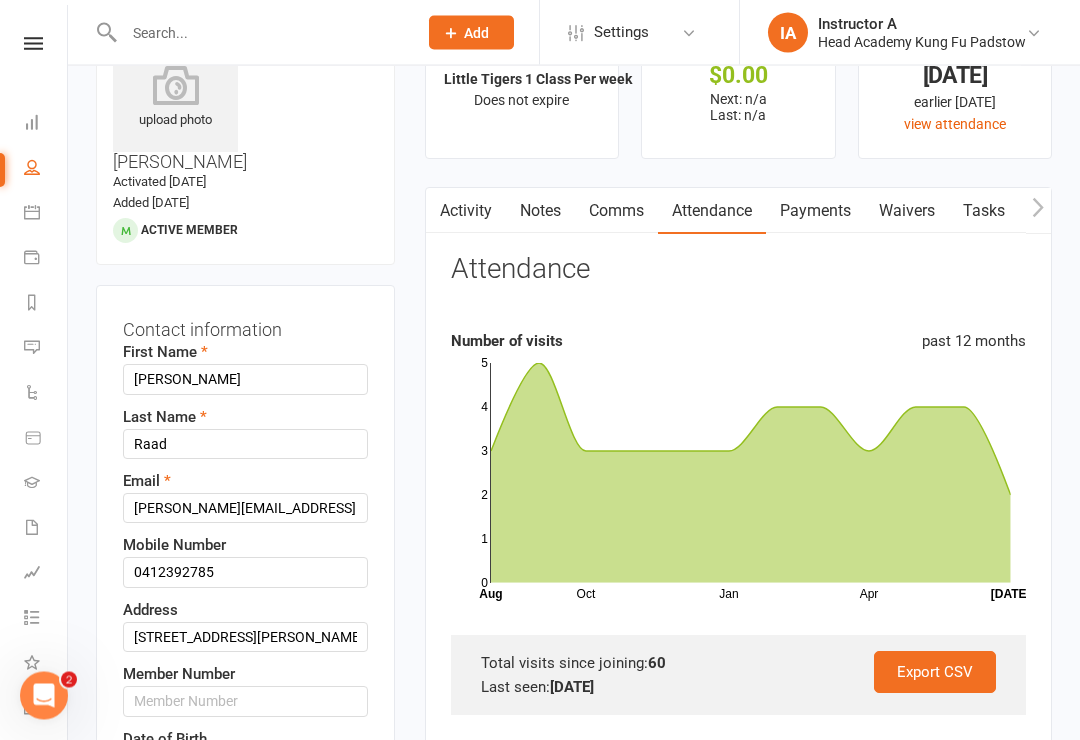 scroll, scrollTop: 94, scrollLeft: 0, axis: vertical 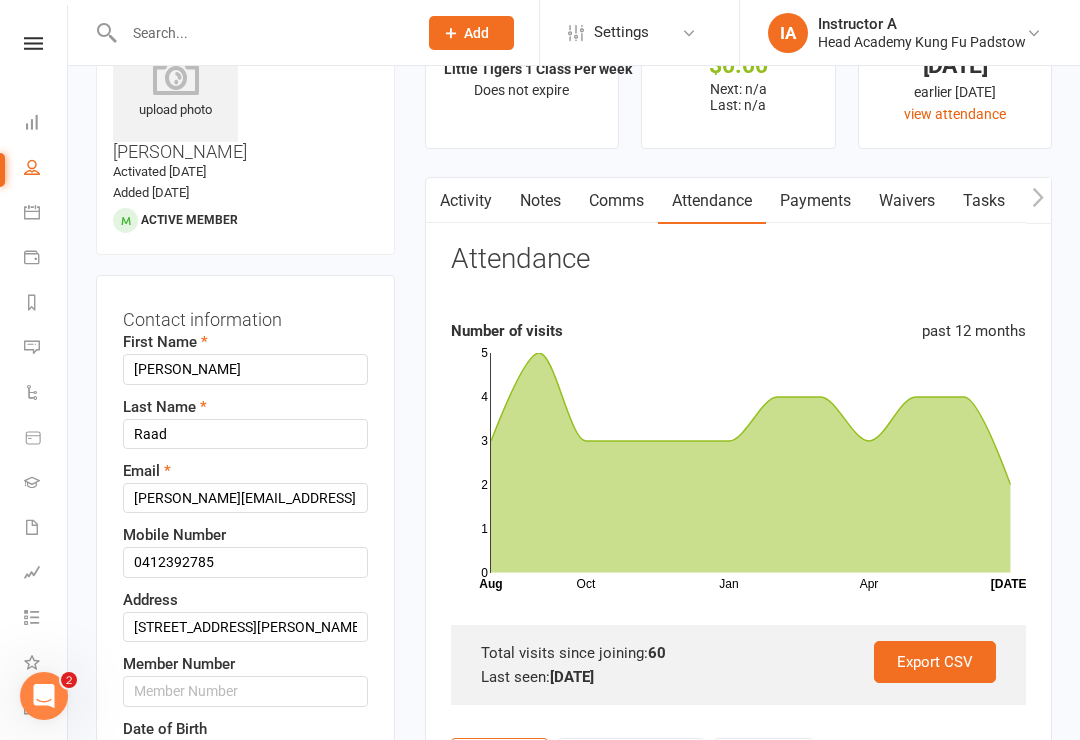 click at bounding box center [341, 756] 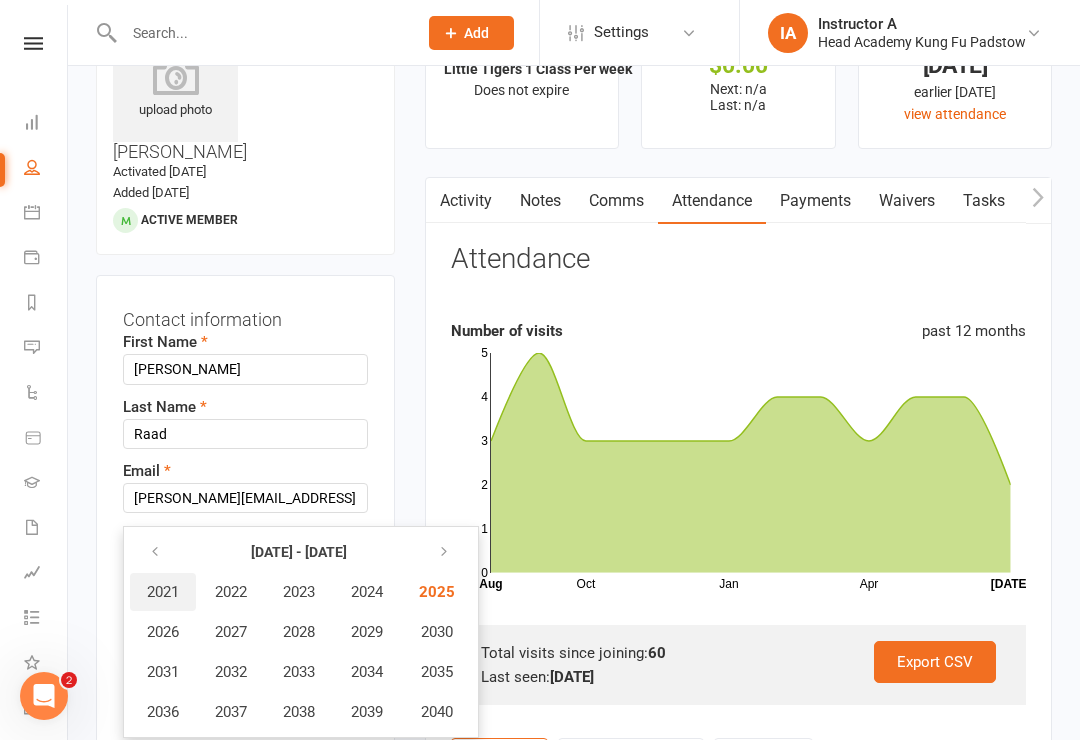click on "2021" at bounding box center (163, 592) 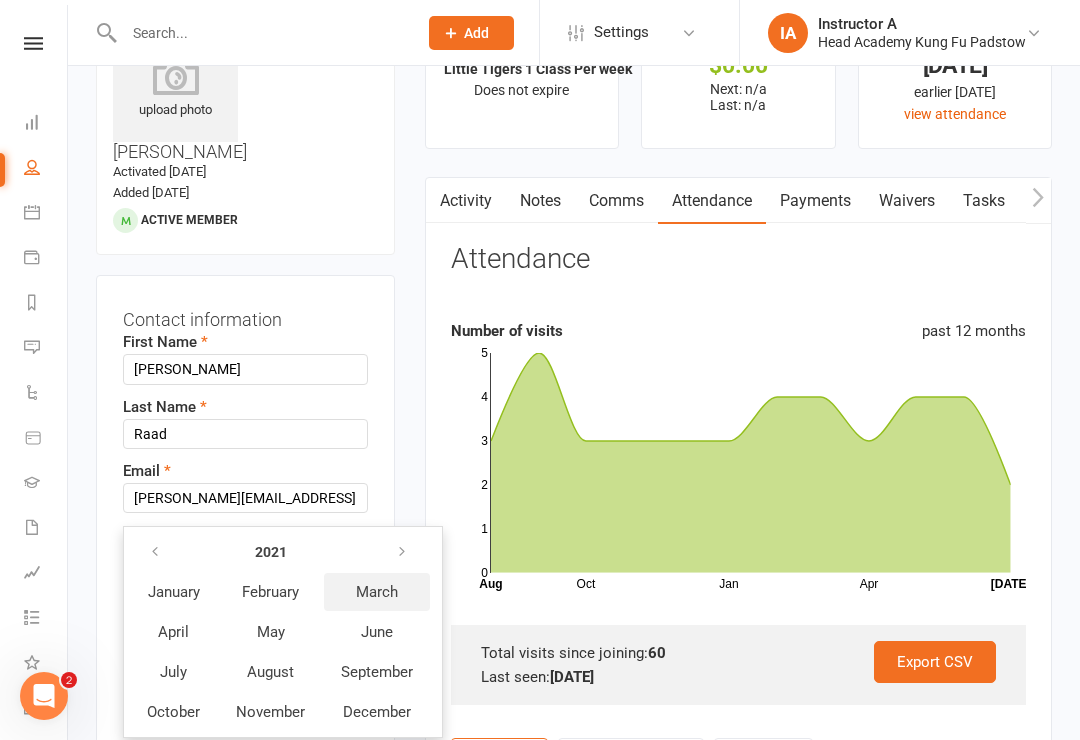 click on "March" at bounding box center (377, 592) 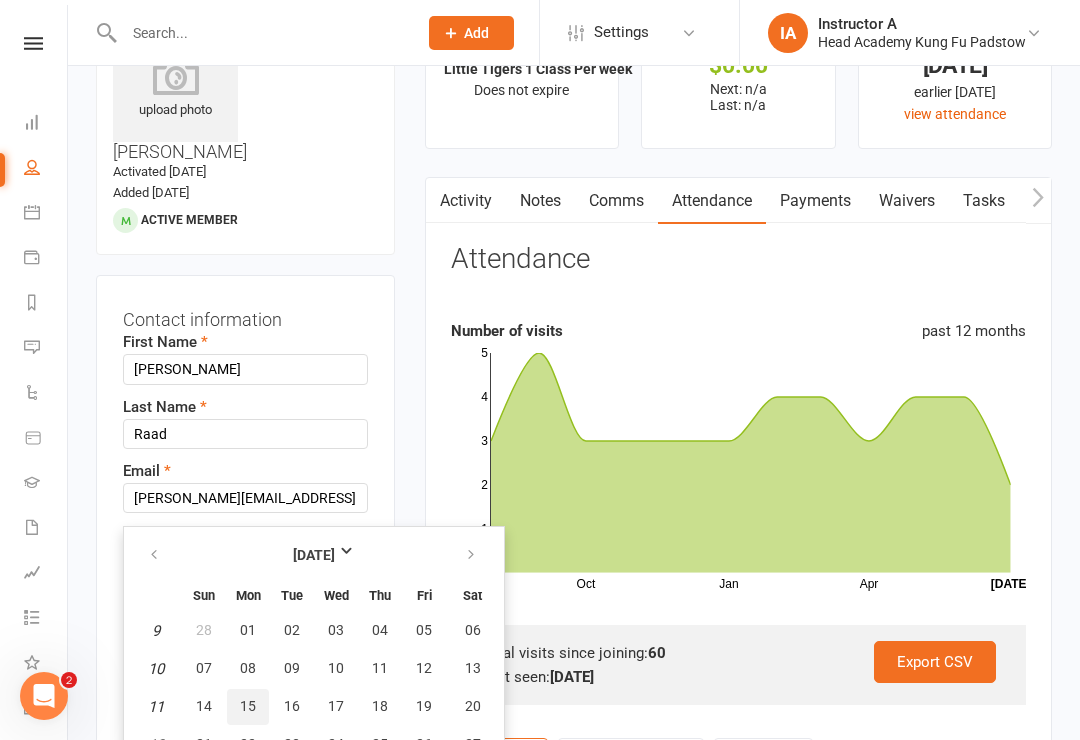 click on "15" at bounding box center (248, 707) 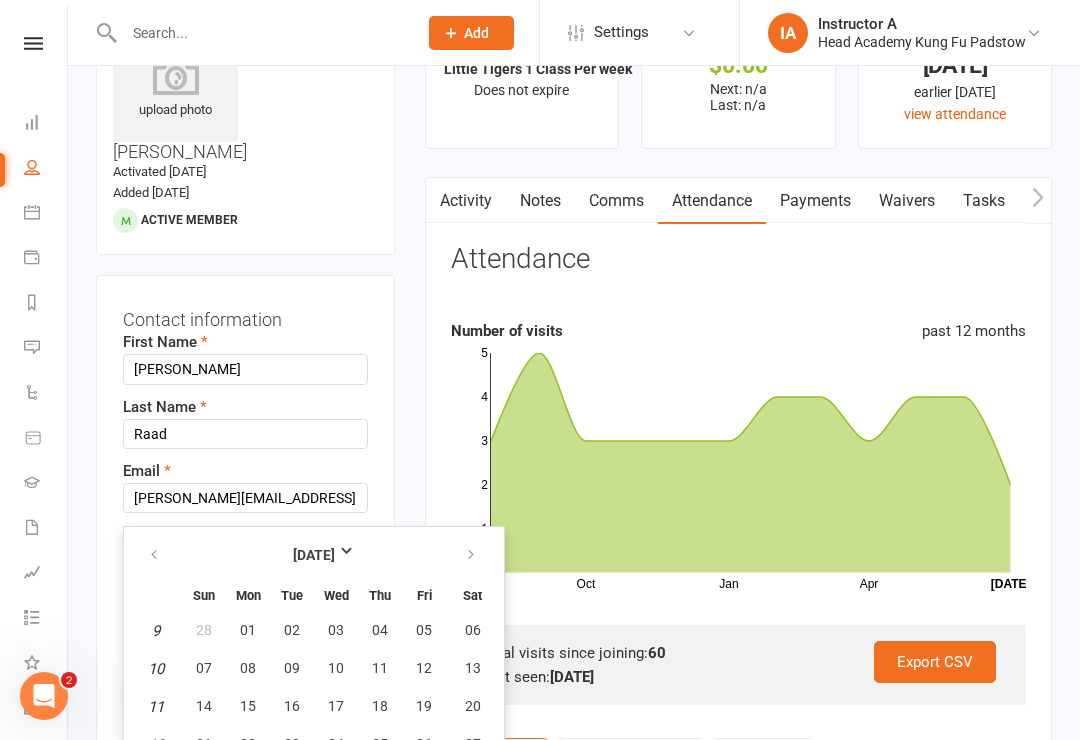 type on "15 Mar 2021" 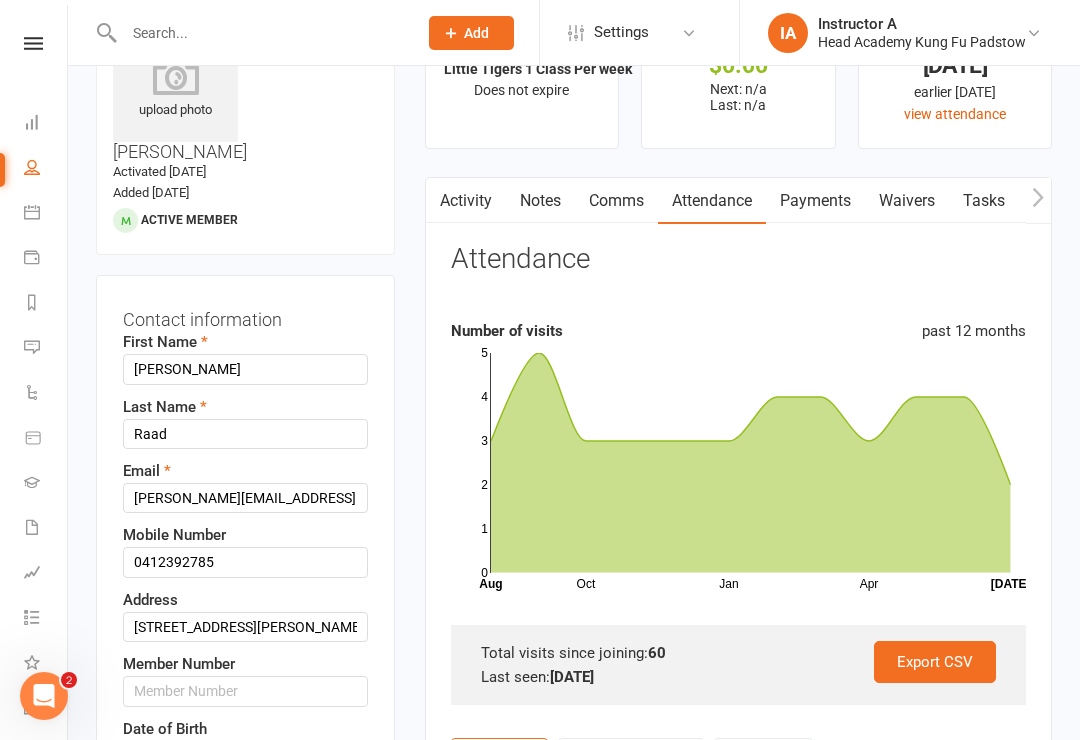 click on "Export CSV" at bounding box center [935, 662] 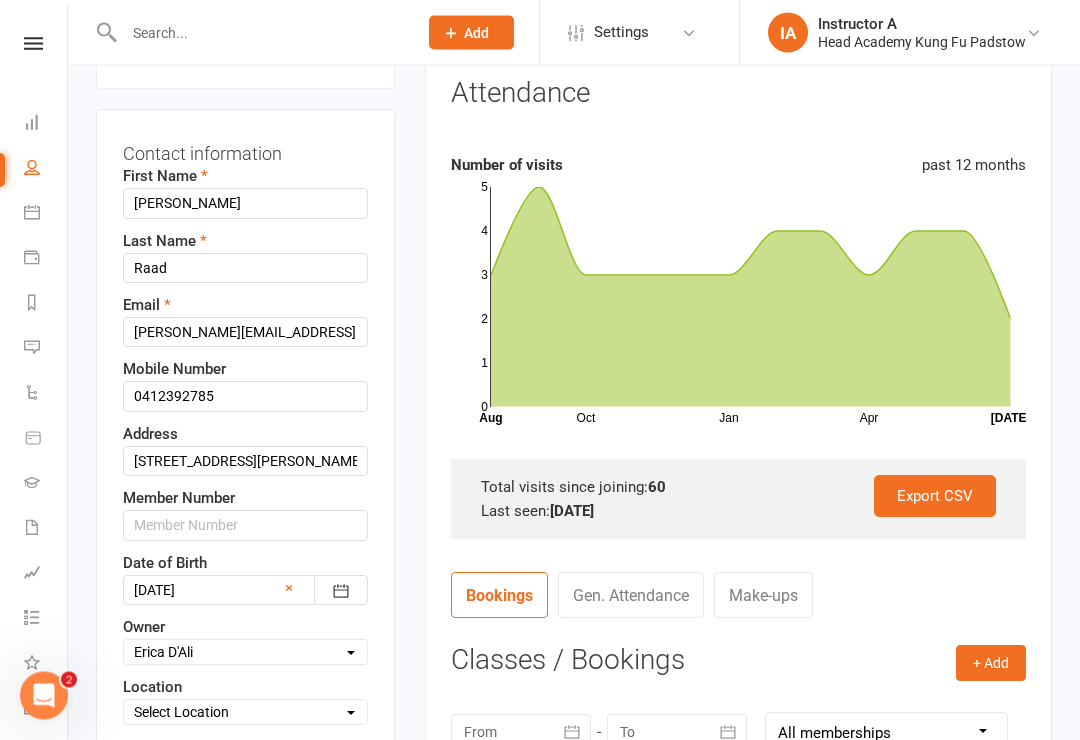 click on "Save" at bounding box center [169, 764] 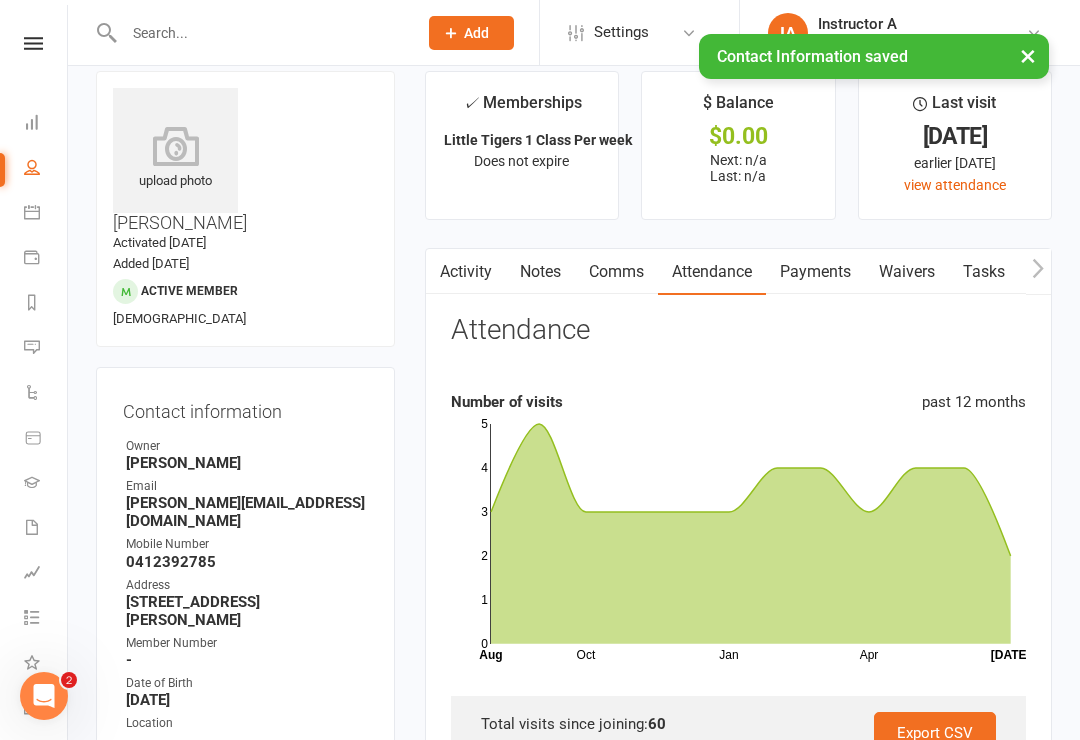 scroll, scrollTop: 0, scrollLeft: 0, axis: both 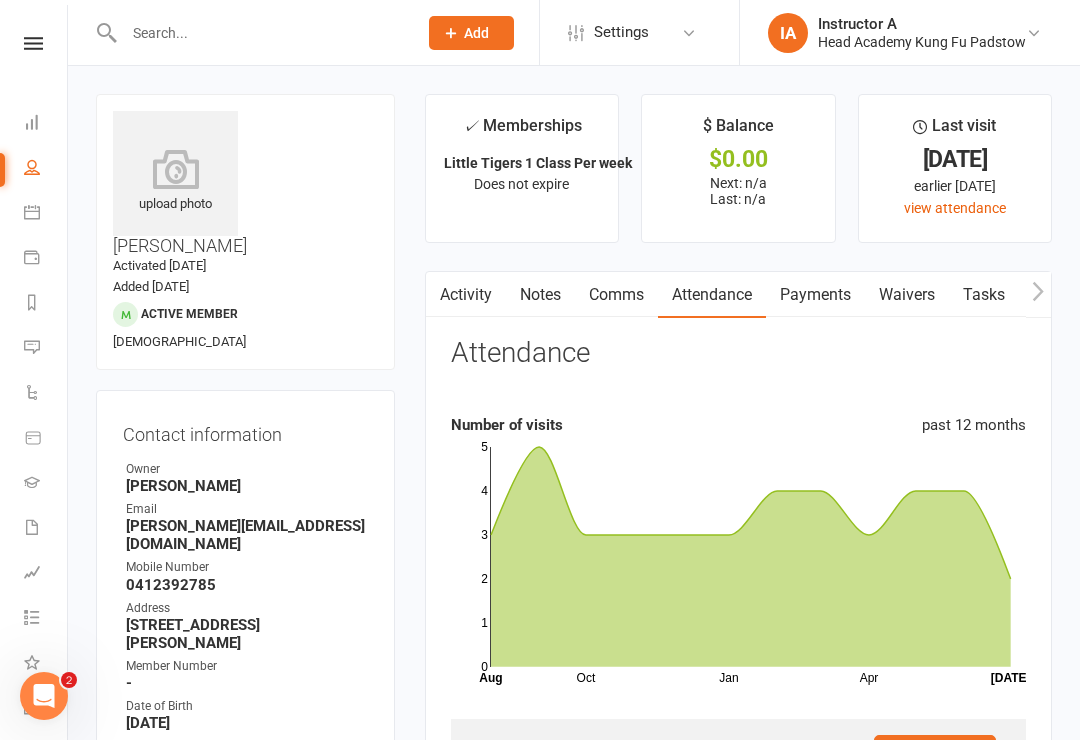 click at bounding box center (33, 43) 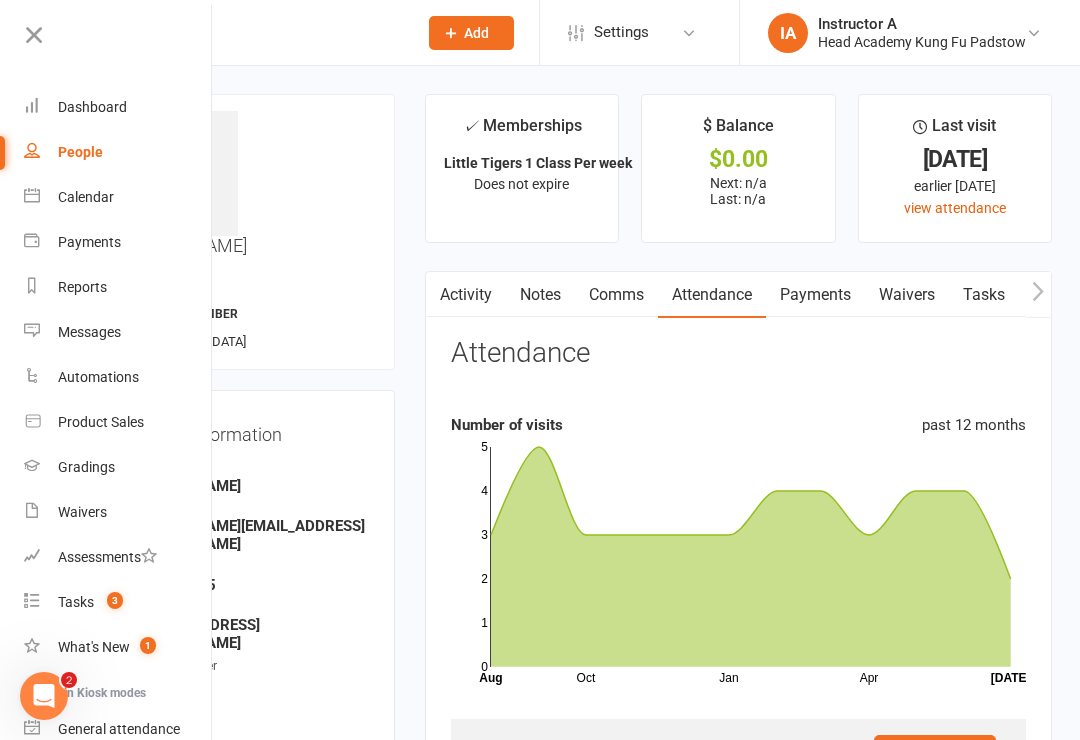 click on "Dashboard" at bounding box center [92, 107] 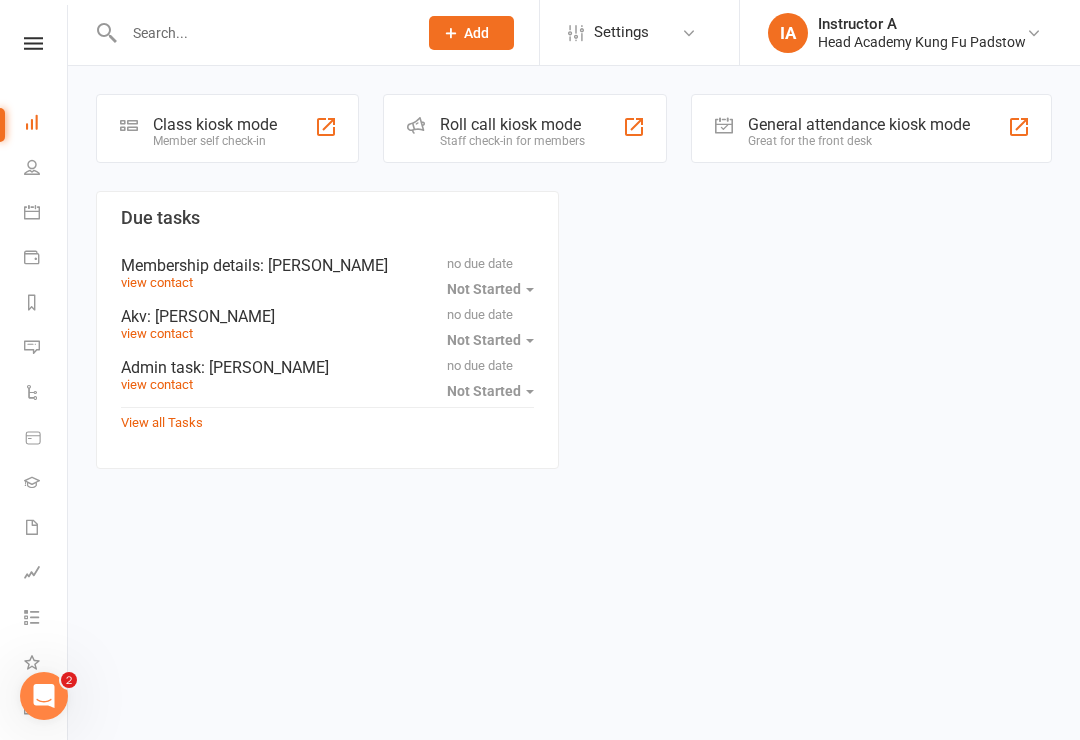 click on "Staff check-in for members" at bounding box center [512, 141] 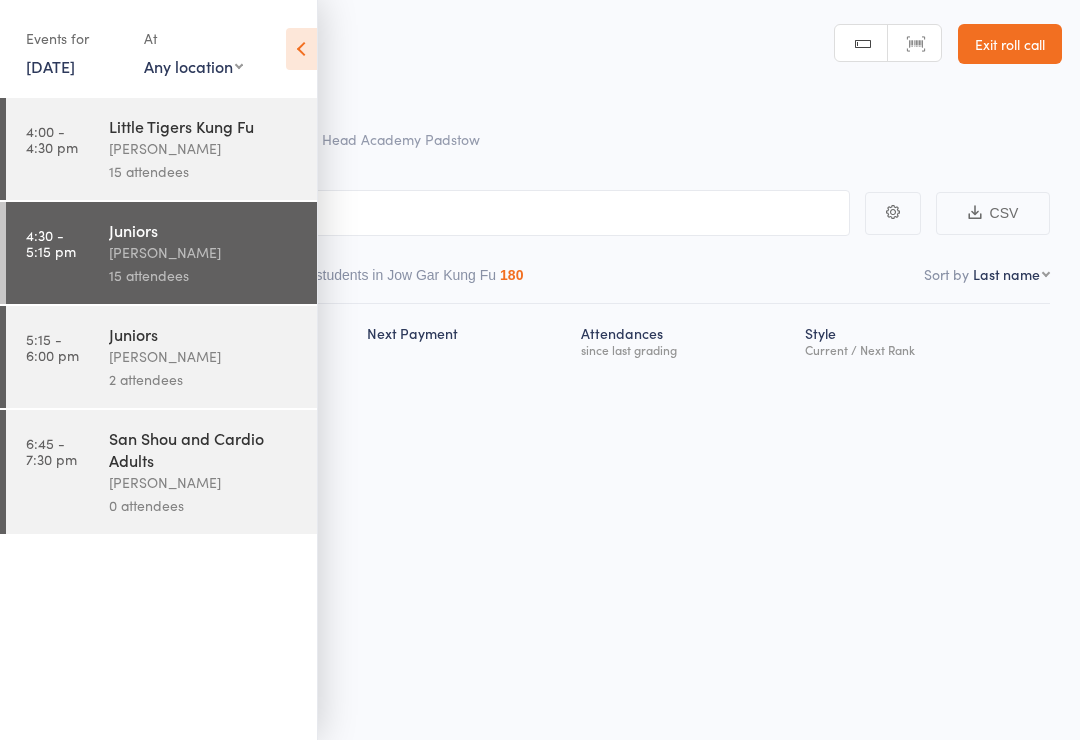 scroll, scrollTop: 0, scrollLeft: 0, axis: both 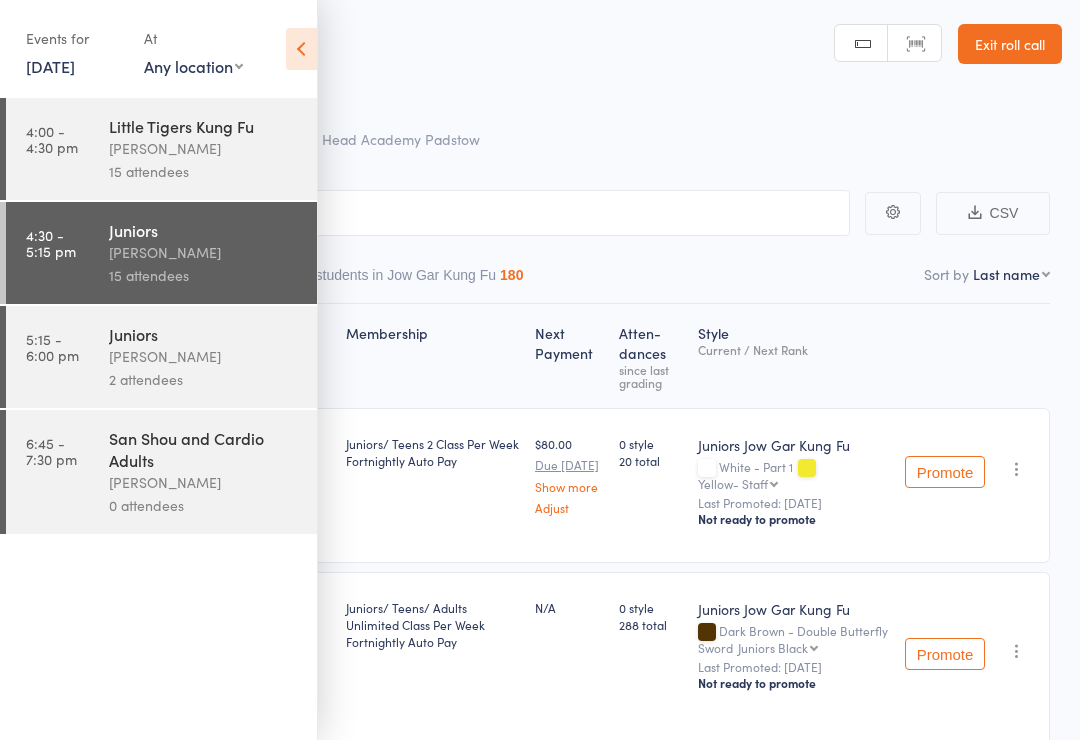 click on "Events for 14 Jul, 2025 14 Jul, 2025
July 2025
Sun Mon Tue Wed Thu Fri Sat
27
29
30
01
02
03
04
05
28
06
07
08
09
10
11
12
29
13
14
15
16
17
18
19
30
20
21
22
23
24
25
26
31
27
28
29
30
31
01
02" at bounding box center [158, 50] 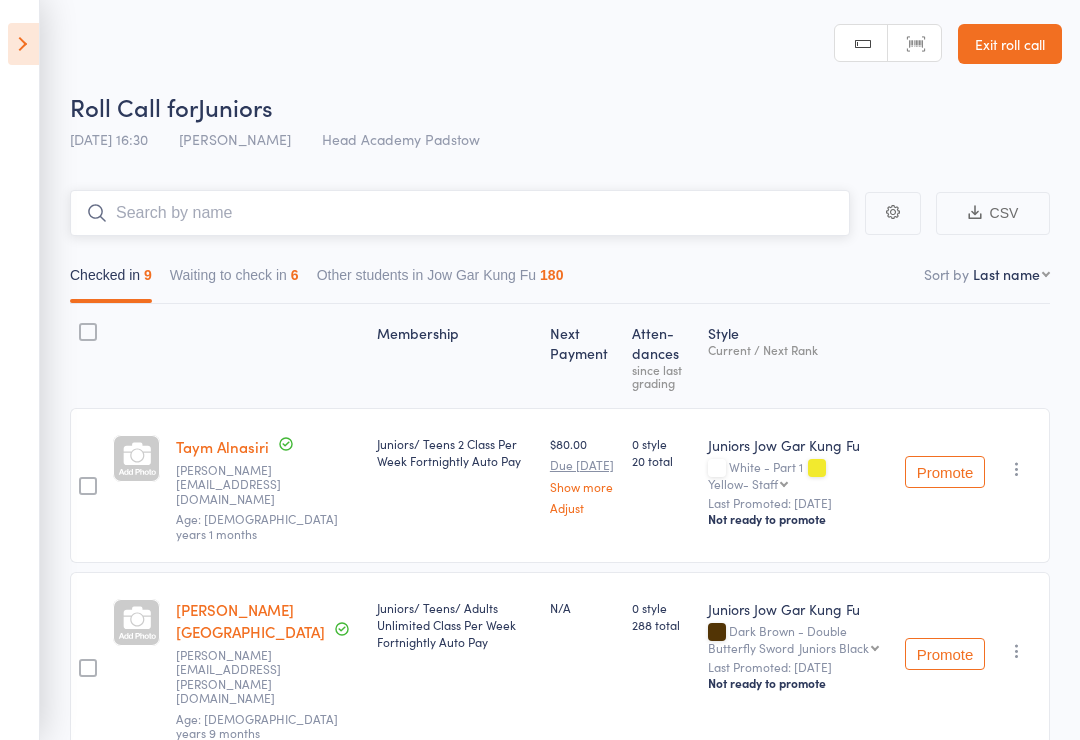 click at bounding box center [460, 213] 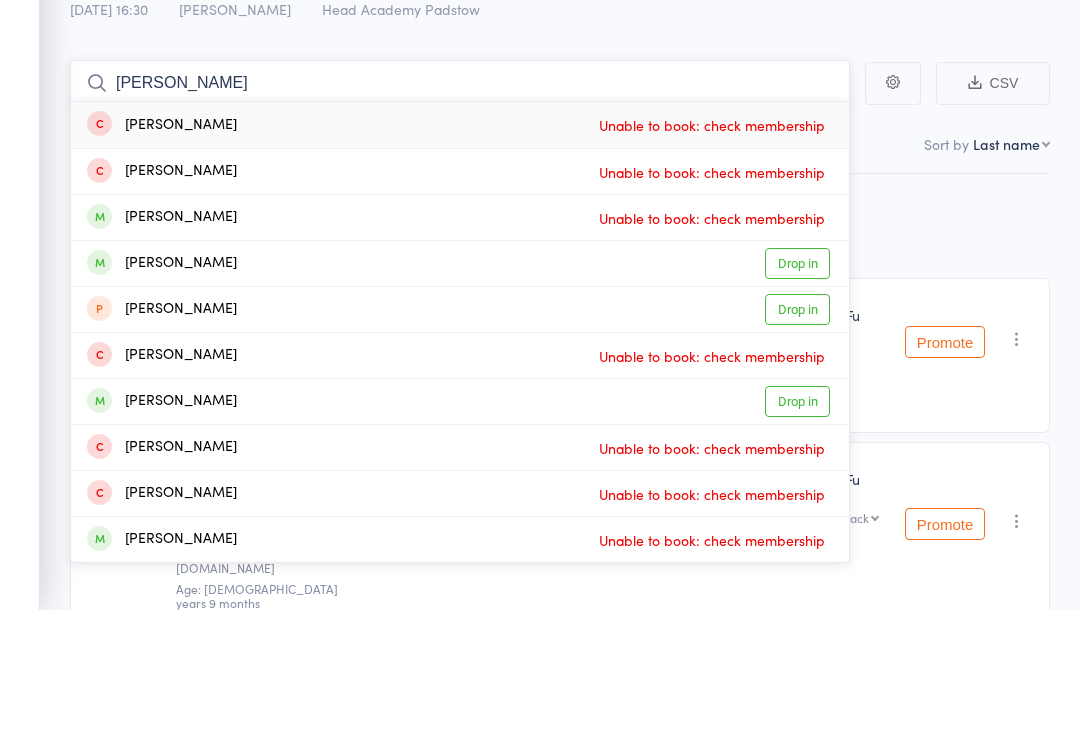 type on "William" 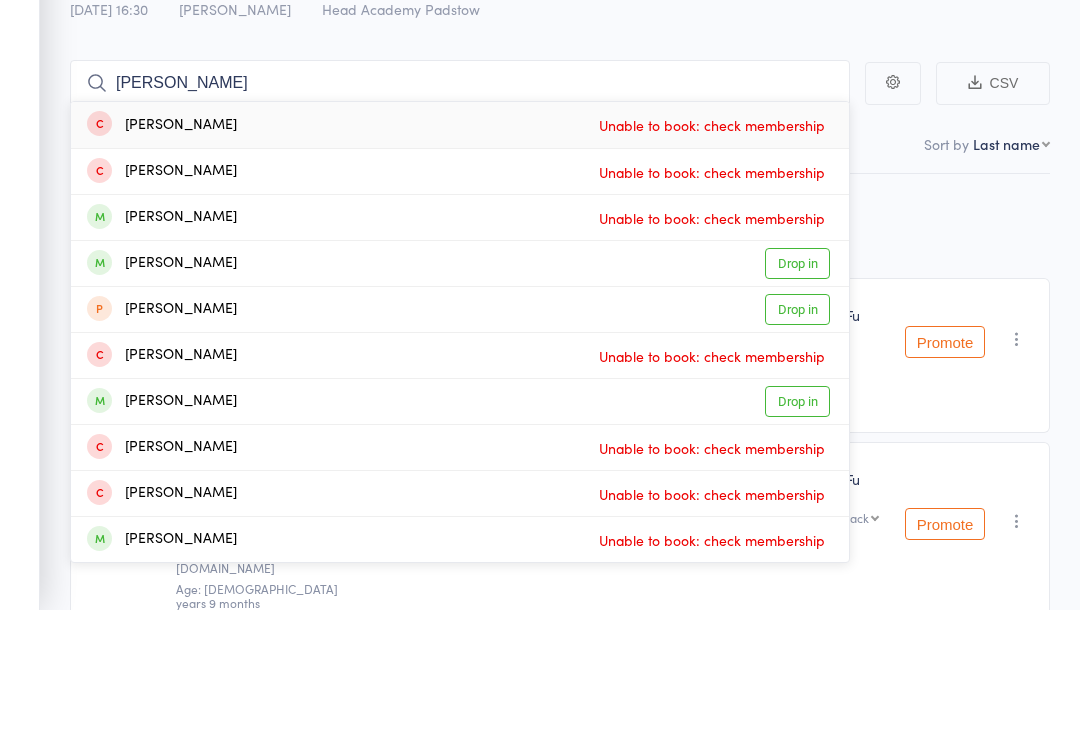 click on "William Lam" at bounding box center [162, 393] 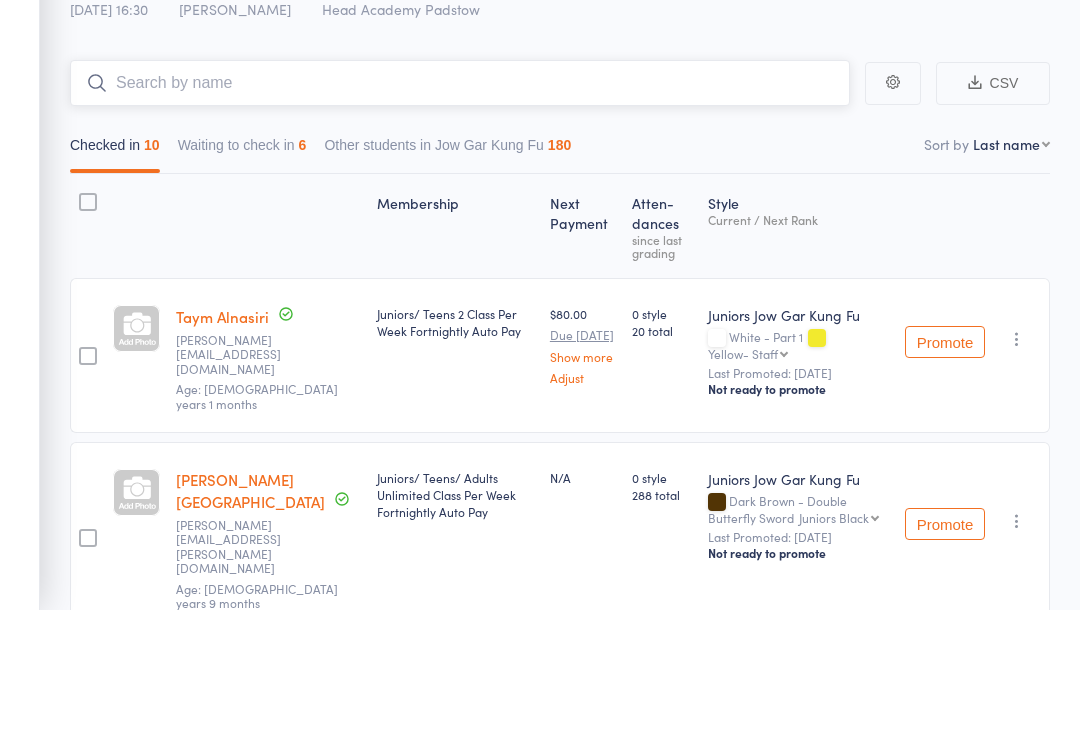 click at bounding box center (460, 213) 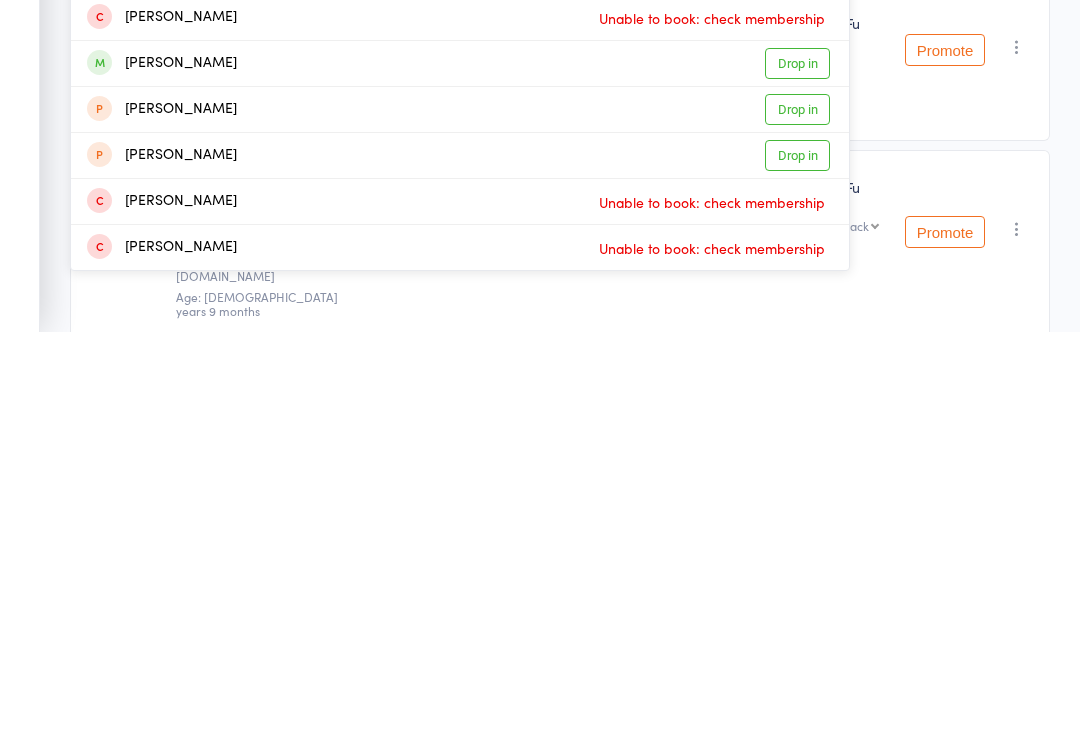 scroll, scrollTop: 33, scrollLeft: 0, axis: vertical 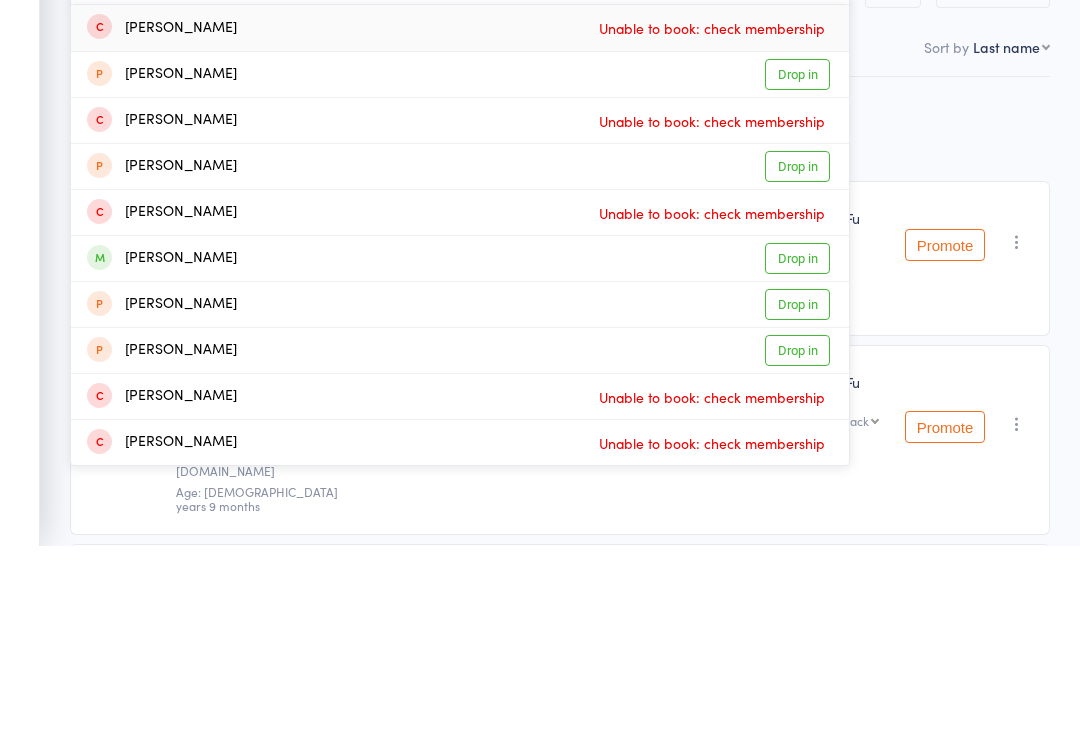 type on "James" 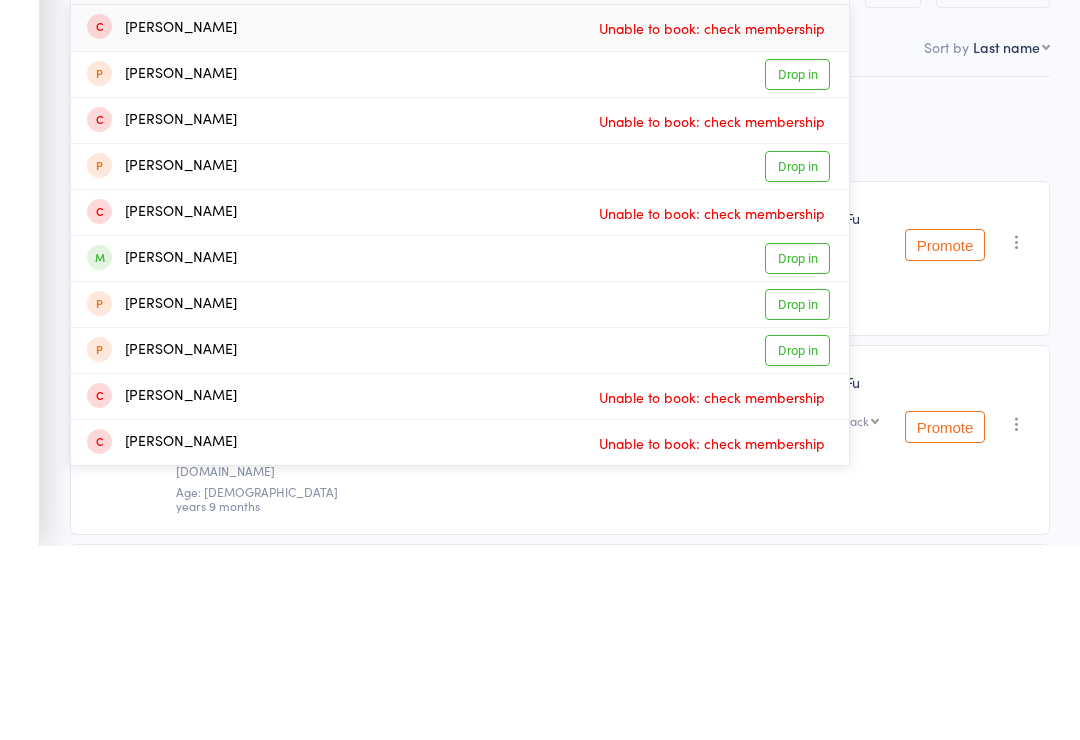 click on "James Nguyen" at bounding box center (162, 452) 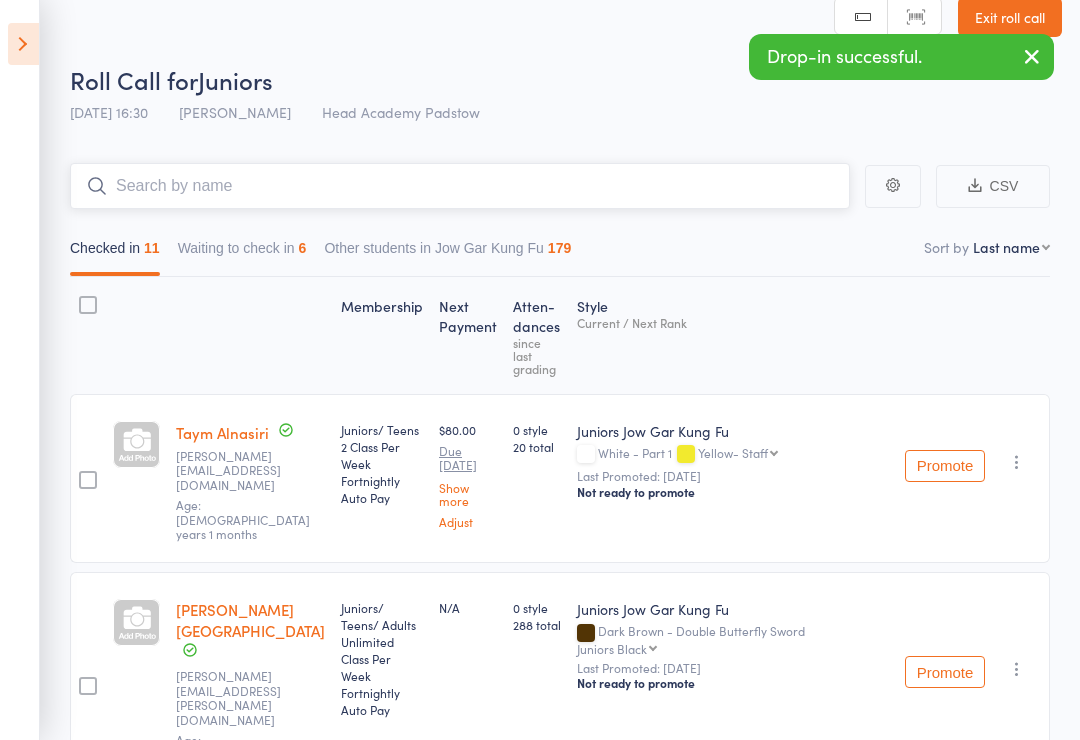 scroll, scrollTop: 0, scrollLeft: 0, axis: both 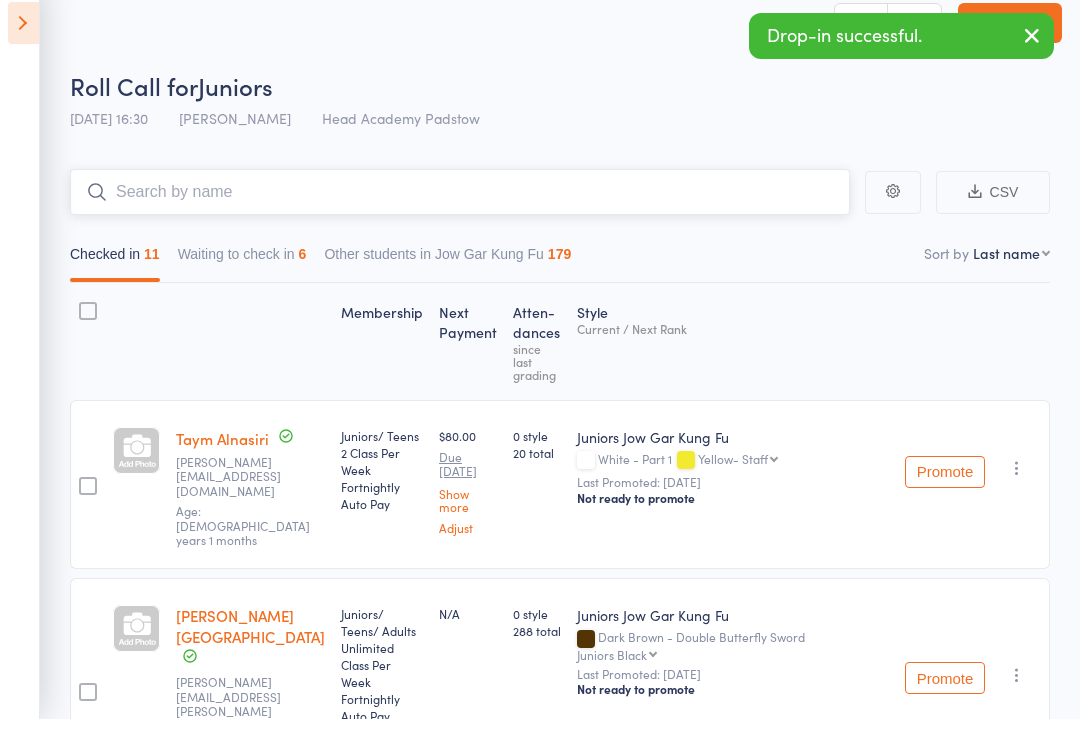 click at bounding box center [460, 213] 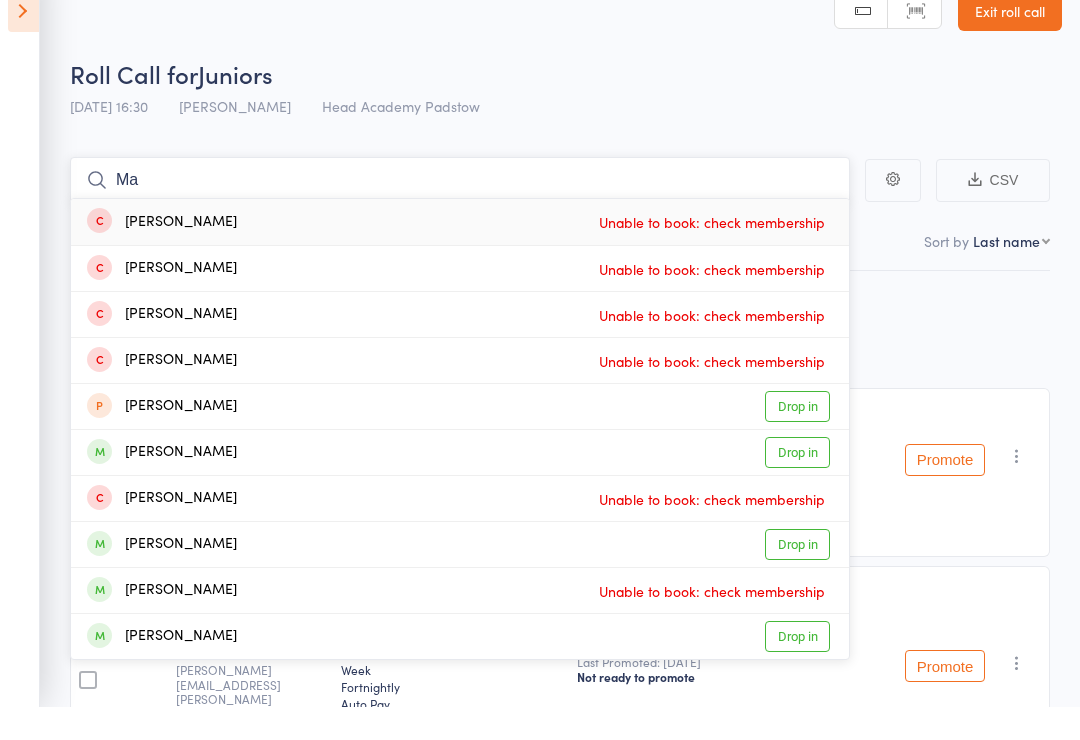 type on "M" 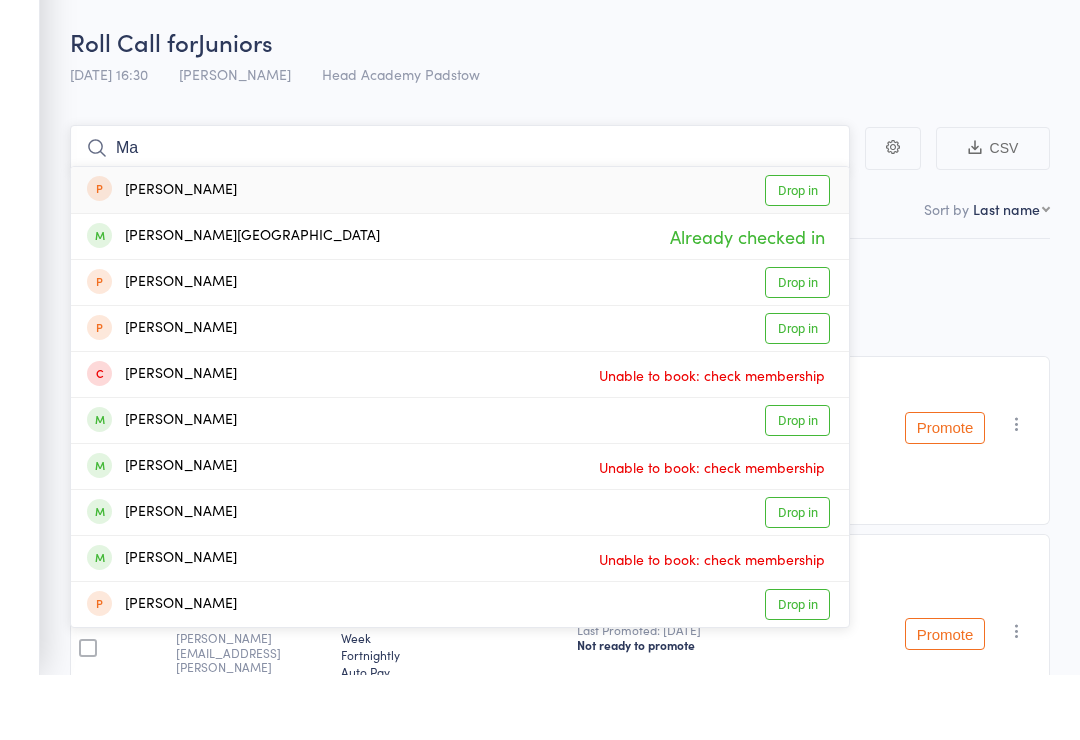 type on "M" 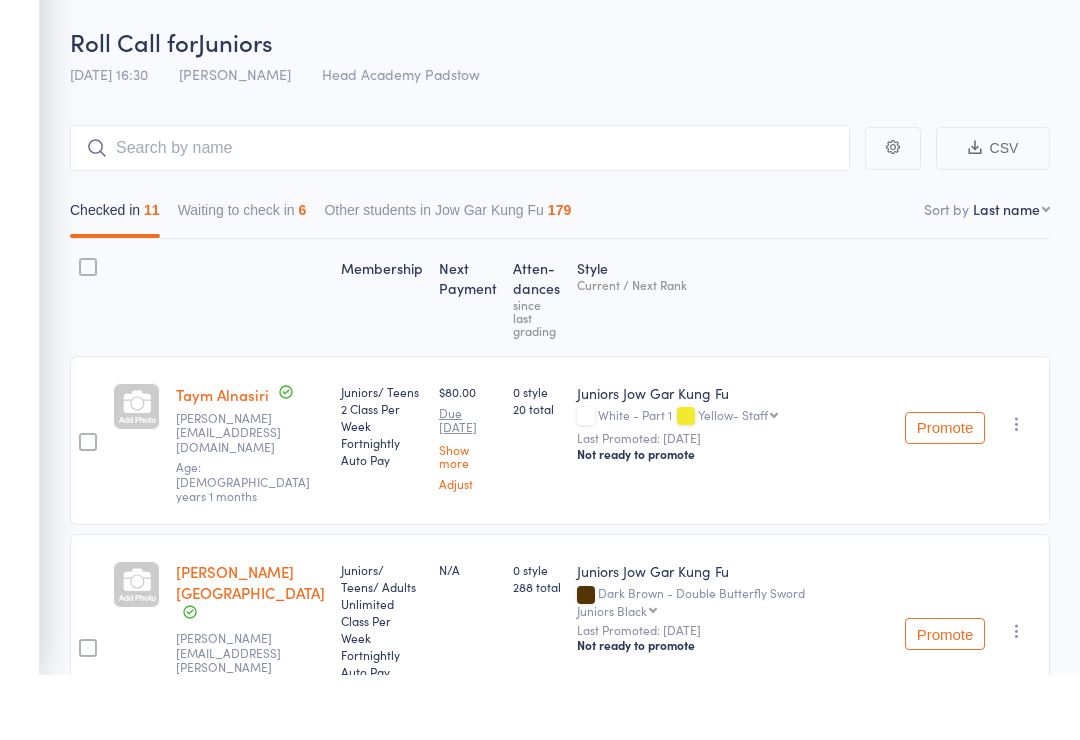 click on "Current / Next Rank" at bounding box center [733, 349] 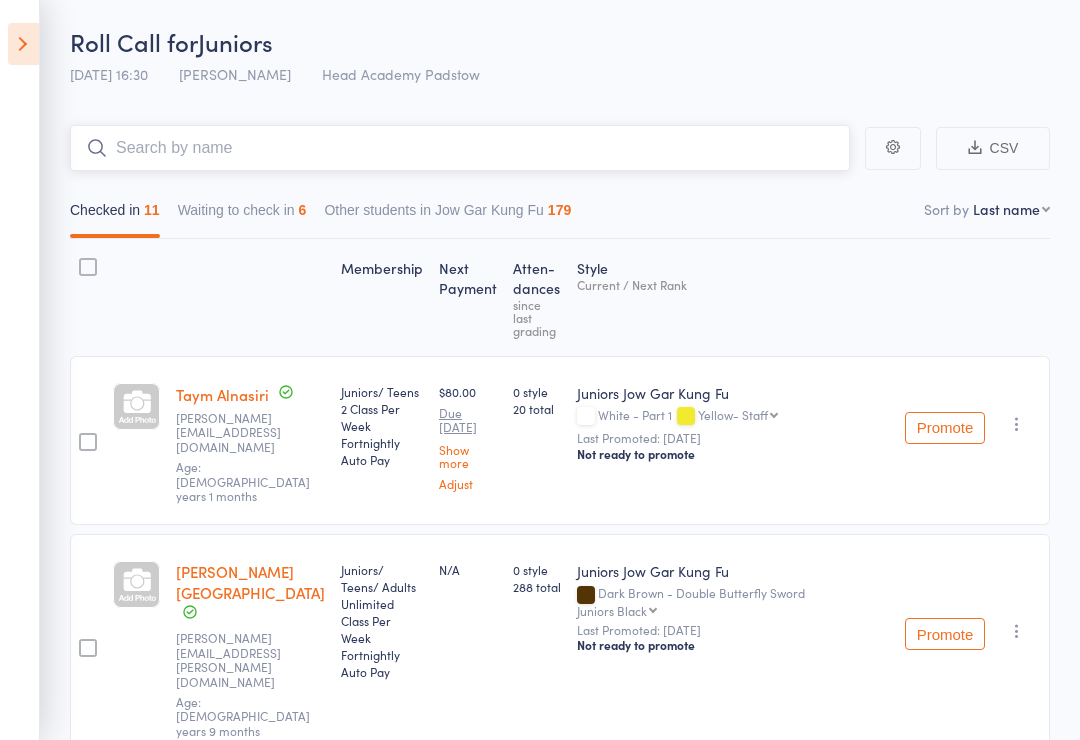 click at bounding box center [460, 148] 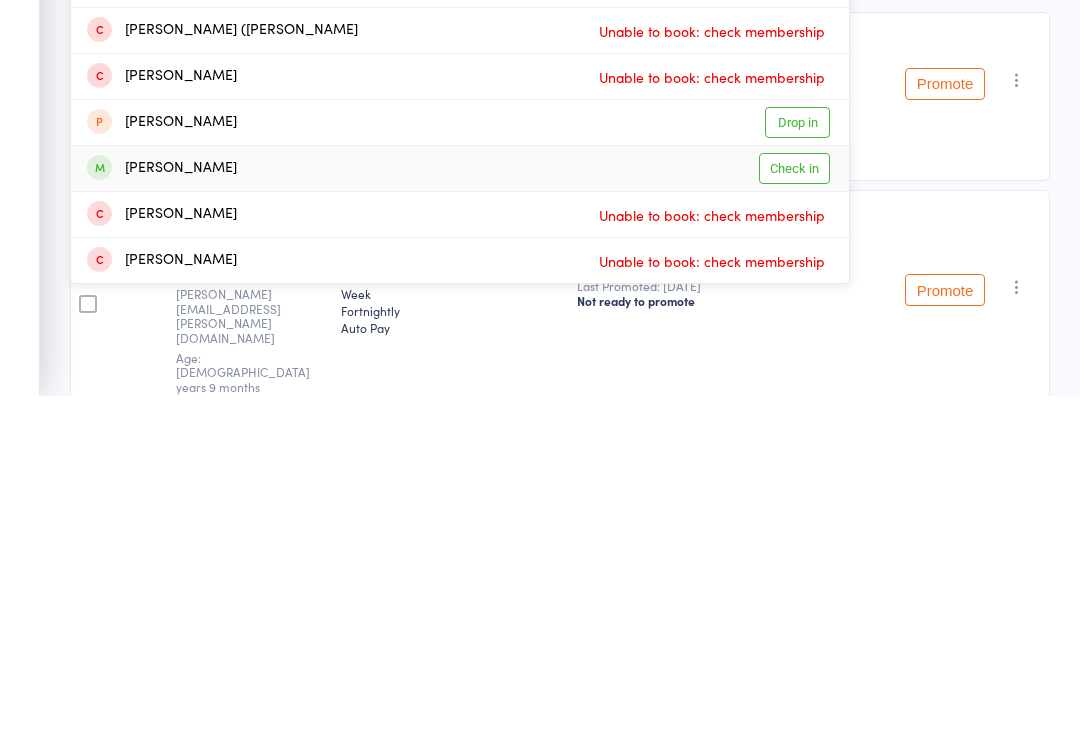 type on "Zacakary" 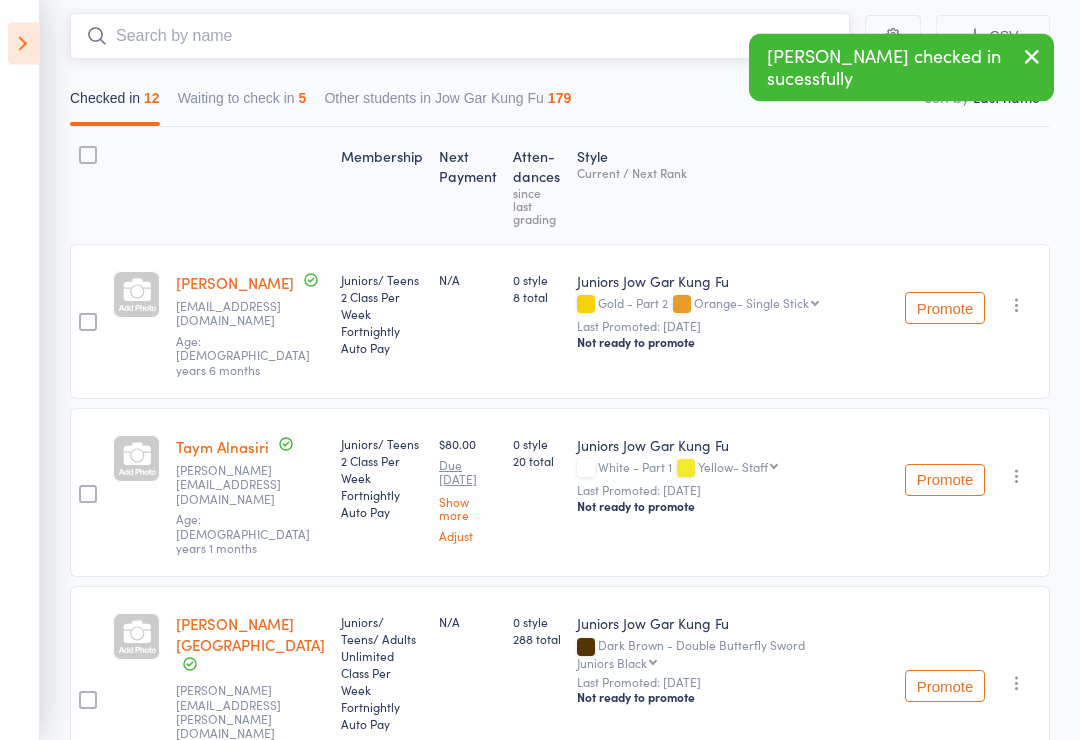 scroll, scrollTop: 176, scrollLeft: 0, axis: vertical 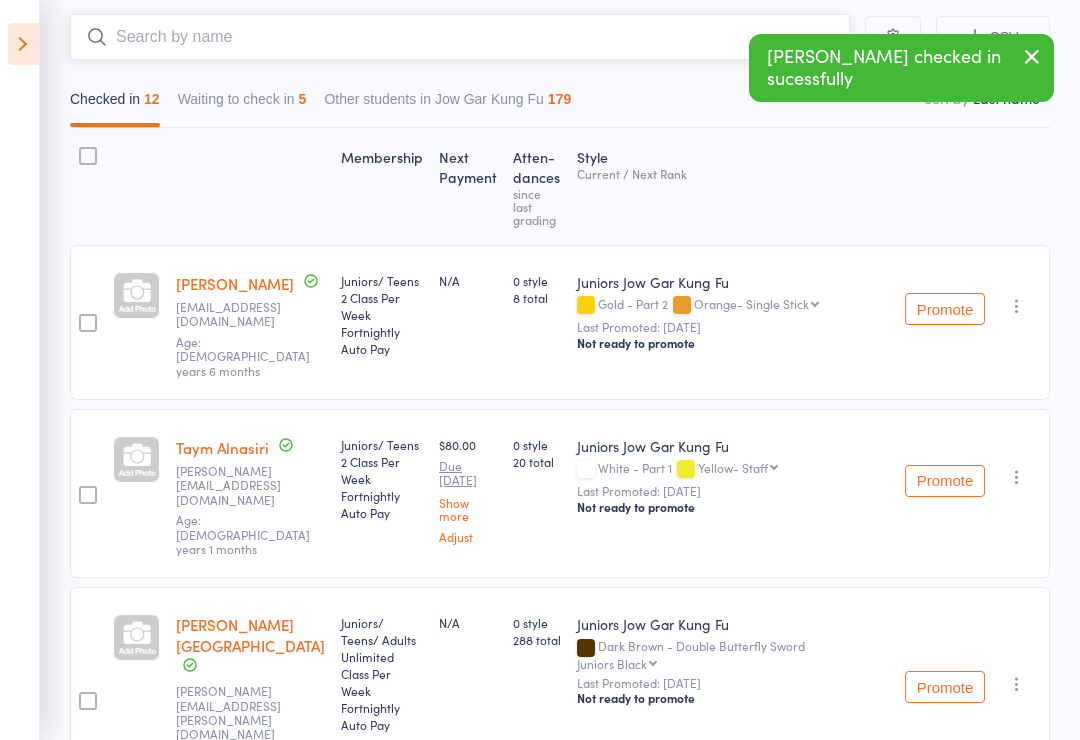 click at bounding box center [460, 37] 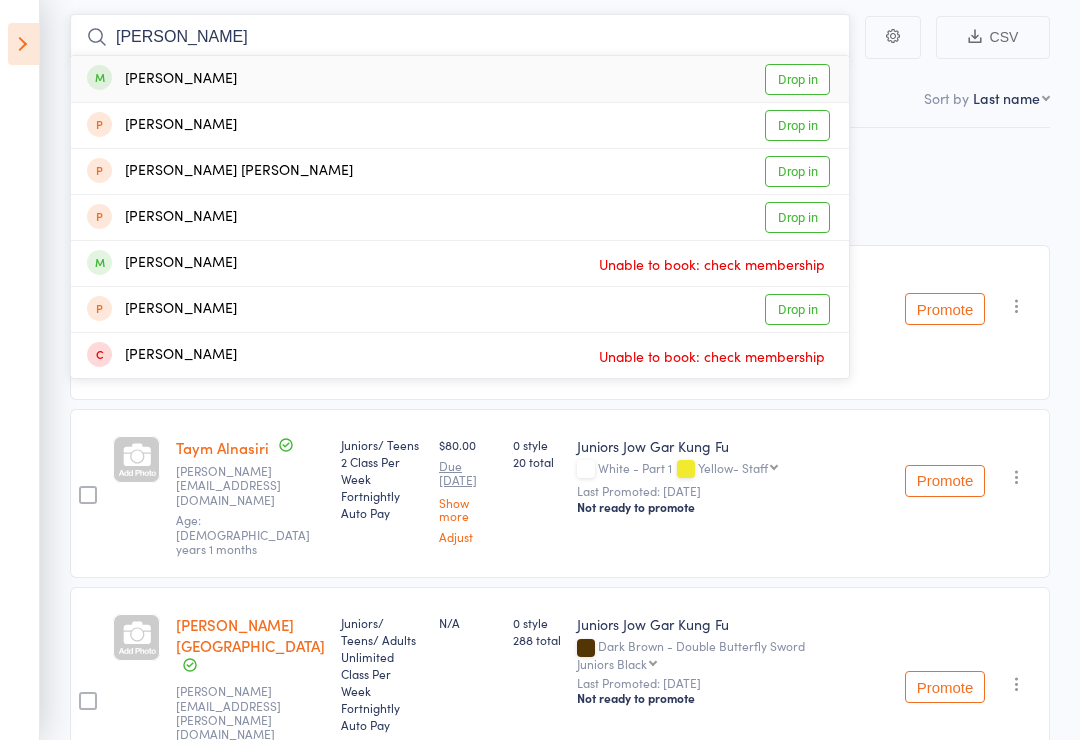 type on "Rosalind" 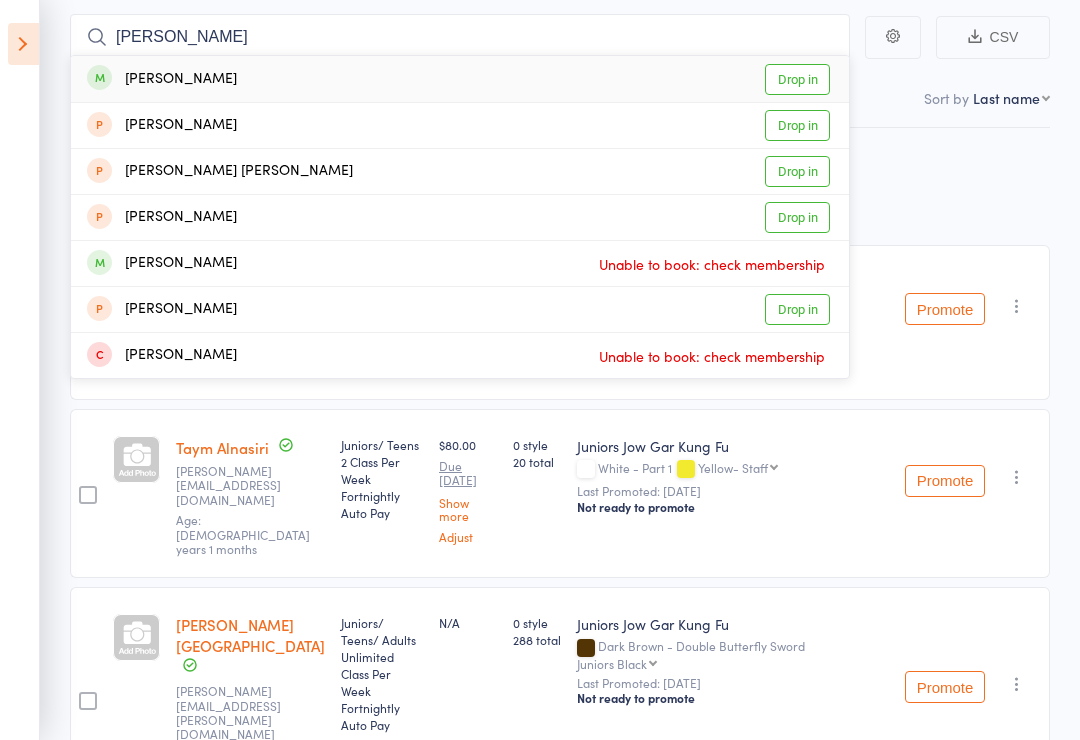 click on "Drop in" at bounding box center (797, 79) 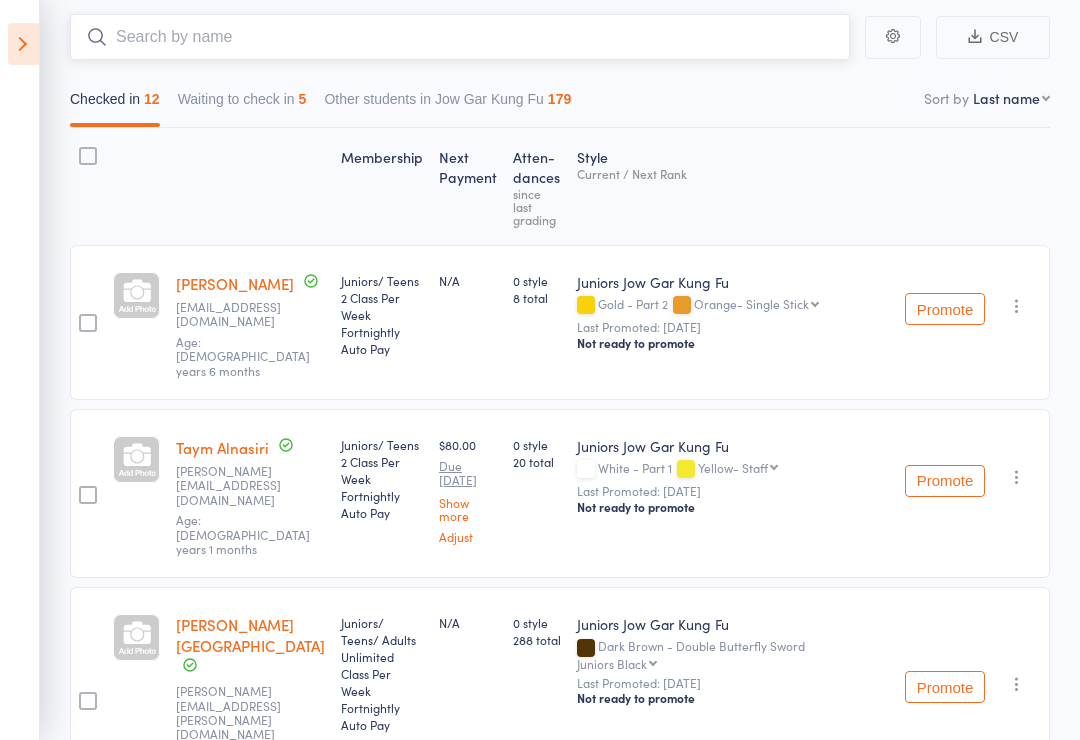 click at bounding box center (460, 37) 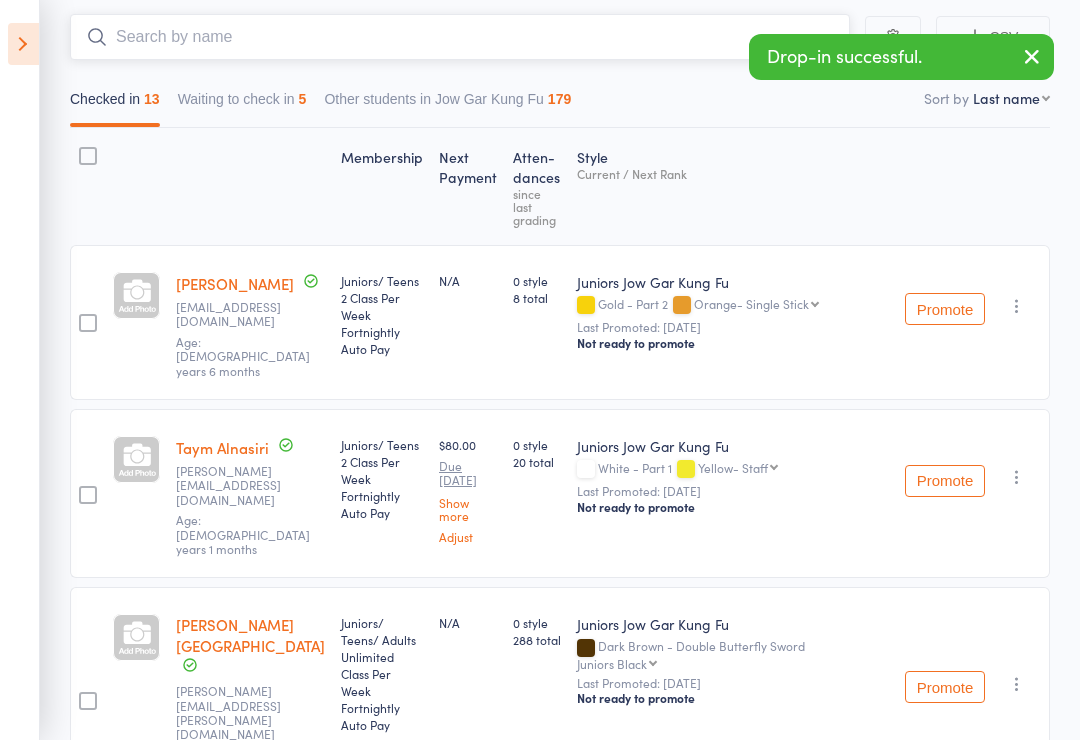 type on "A" 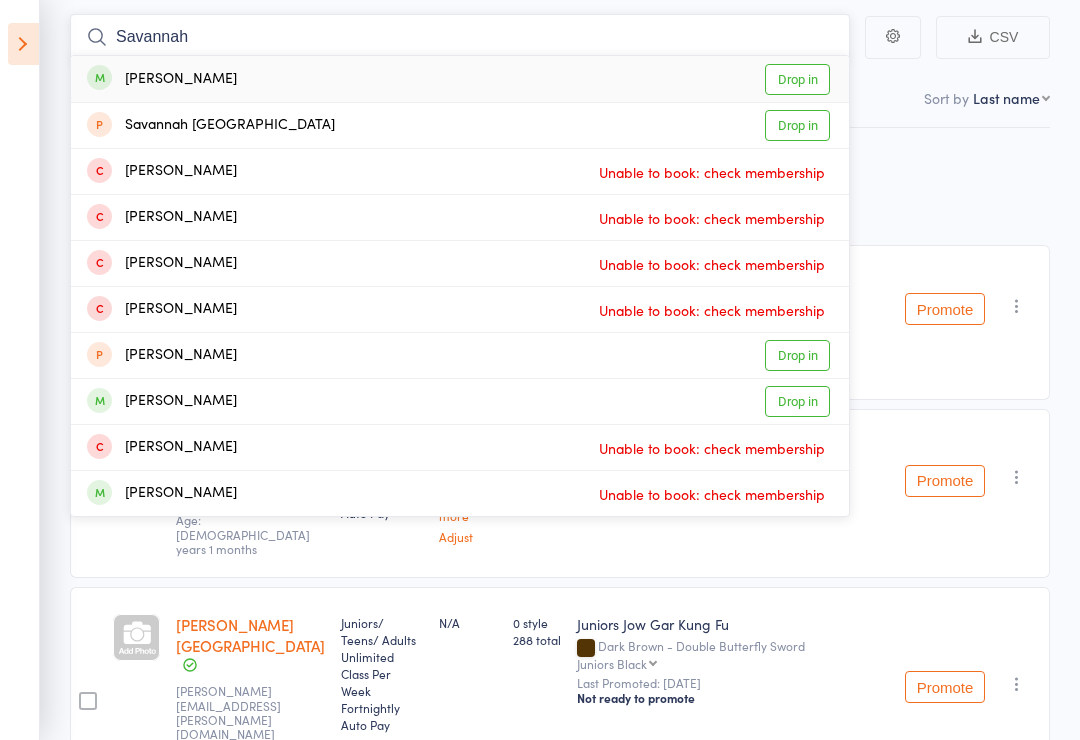 type on "Savannah" 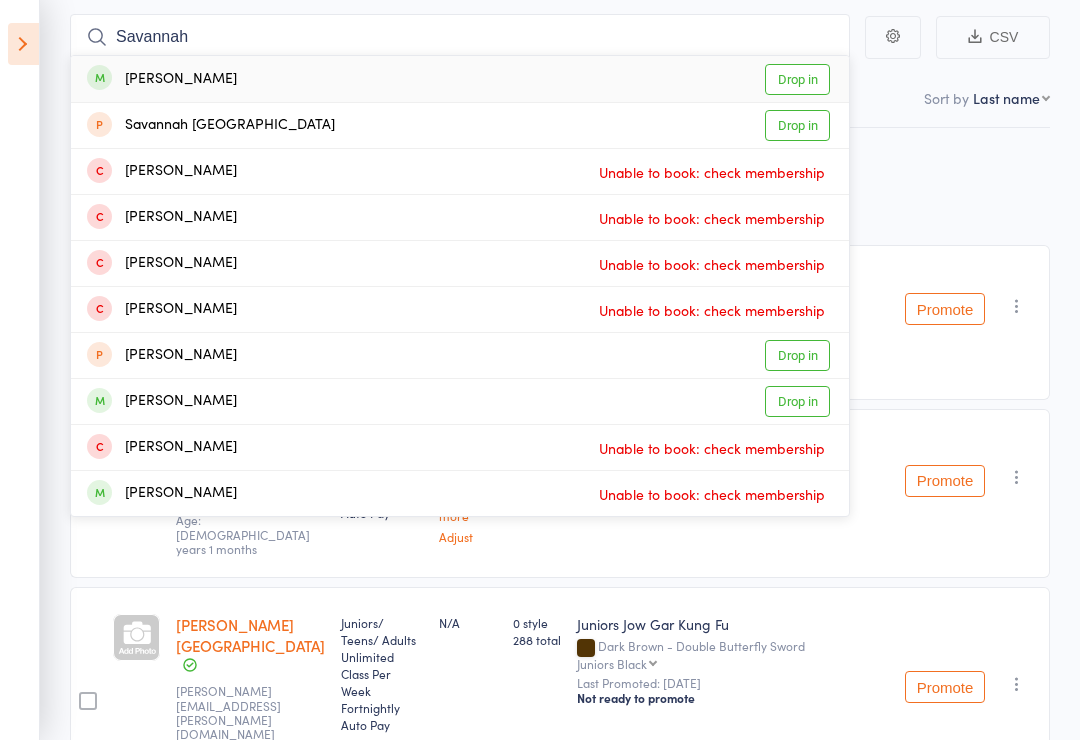click on "Savannah Raad" at bounding box center (162, 79) 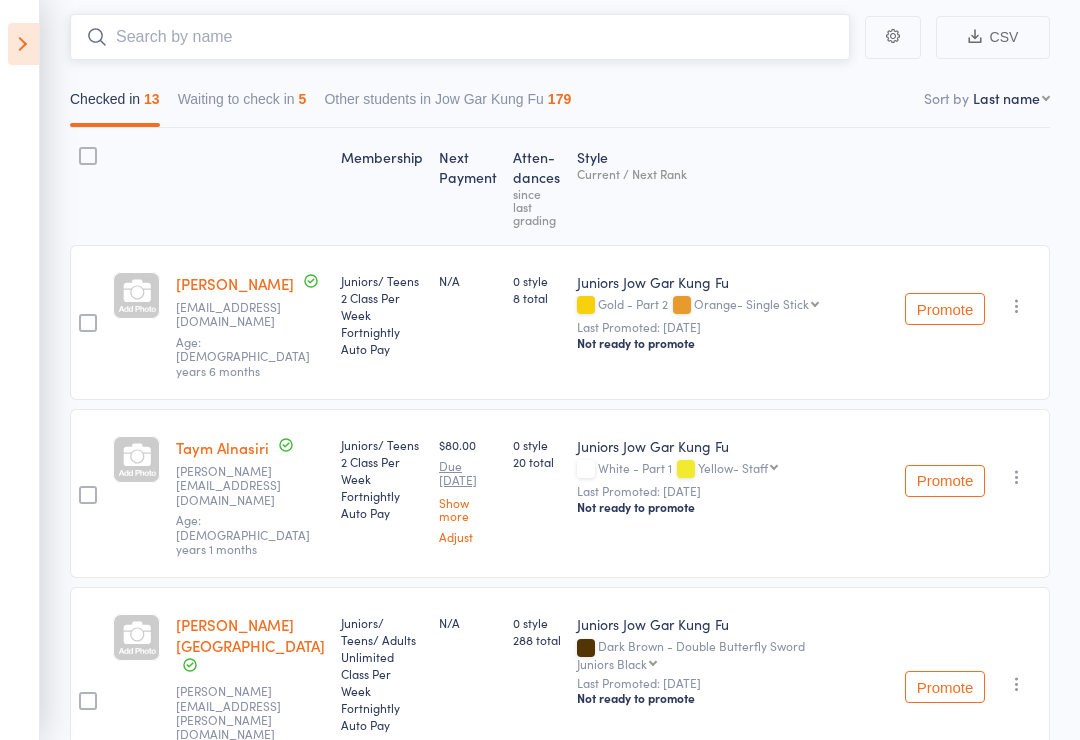 click at bounding box center (460, 37) 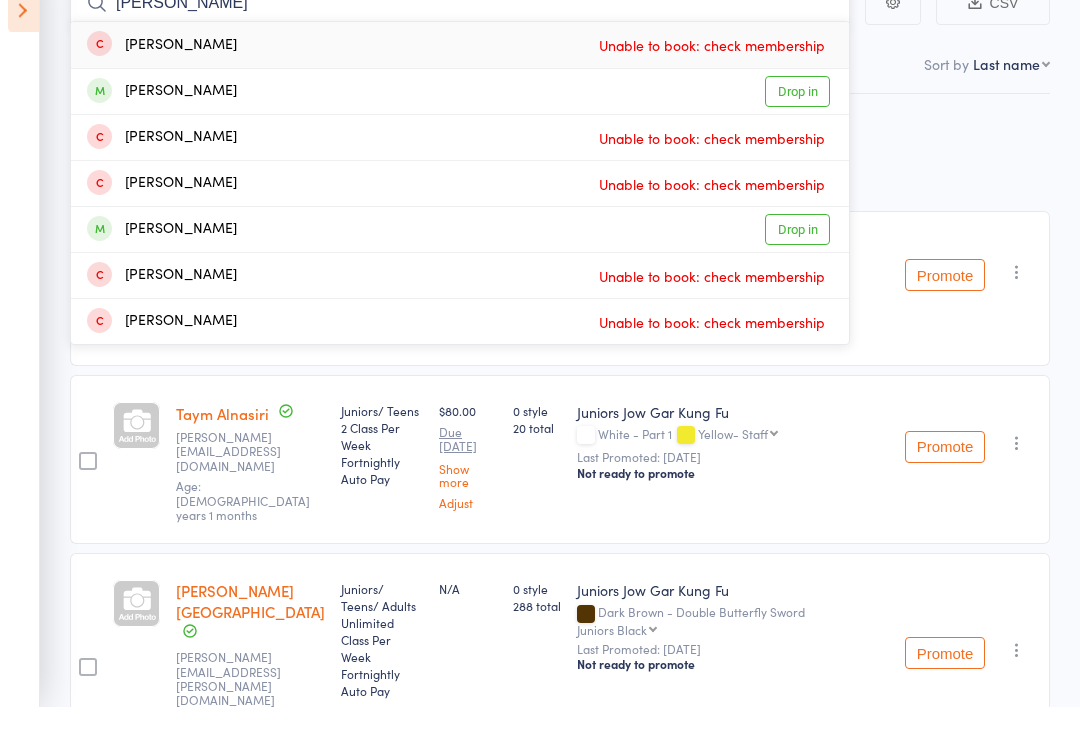 type on "Eric" 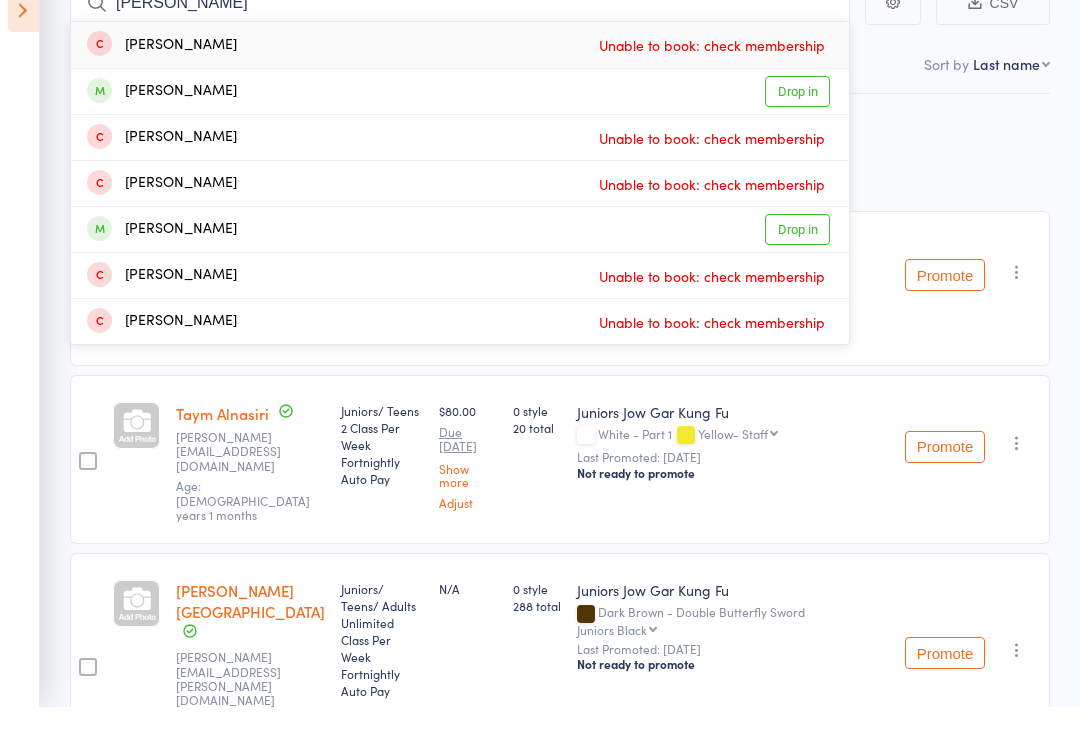 click on "Eric Staples" at bounding box center (162, 263) 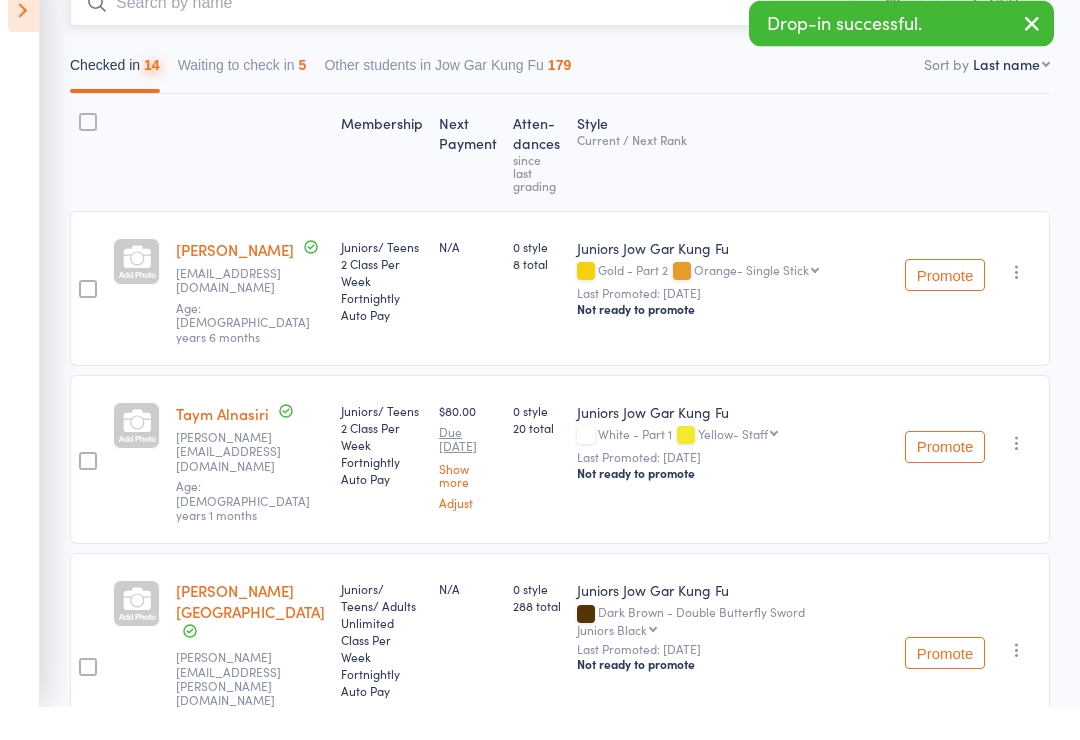 click at bounding box center [460, 37] 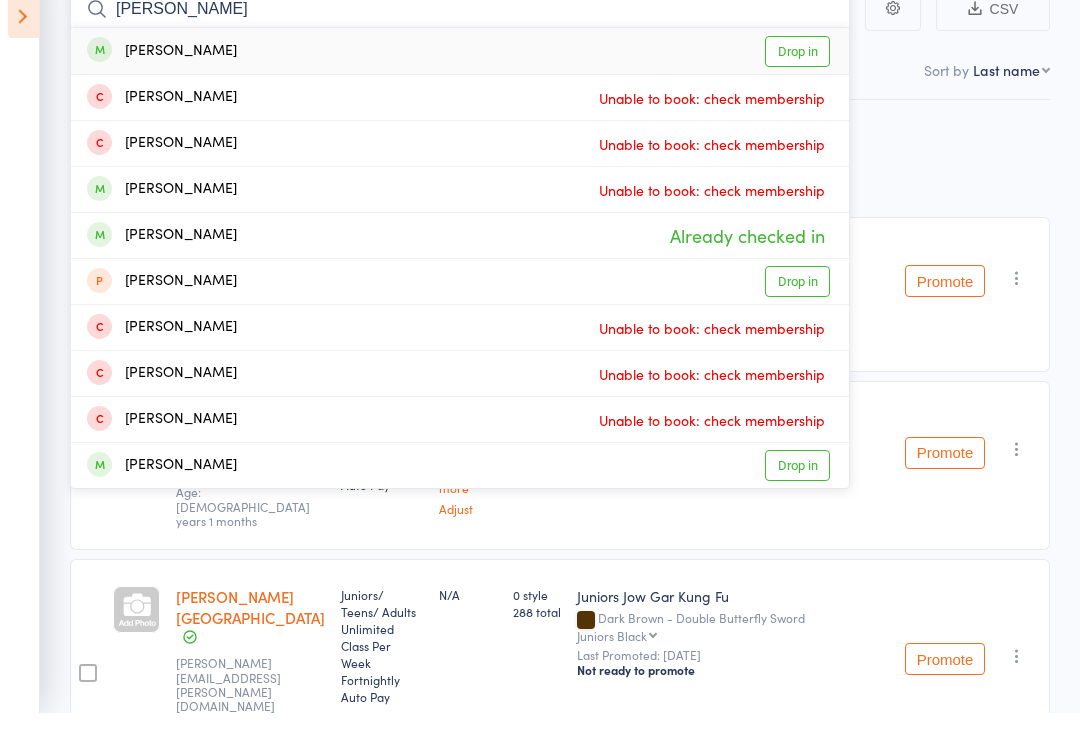 type on "William ga" 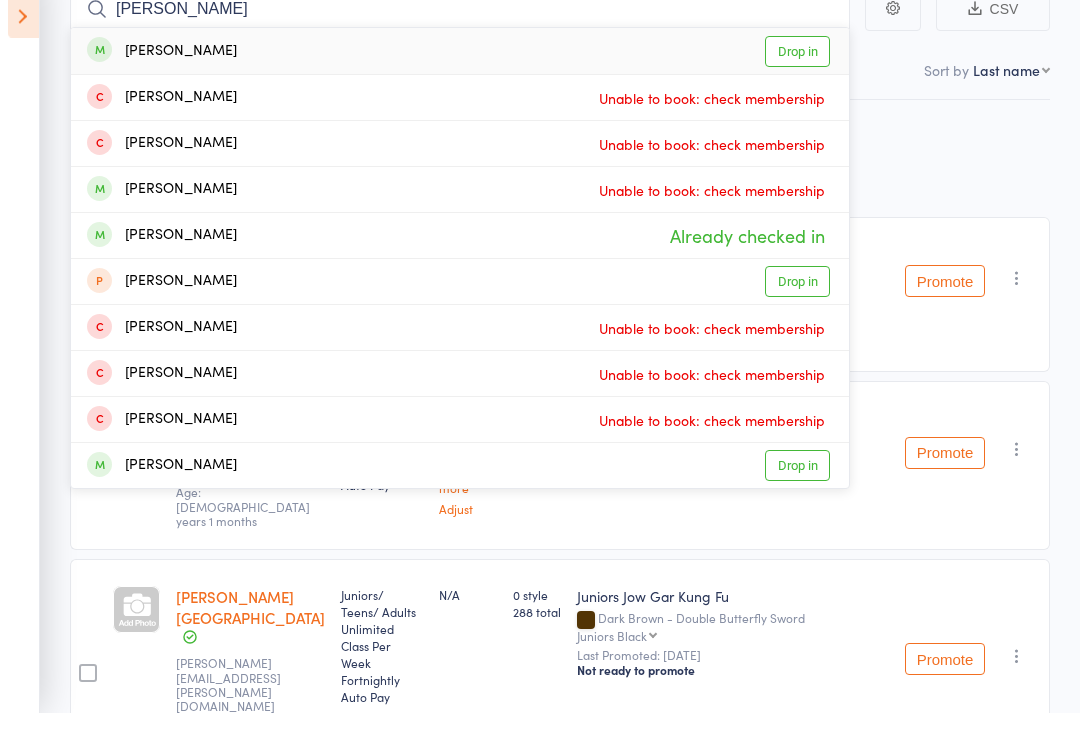 click on "William Gardner Drop in" at bounding box center (460, 79) 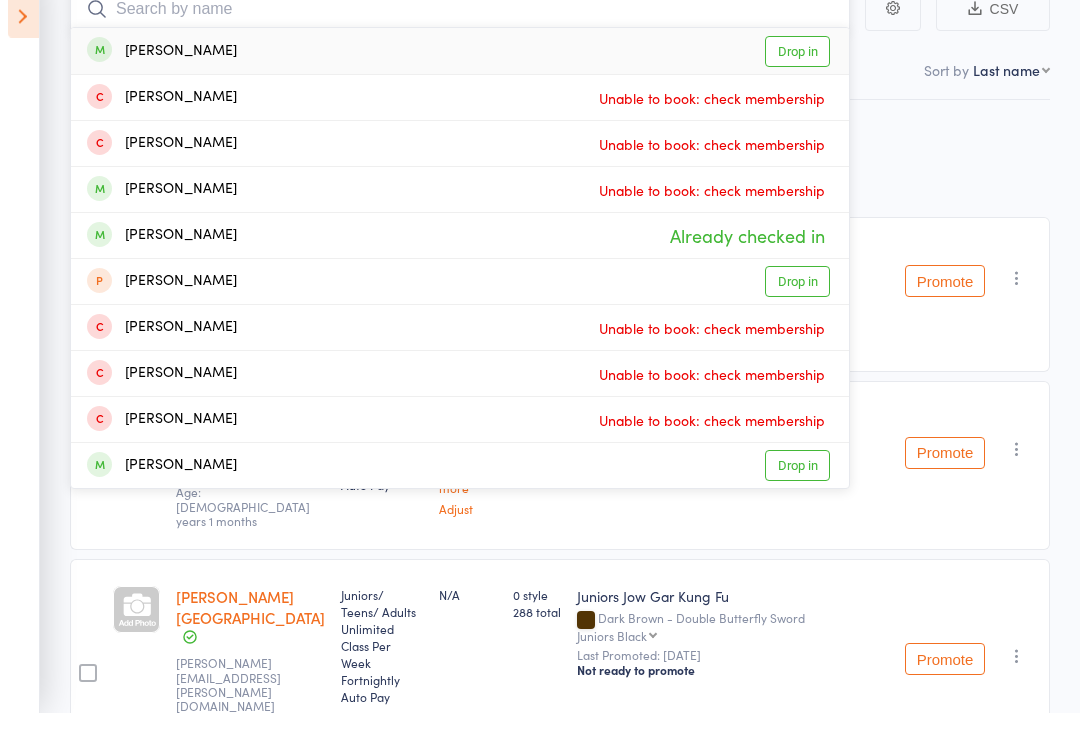 scroll, scrollTop: 204, scrollLeft: 0, axis: vertical 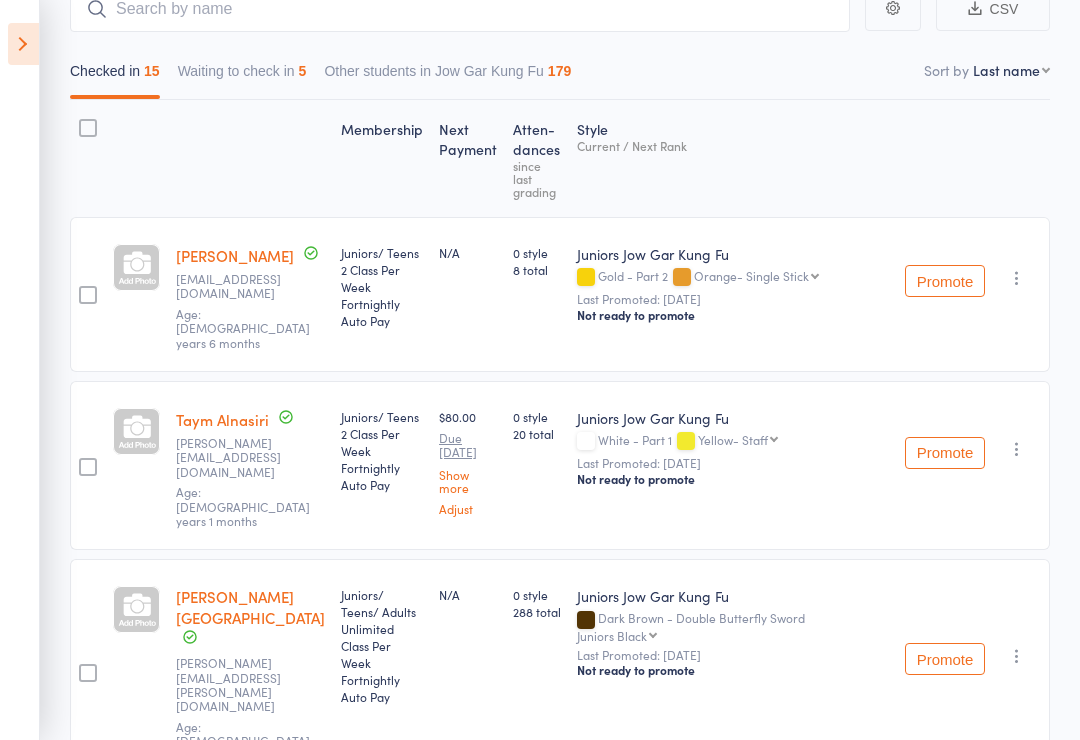 click on "Checked in  15 Waiting to check in  5 Other students in Jow Gar Kung Fu  179" at bounding box center (560, 66) 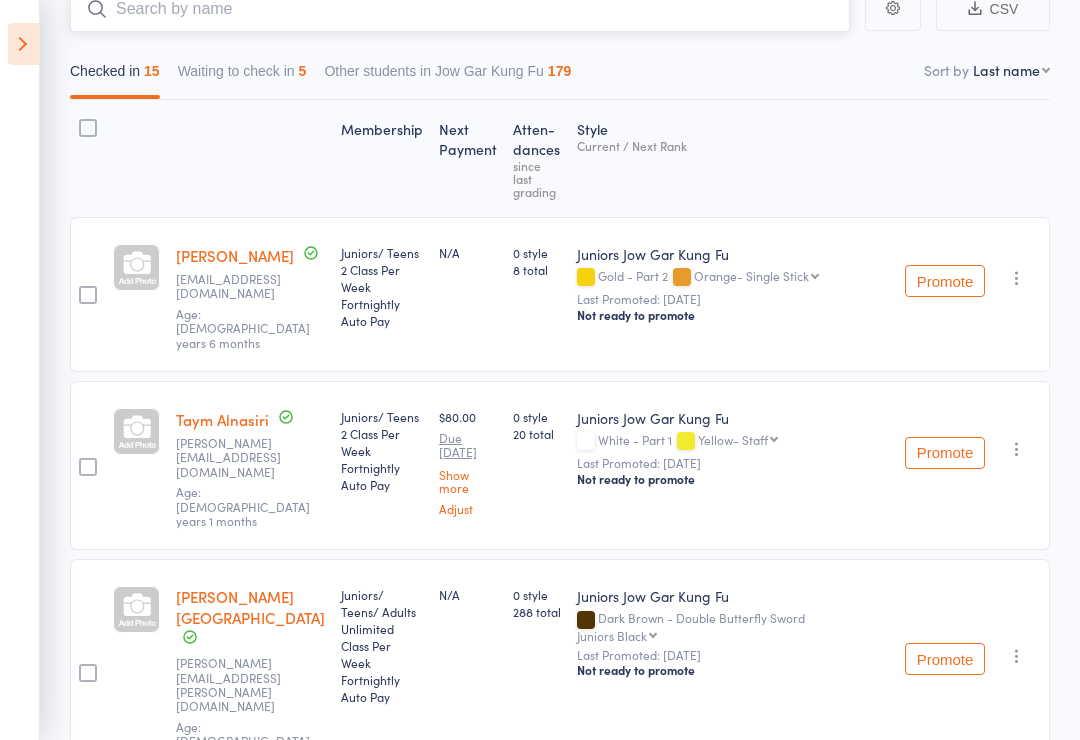 click at bounding box center [460, 9] 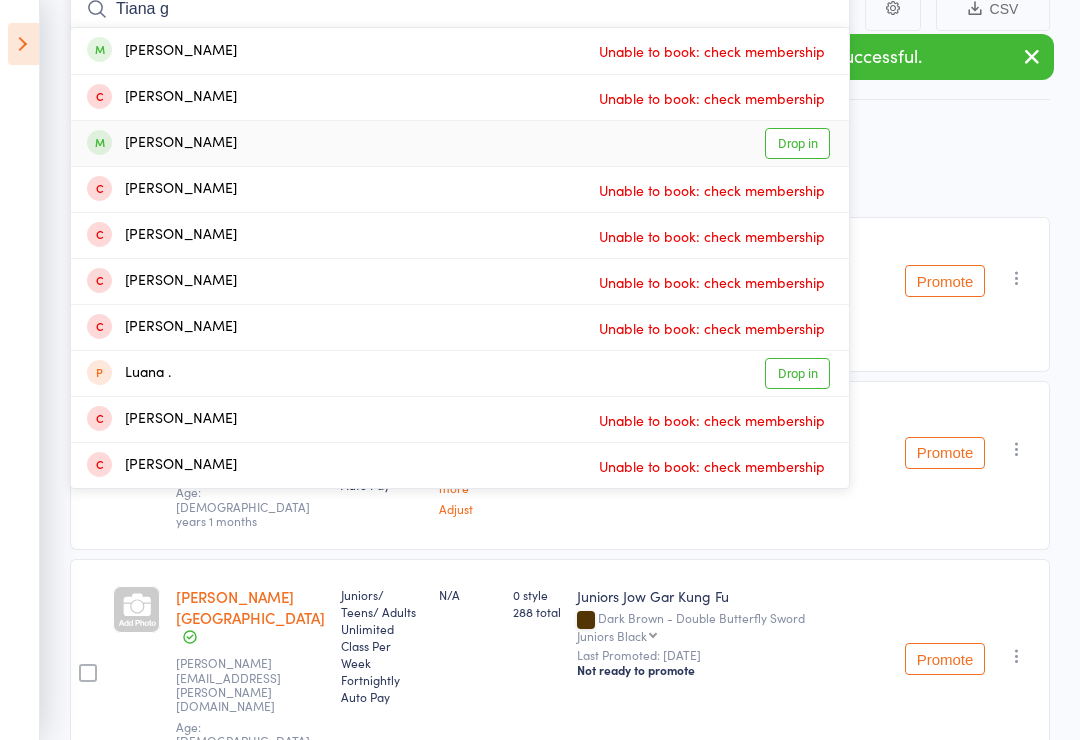 type on "Tiana g" 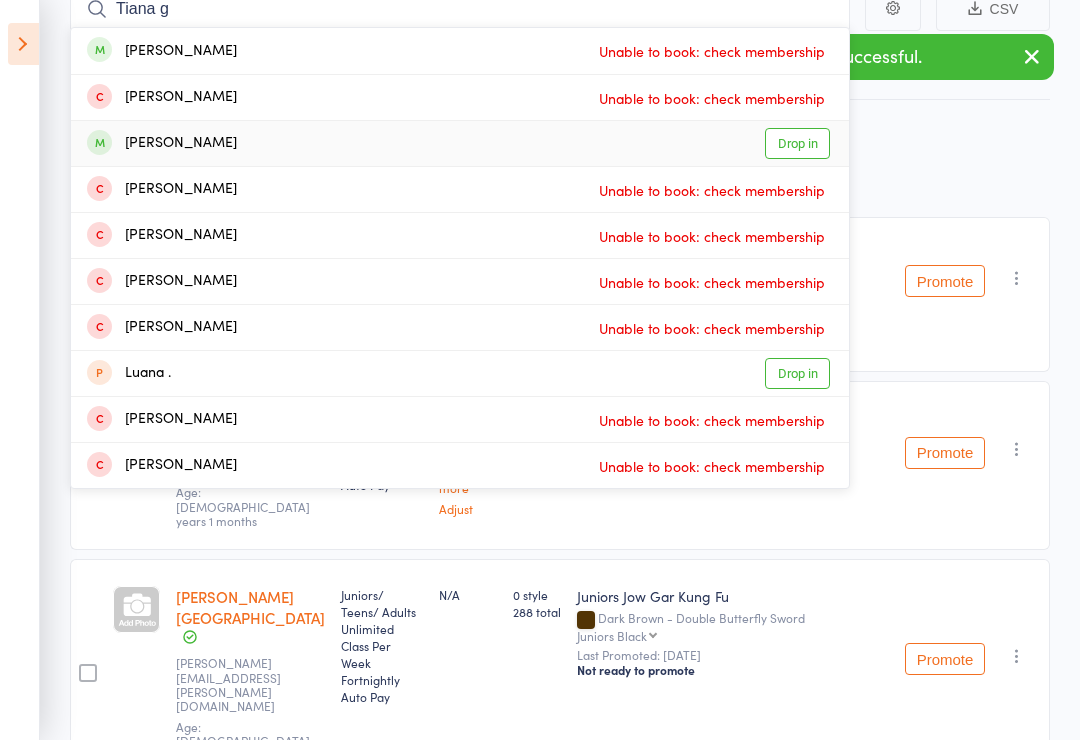 click on "Tiama Gardner" at bounding box center (162, 143) 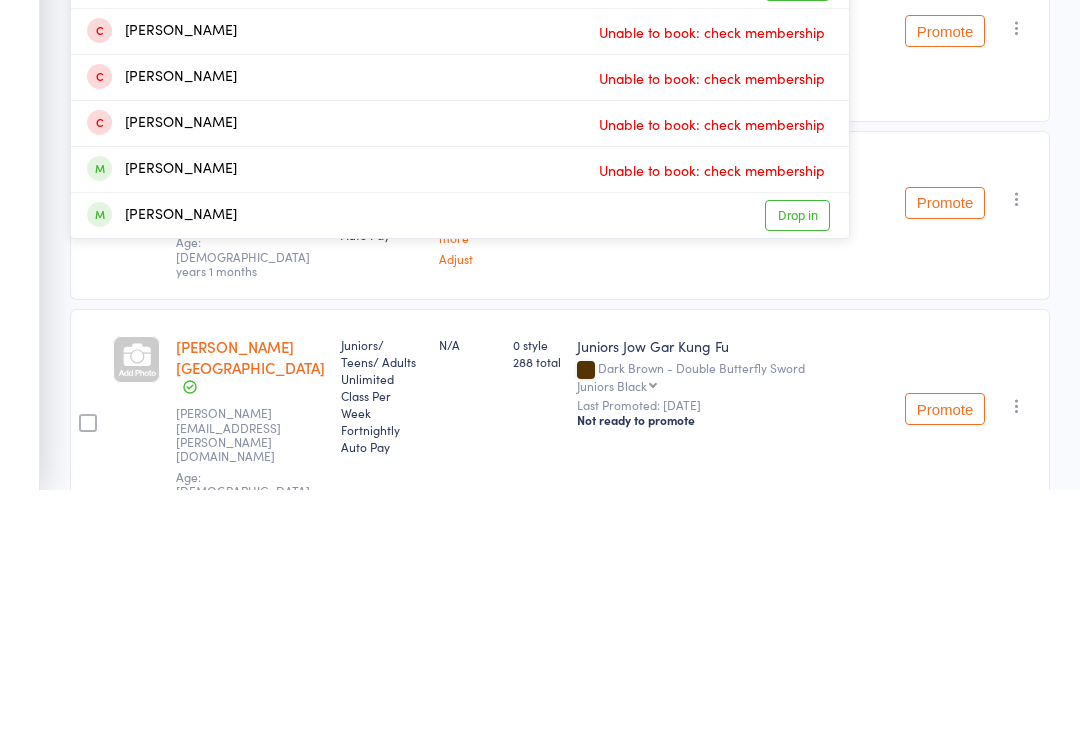 type on "Alexandria" 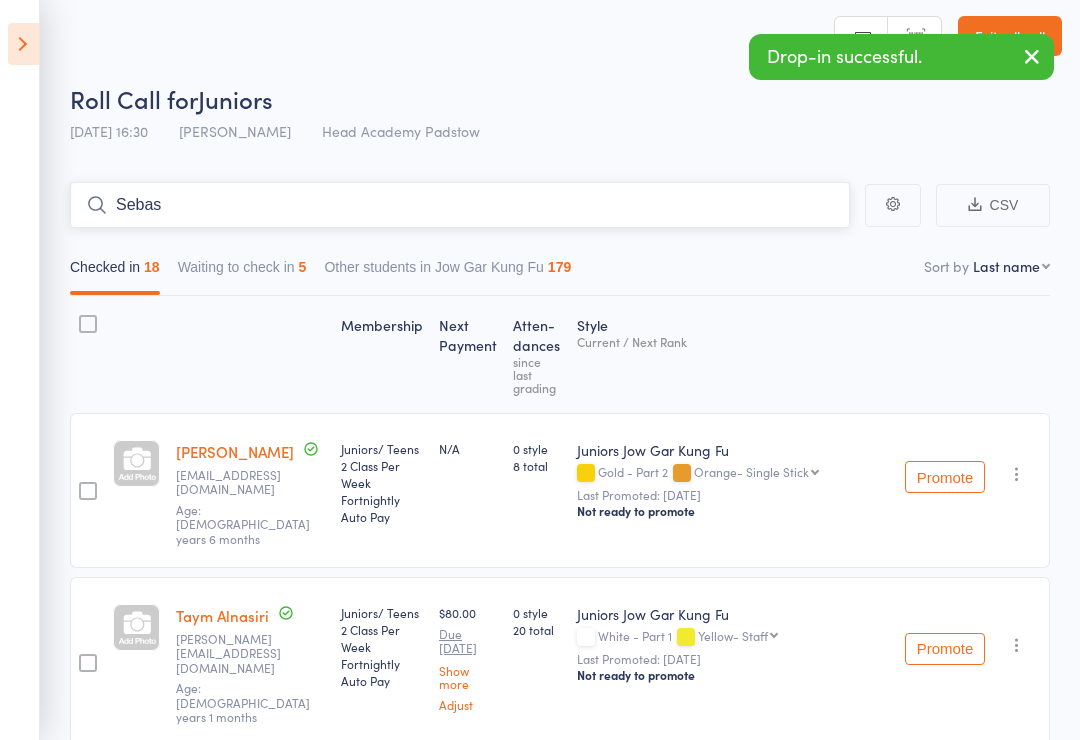 scroll, scrollTop: 7, scrollLeft: 0, axis: vertical 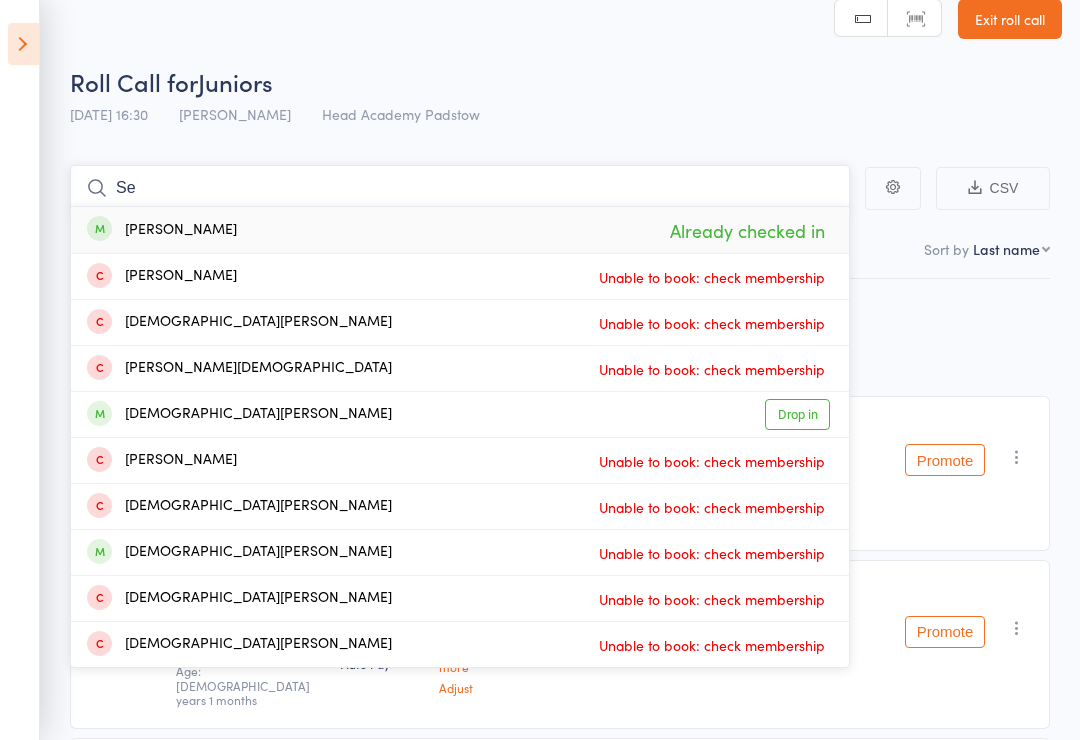 type on "S" 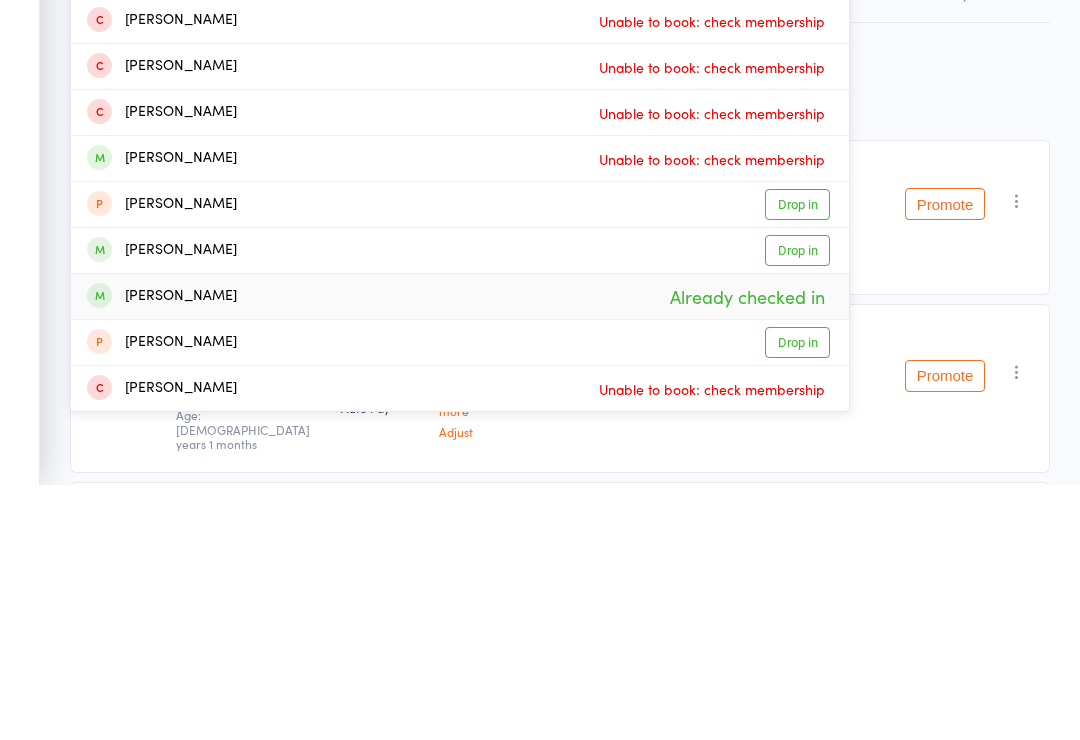 type on "[PERSON_NAME]" 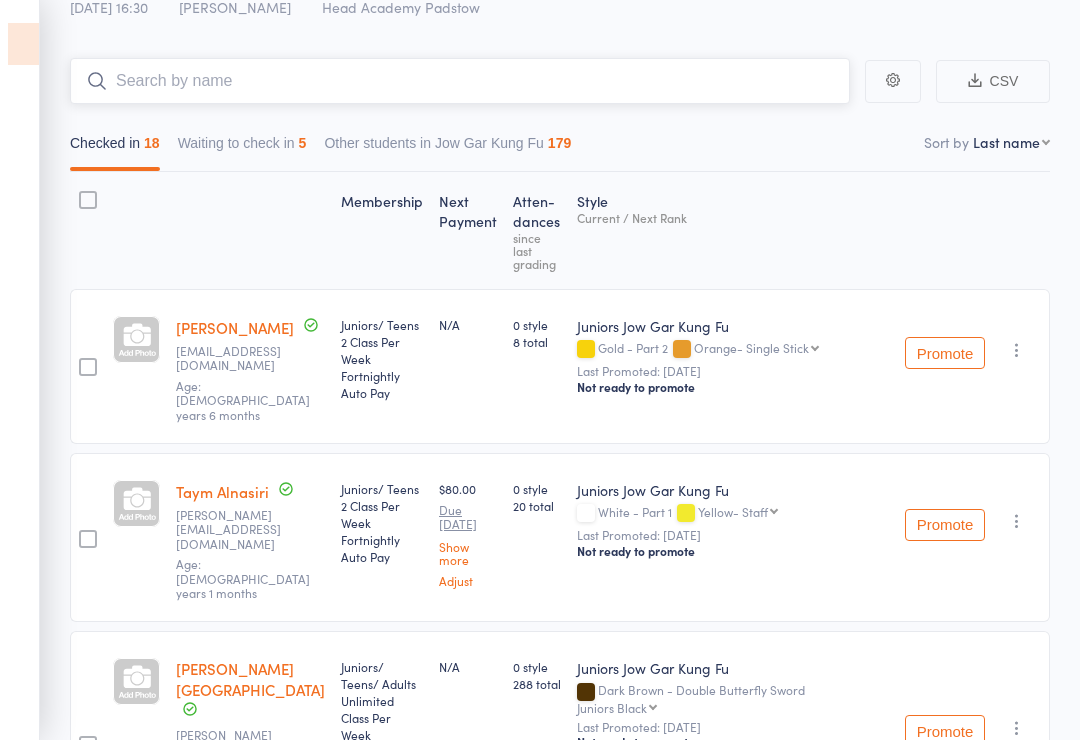 scroll, scrollTop: 18, scrollLeft: 0, axis: vertical 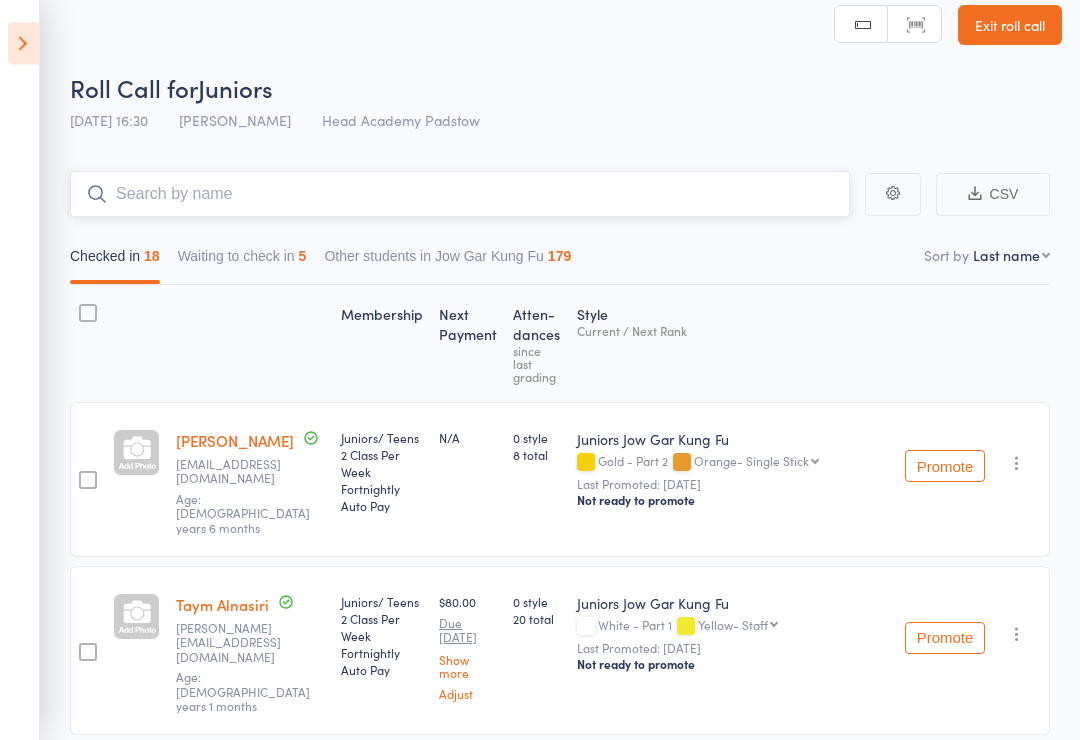 click at bounding box center (460, 195) 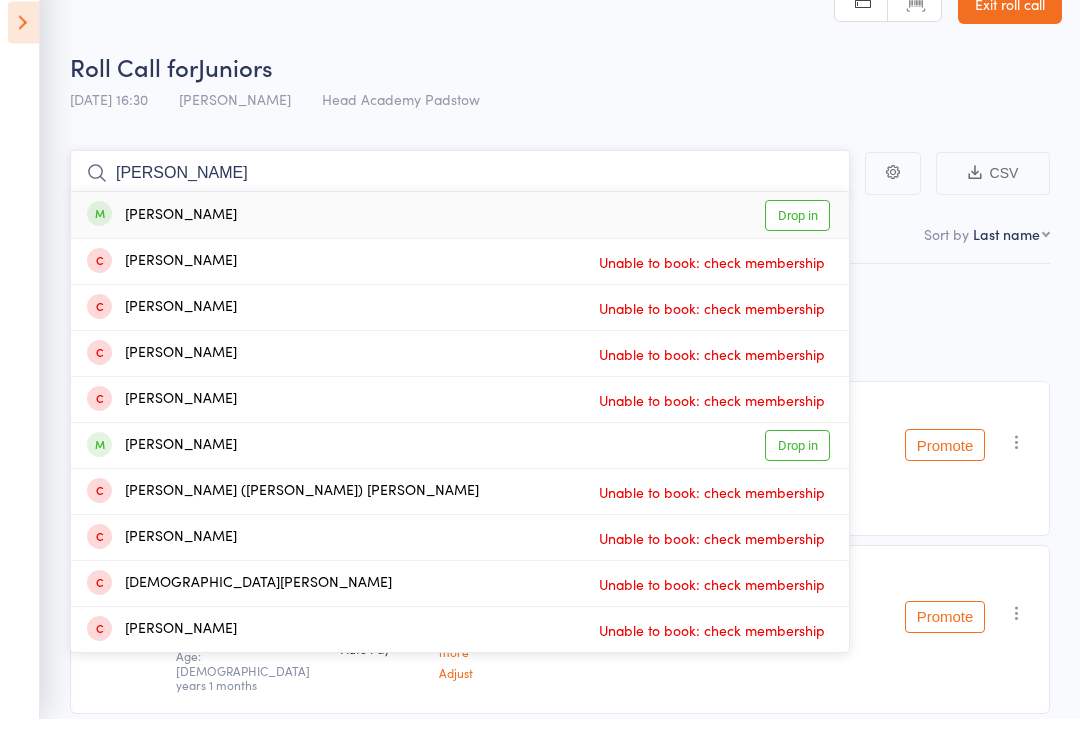 type on "Evan jones" 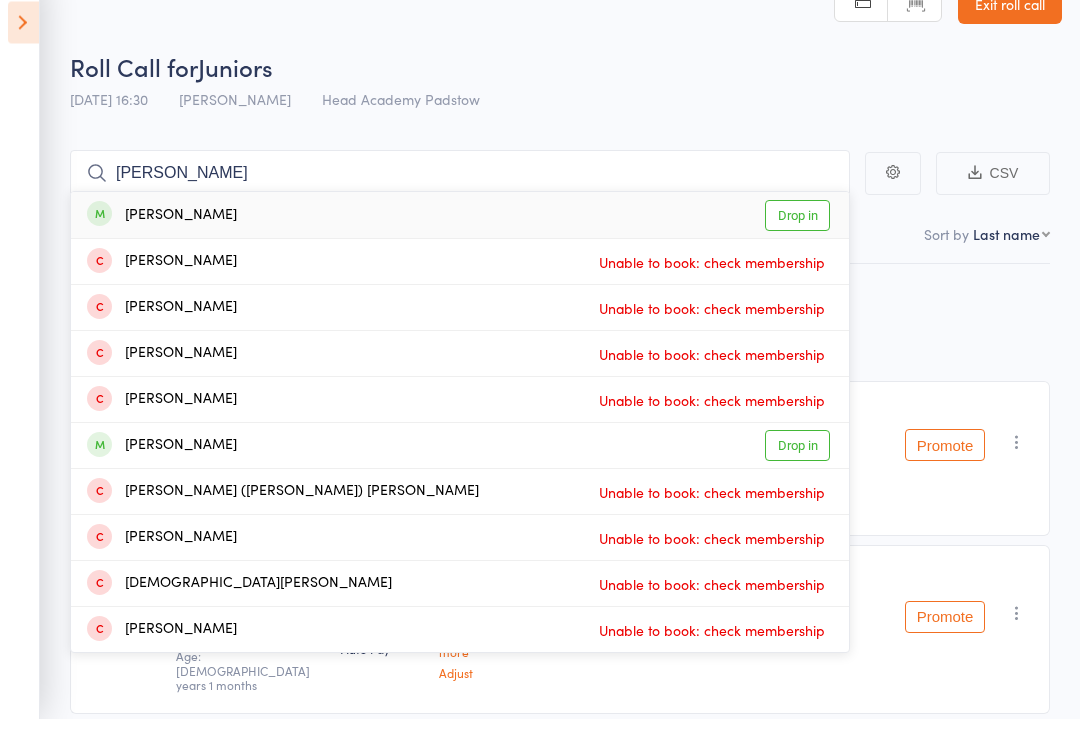 click at bounding box center [99, 235] 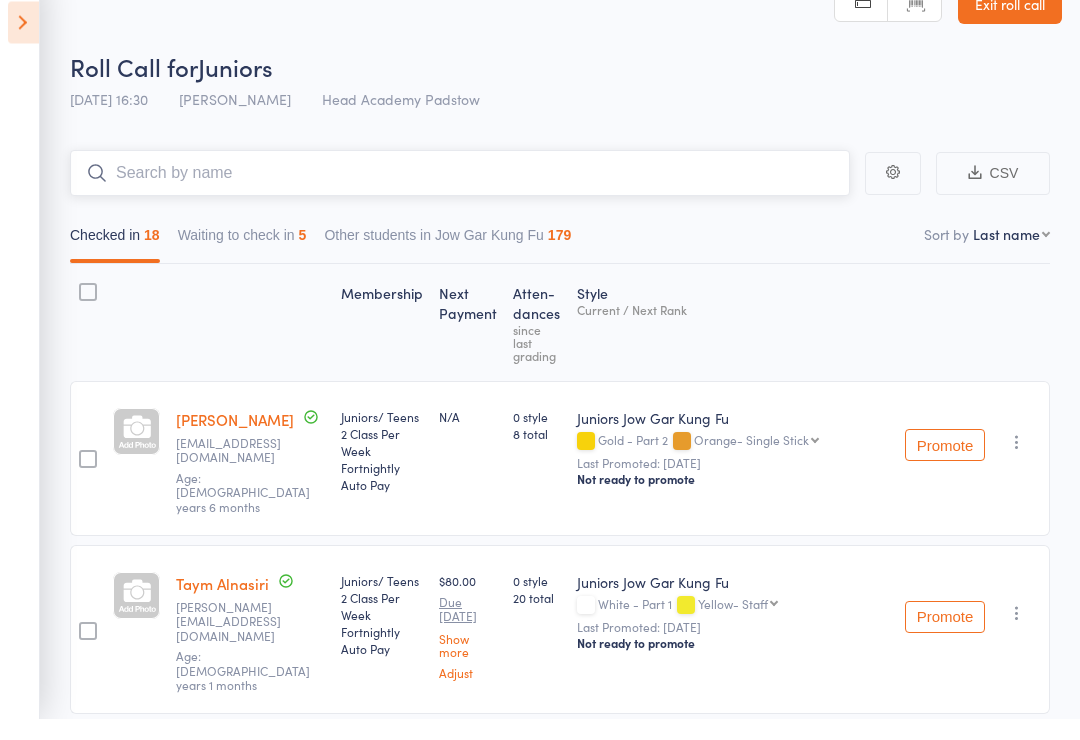 scroll, scrollTop: 40, scrollLeft: 0, axis: vertical 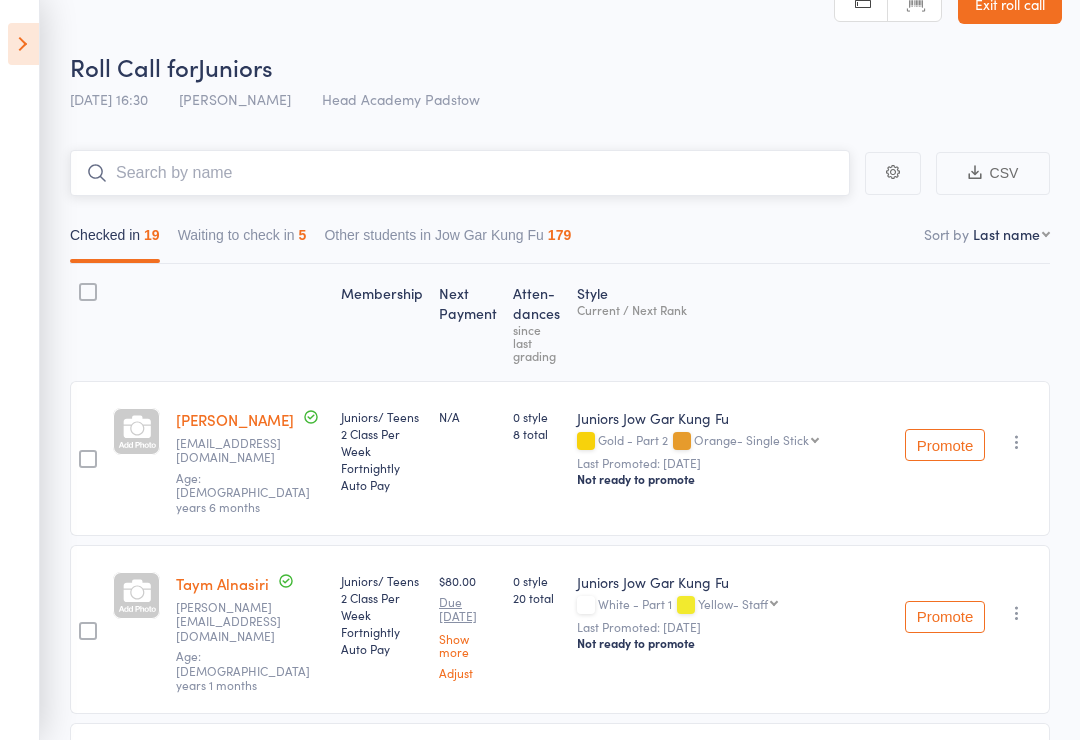click at bounding box center [460, 173] 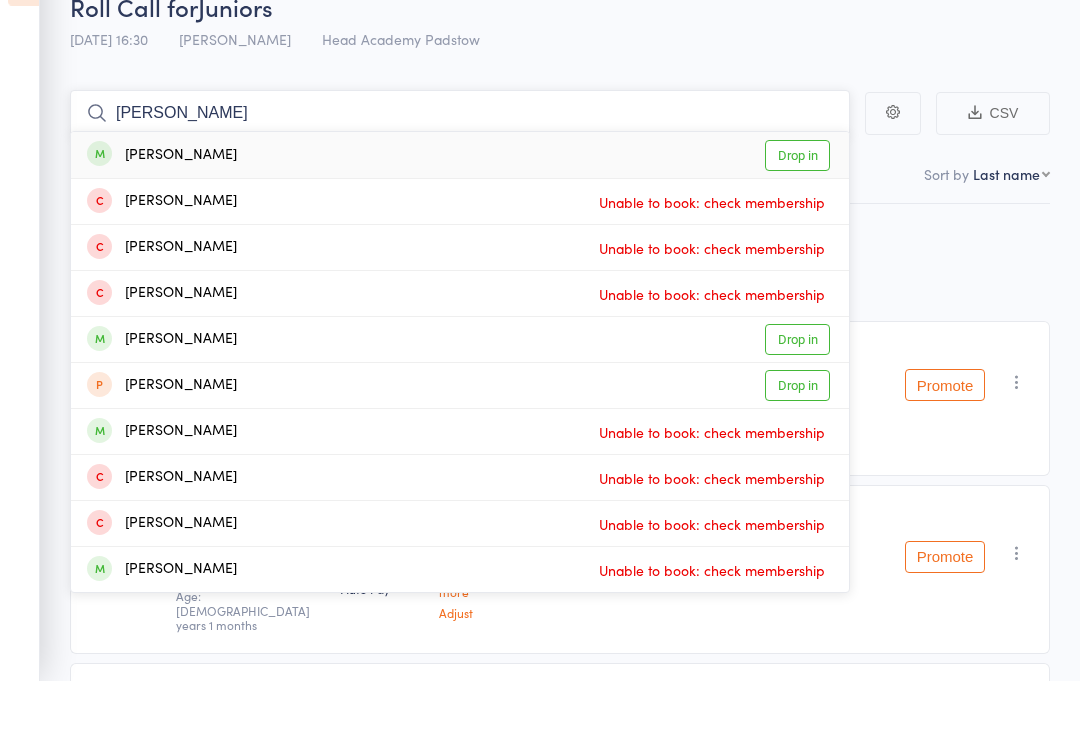 type on "Samual" 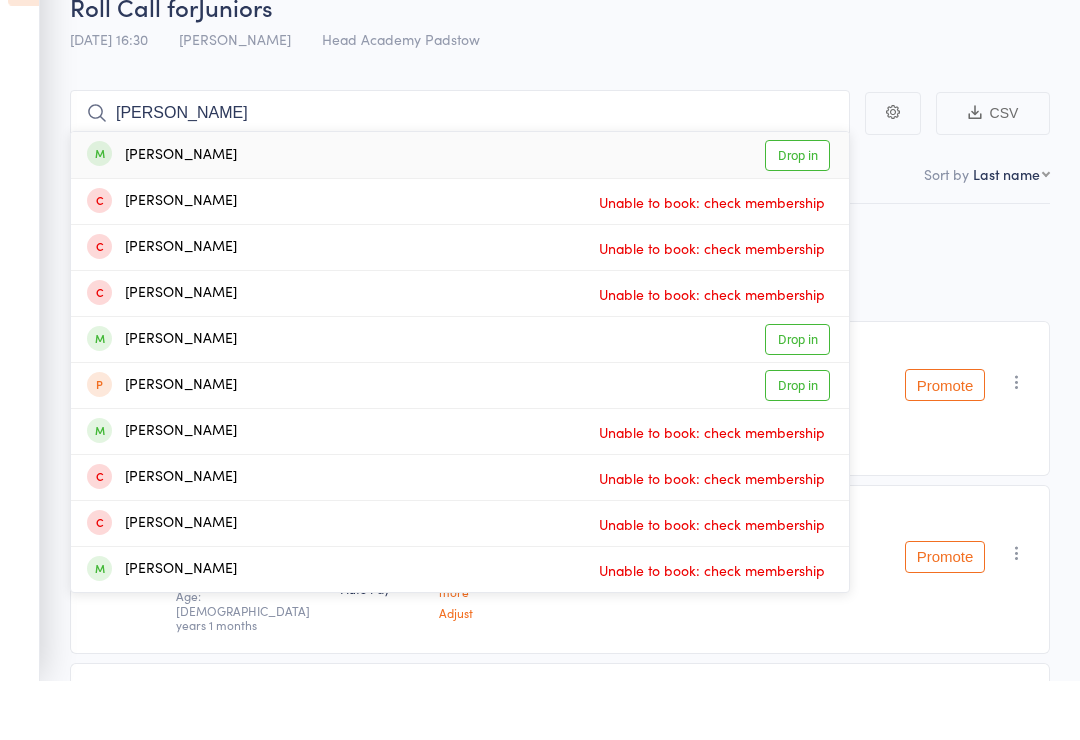 click on "Samuel Pasquale" at bounding box center (162, 215) 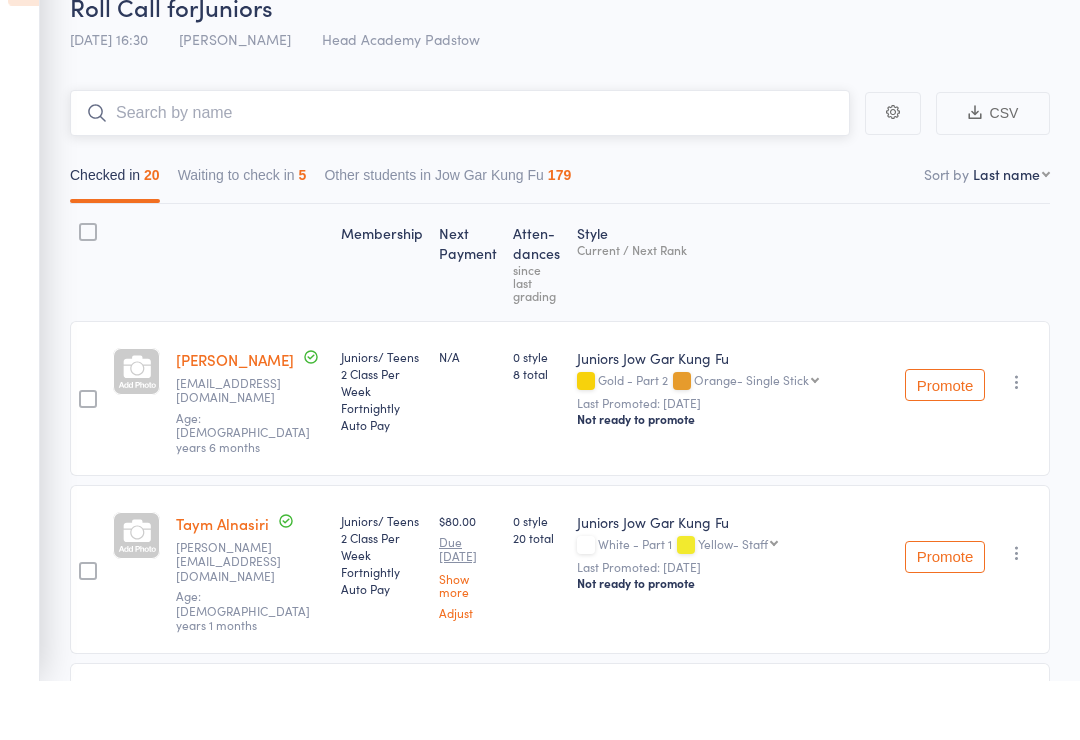 scroll, scrollTop: 0, scrollLeft: 0, axis: both 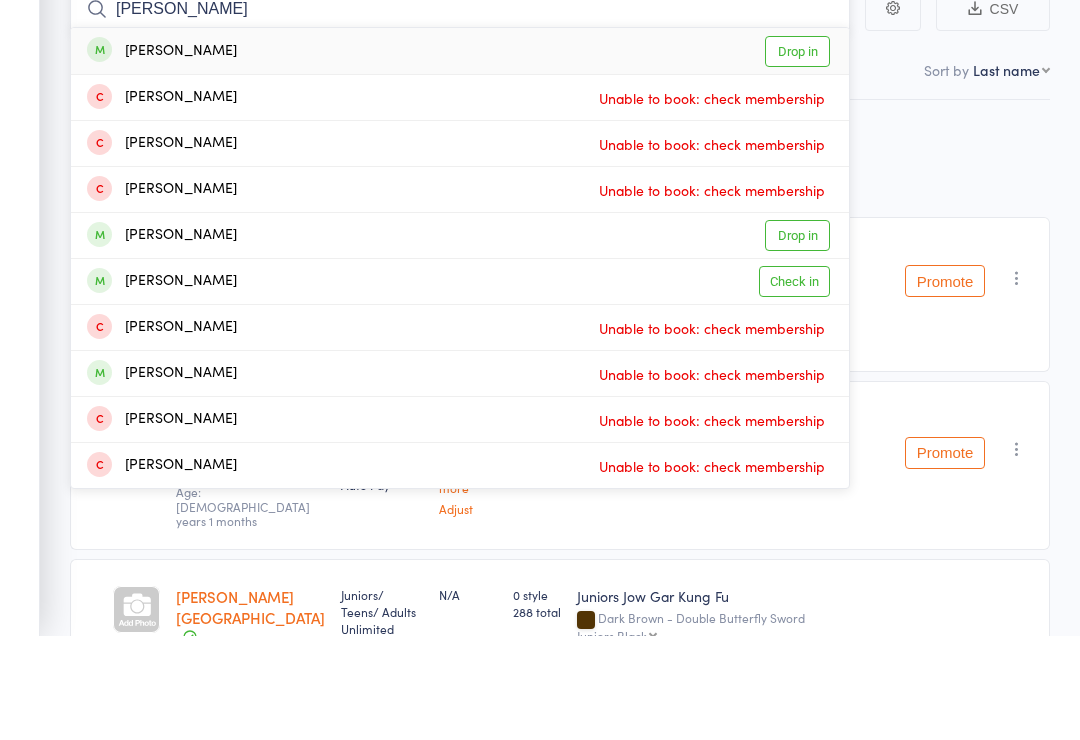type on "J" 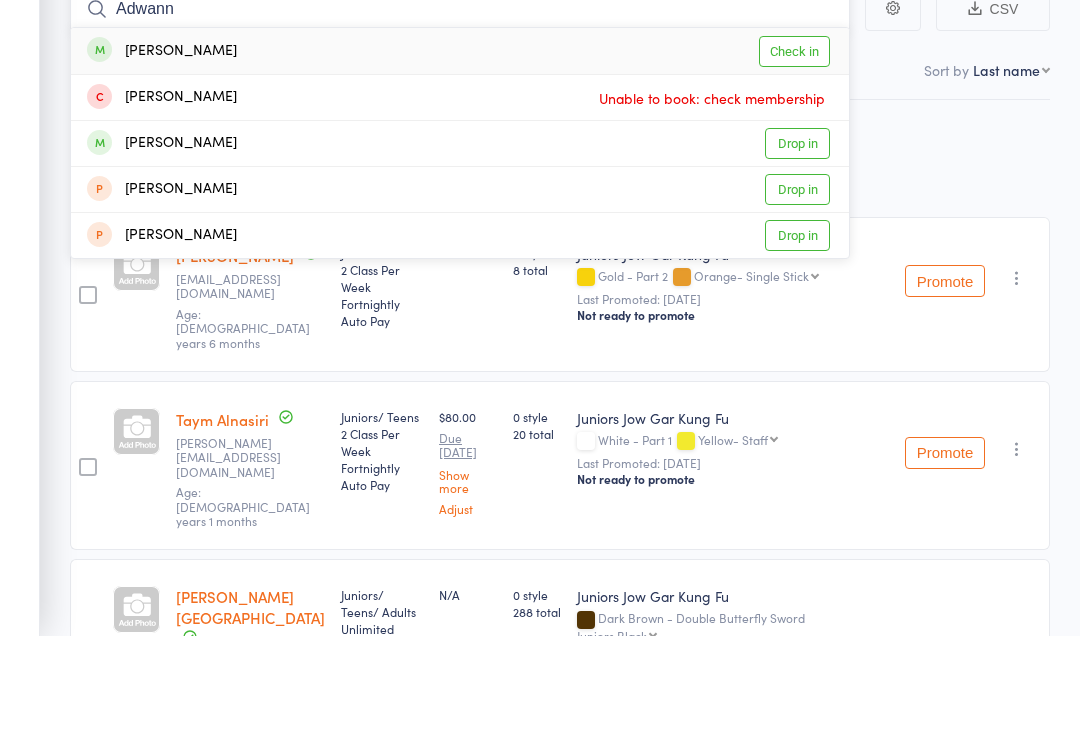 click on "Adwann" at bounding box center [460, 113] 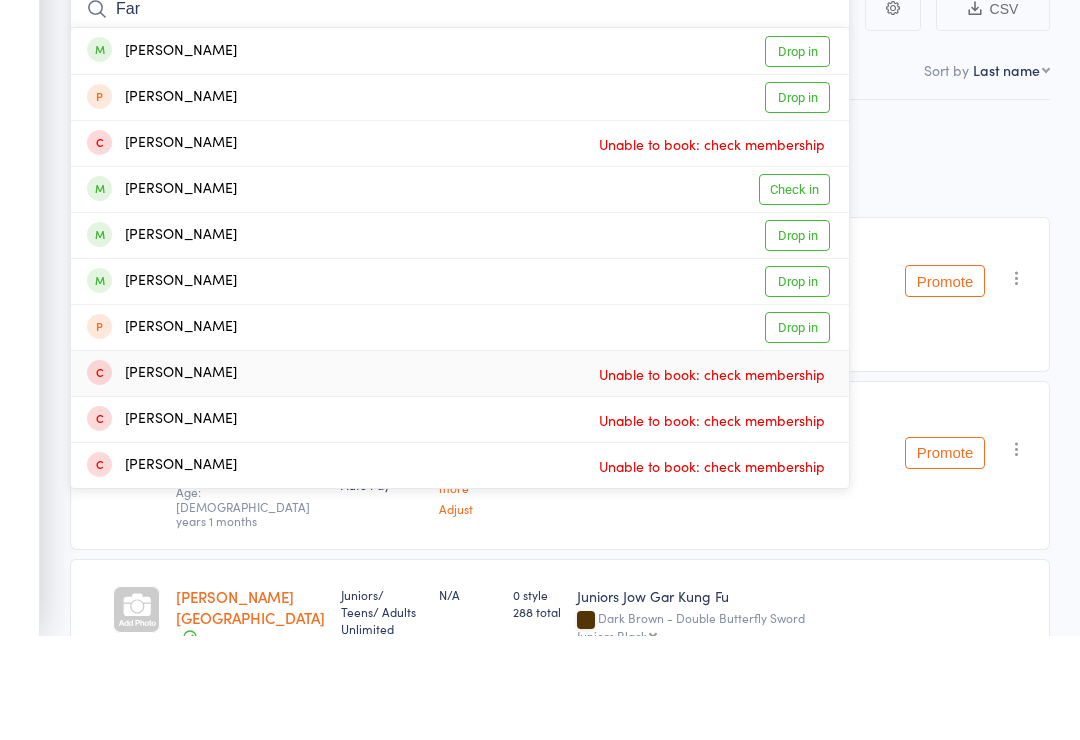 type on "Far" 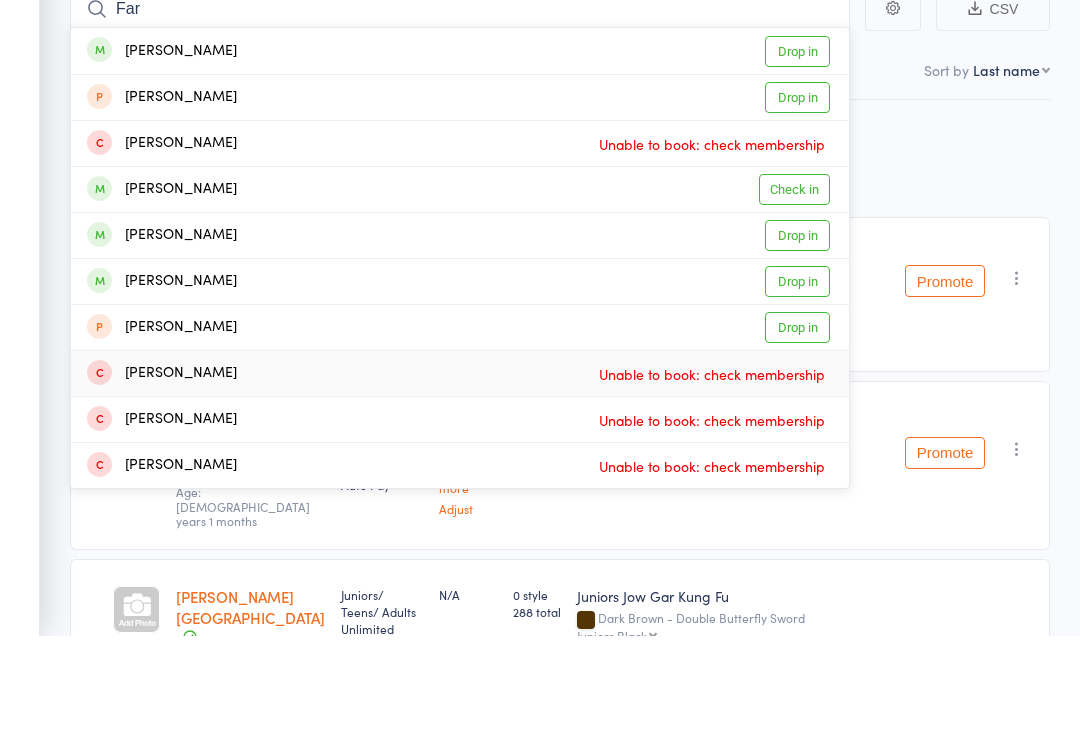 click on "John-Paul Farah Unable to book: check membership" at bounding box center [460, 477] 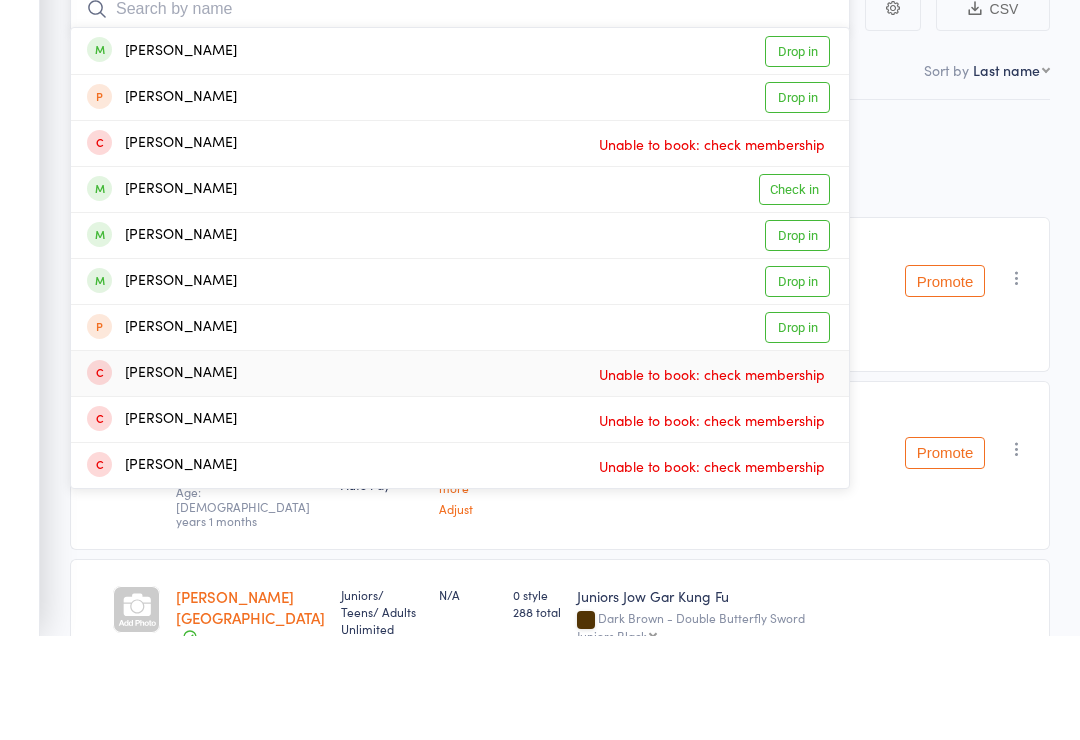 scroll, scrollTop: 204, scrollLeft: 0, axis: vertical 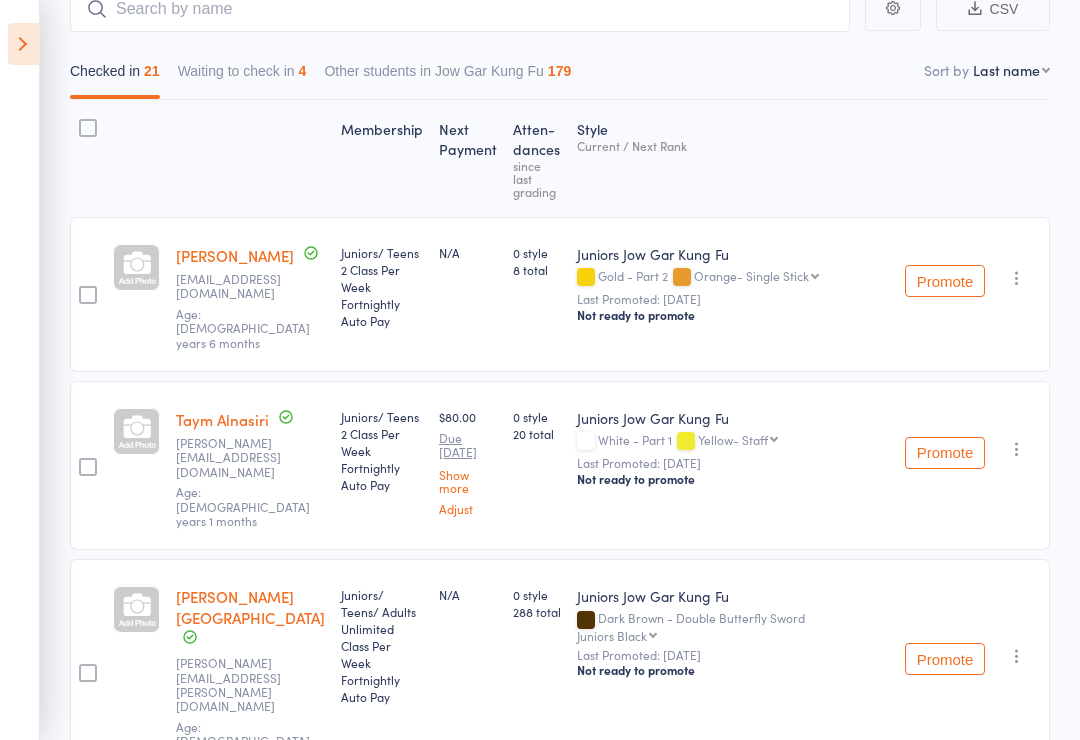 click on "Taym Alnasiri    Yasso.abduljabar@gmail.com Age: 9 years 1 months" at bounding box center (250, 465) 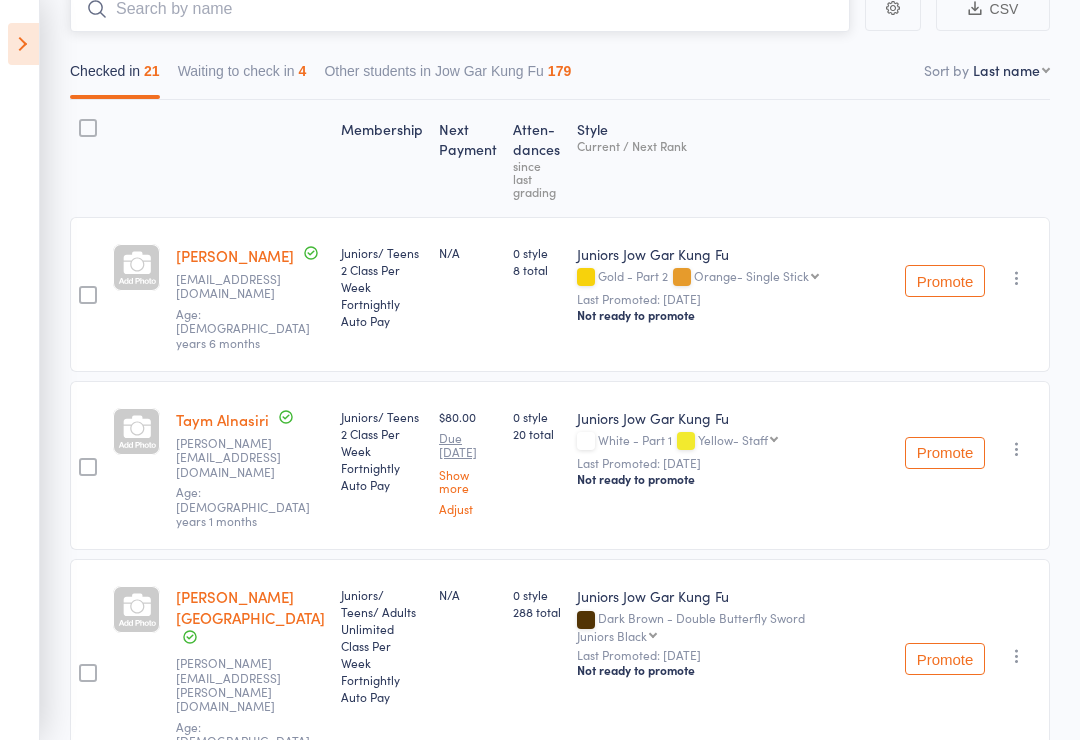 click at bounding box center [460, 9] 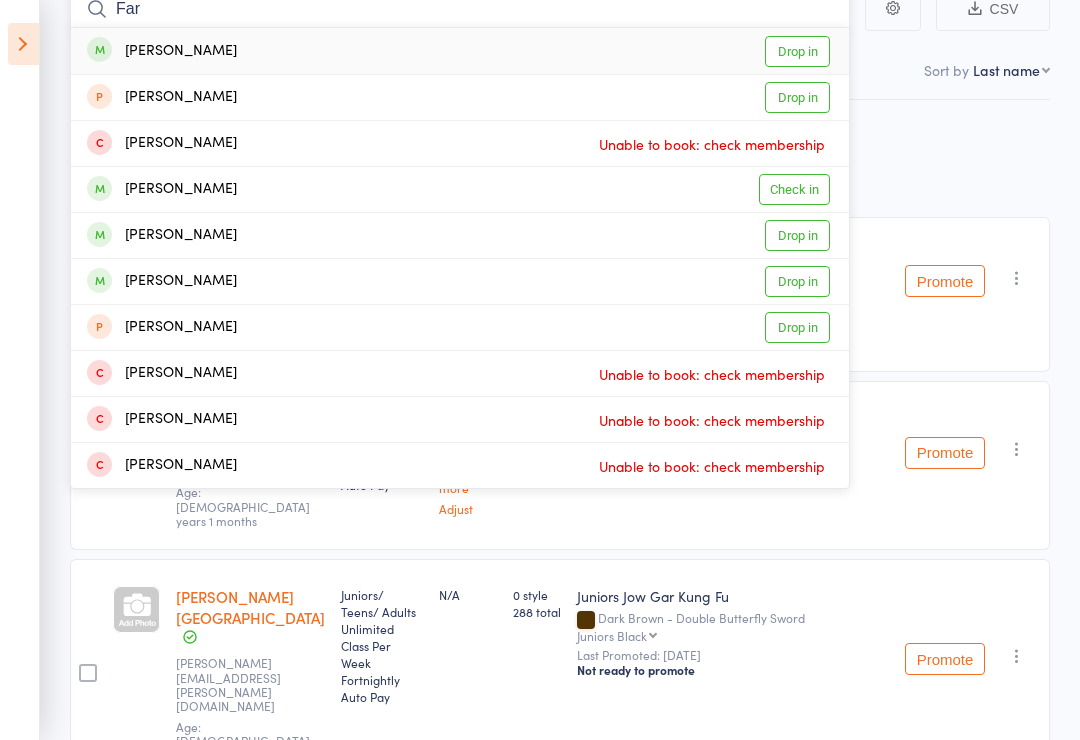 type on "Far" 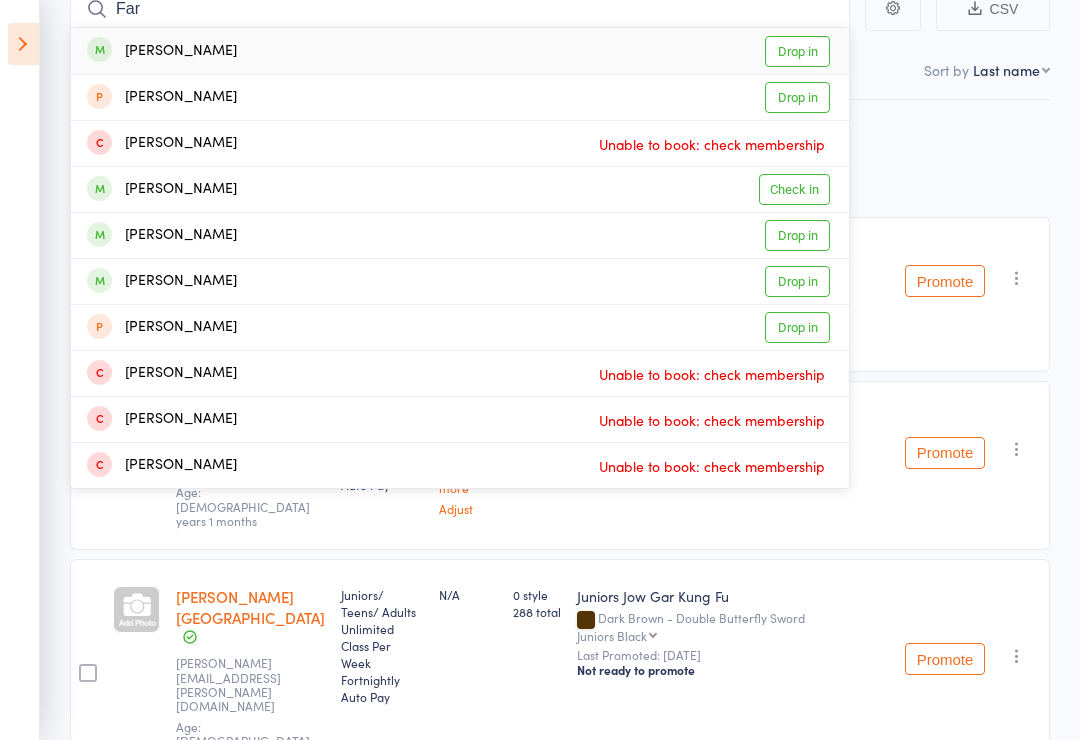click on "Farwaan Hasan" at bounding box center (162, 189) 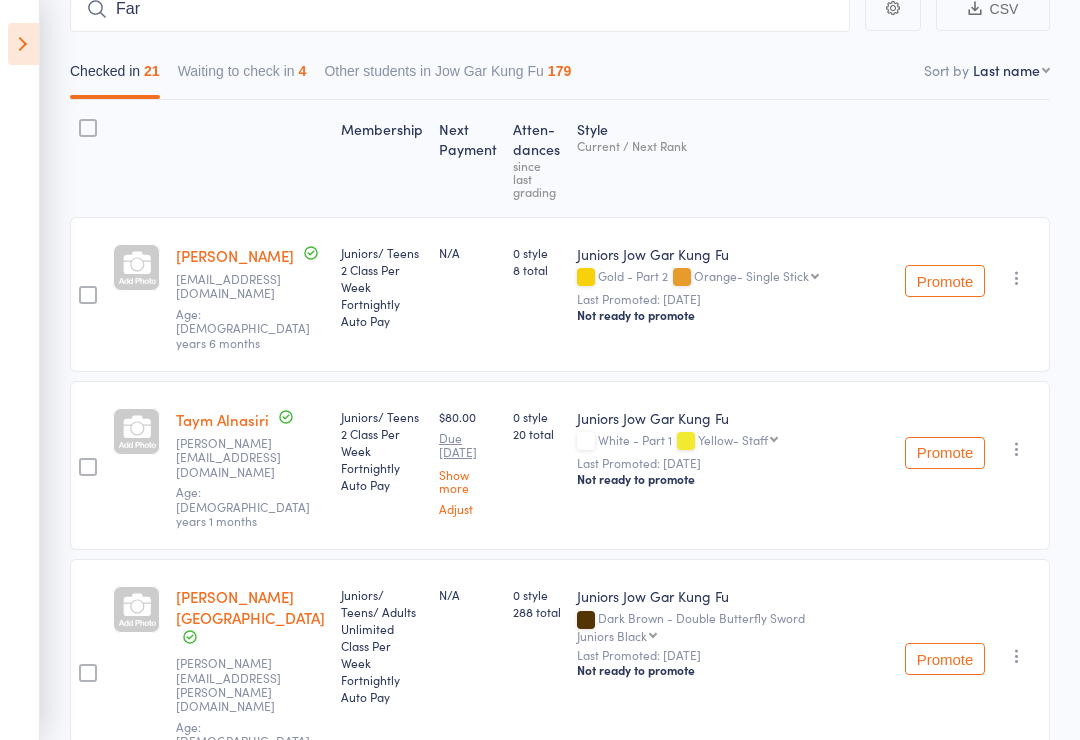 type 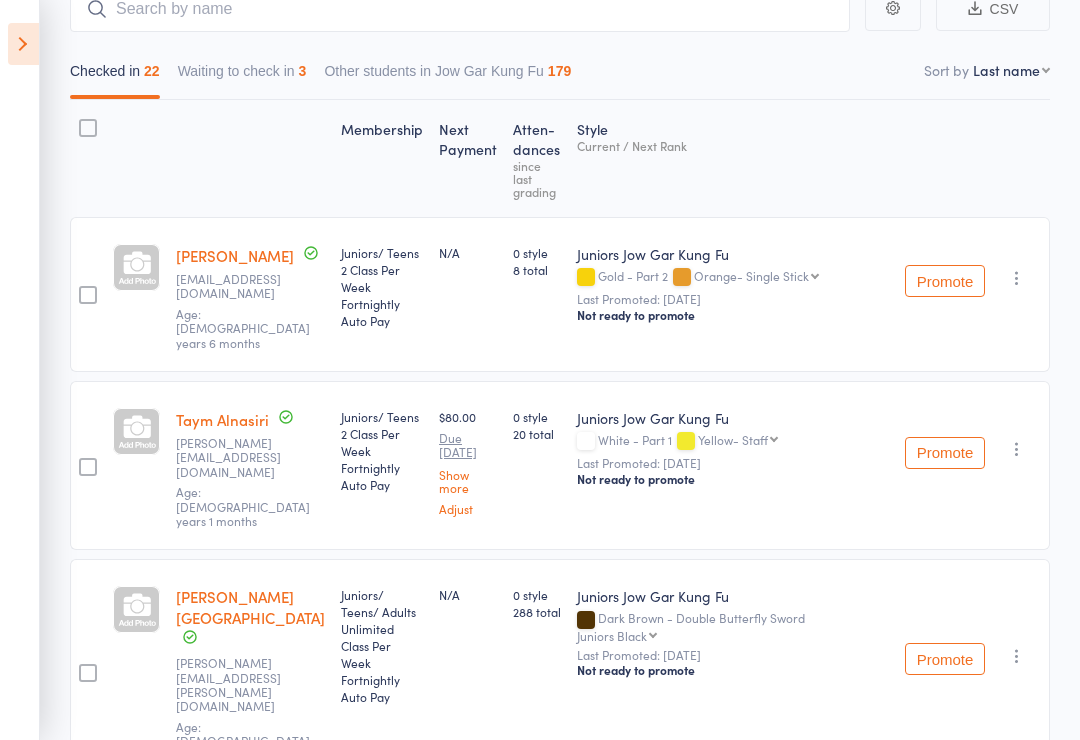click on "Style Current / Next Rank" at bounding box center (733, 158) 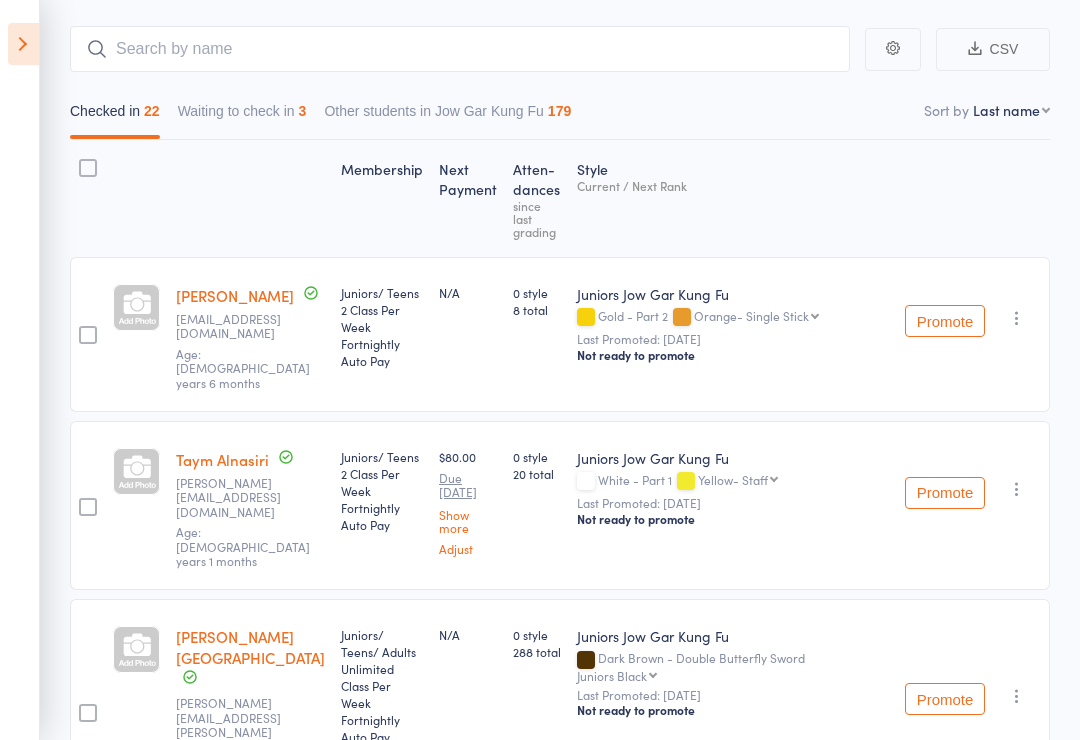 scroll, scrollTop: 0, scrollLeft: 0, axis: both 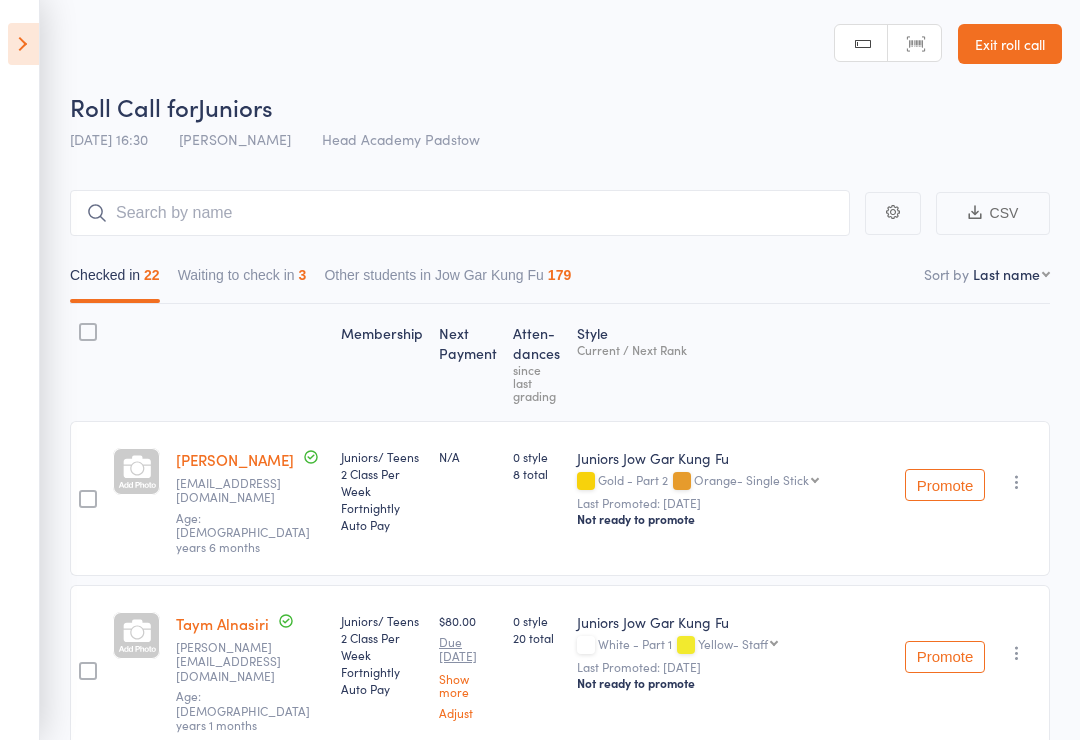 click at bounding box center [23, 44] 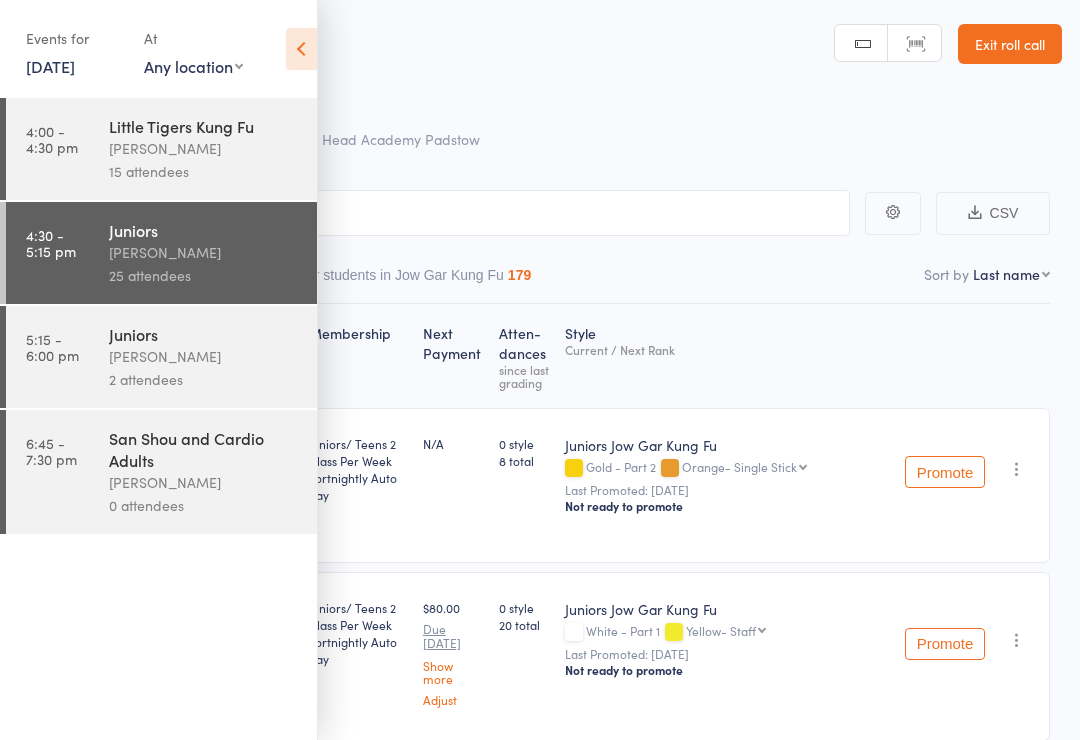 click on "Juniors" at bounding box center (204, 334) 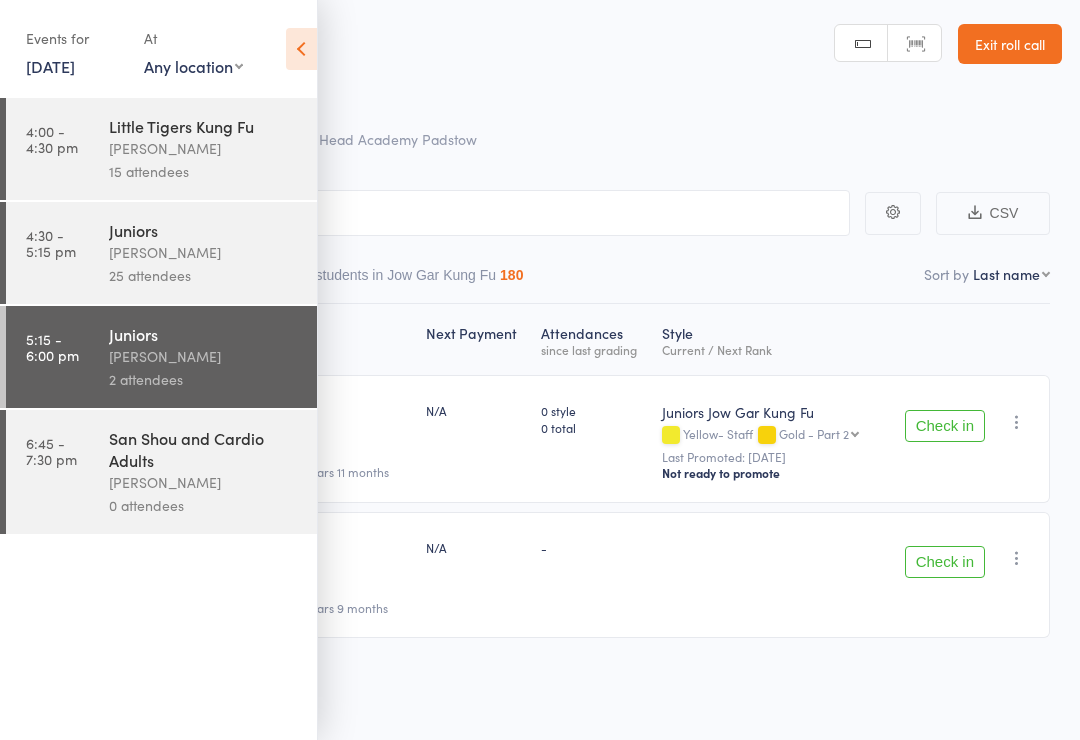 click on "Events for [DATE] [DATE]
[DATE]
Sun Mon Tue Wed Thu Fri Sat
27
29
30
01
02
03
04
05
28
06
07
08
09
10
11
12
29
13
14
15
16
17
18
19
30
20
21
22
23
24
25
26
31
27
28
29
30
31
01
02" at bounding box center (158, 50) 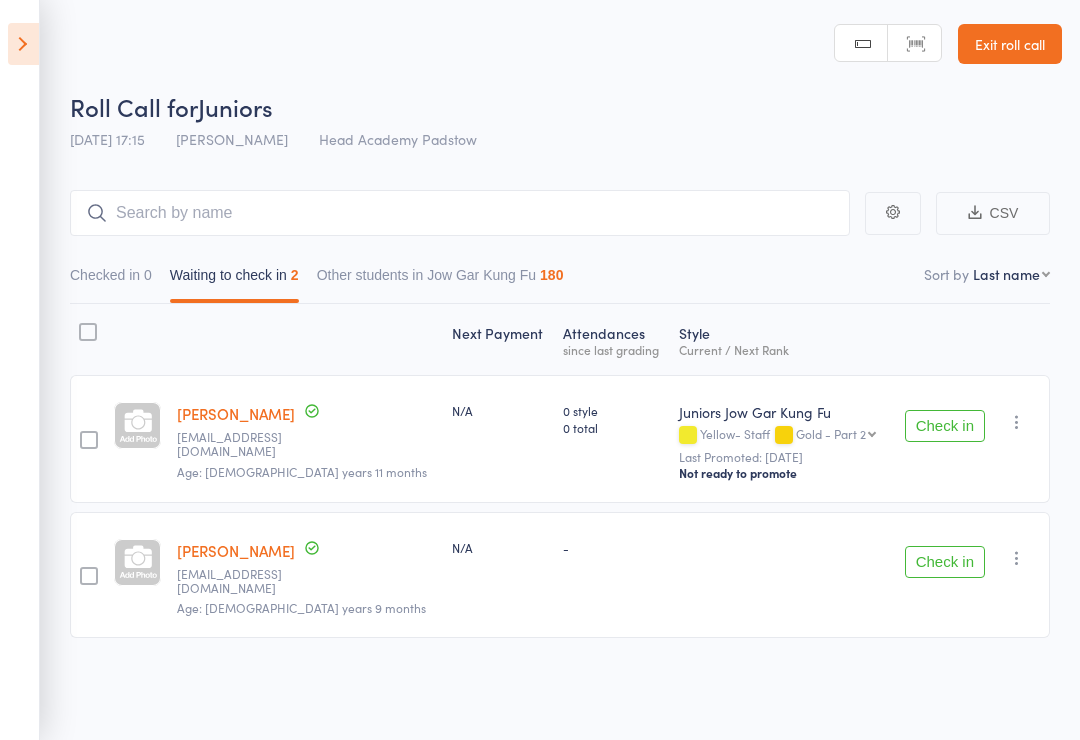 click at bounding box center (23, 44) 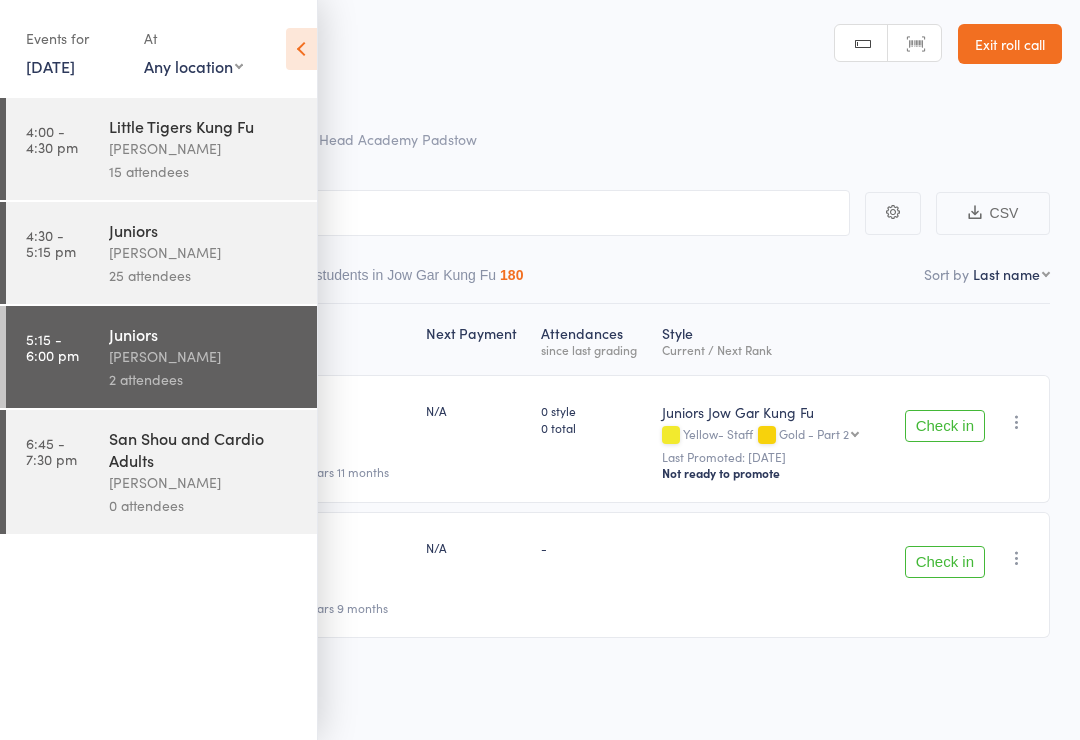 click on "San Shou and Cardio Adults" at bounding box center (204, 449) 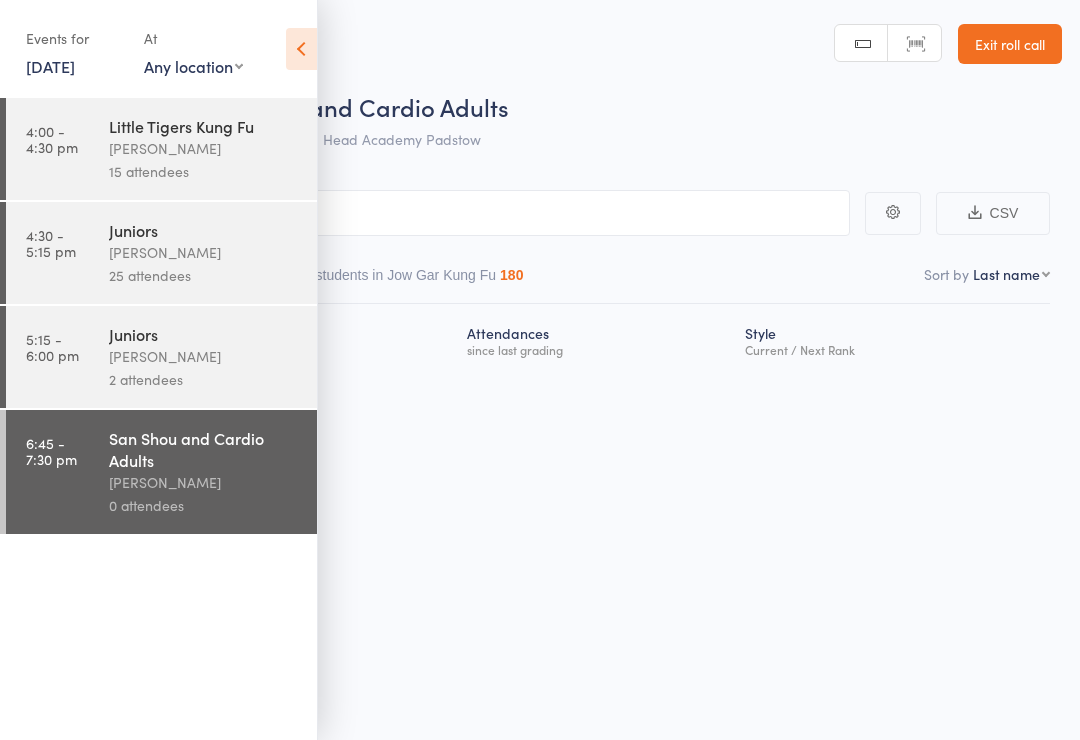 click on "25 attendees" at bounding box center [204, 275] 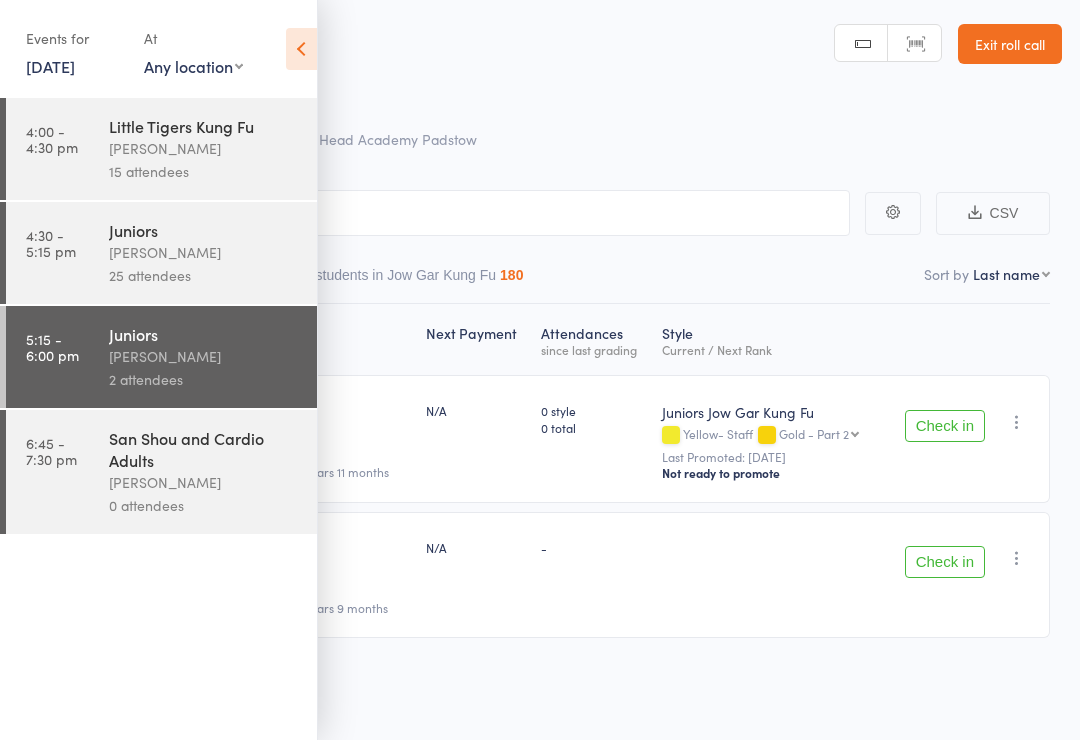 click on "[PERSON_NAME]" at bounding box center (204, 356) 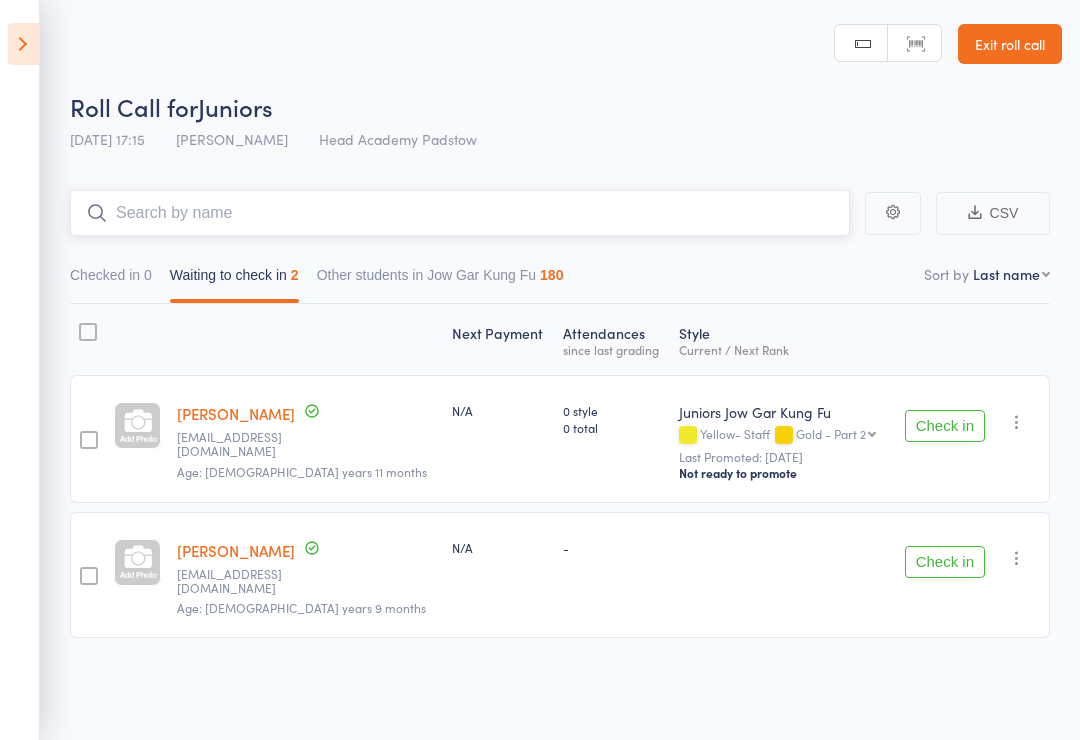click at bounding box center (460, 213) 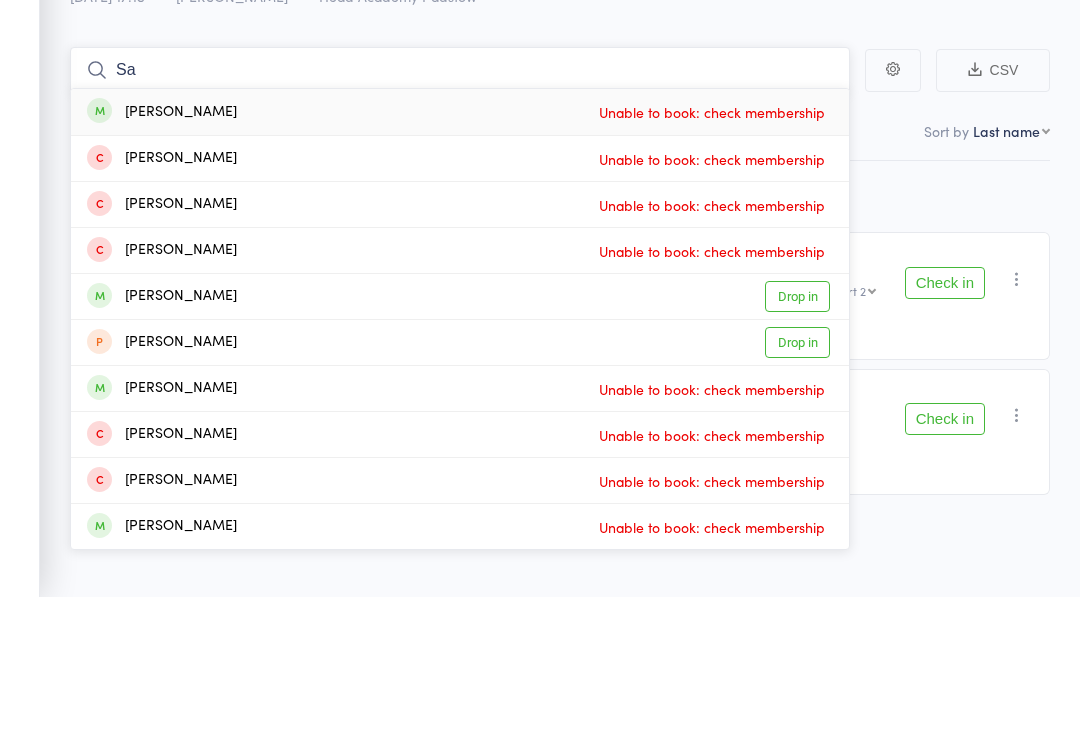 type on "S" 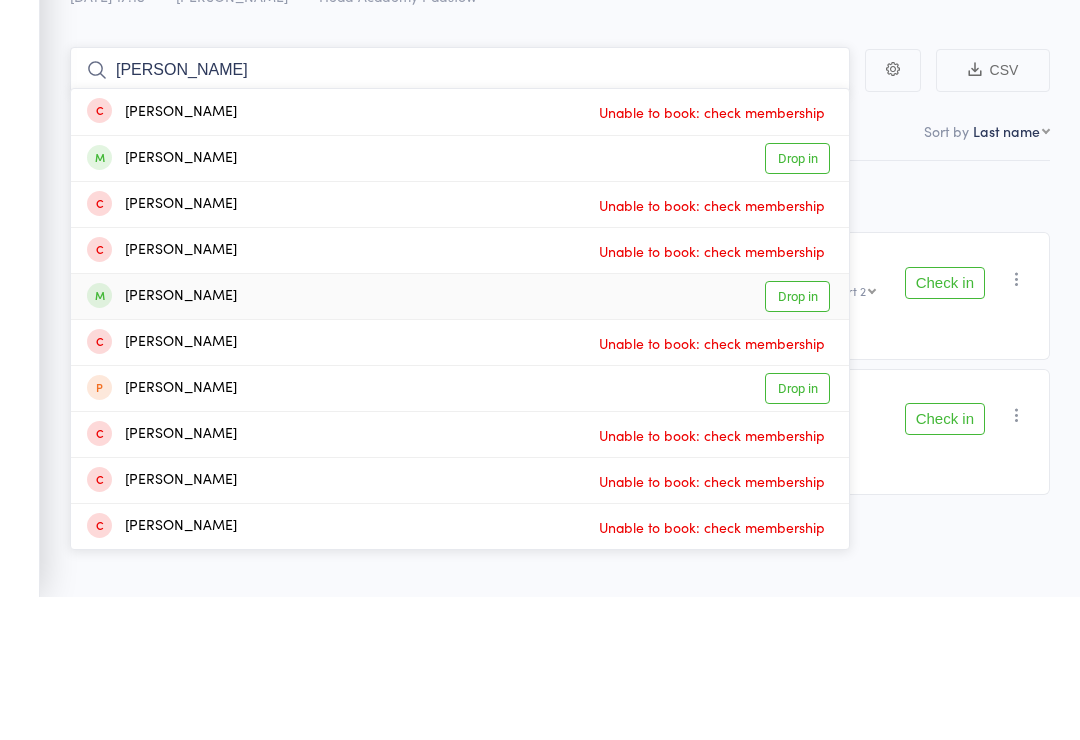 type on "Thomas" 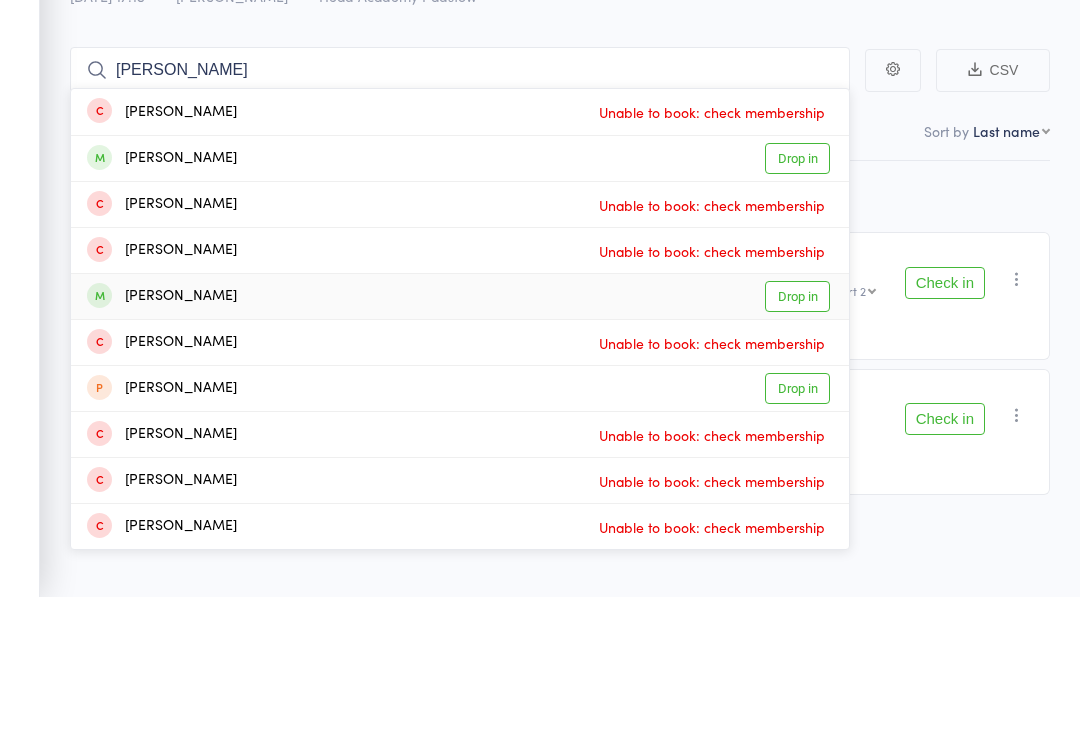 click on "Drop in" at bounding box center (797, 439) 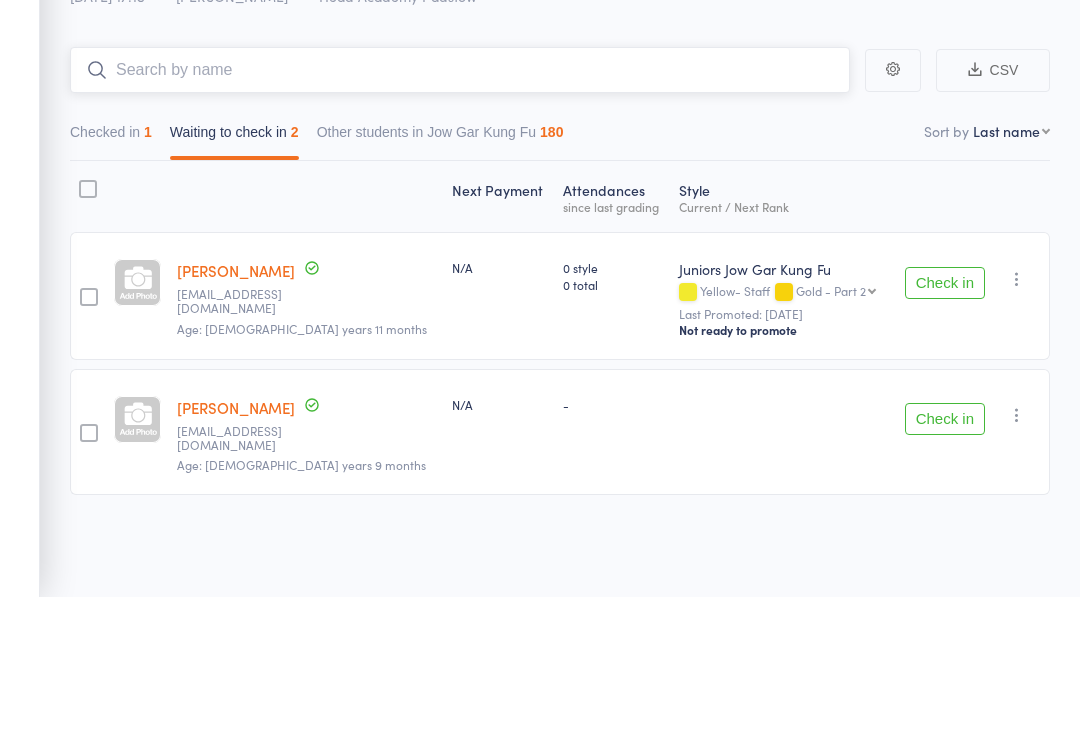 scroll, scrollTop: 14, scrollLeft: 0, axis: vertical 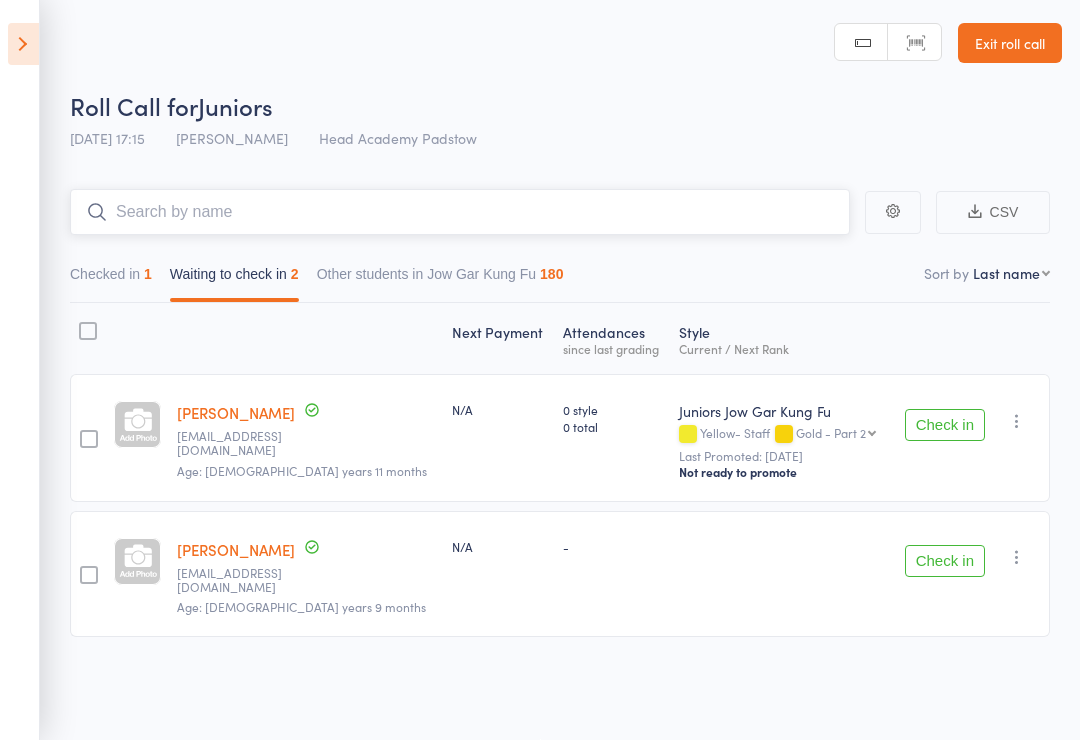 click at bounding box center (460, 212) 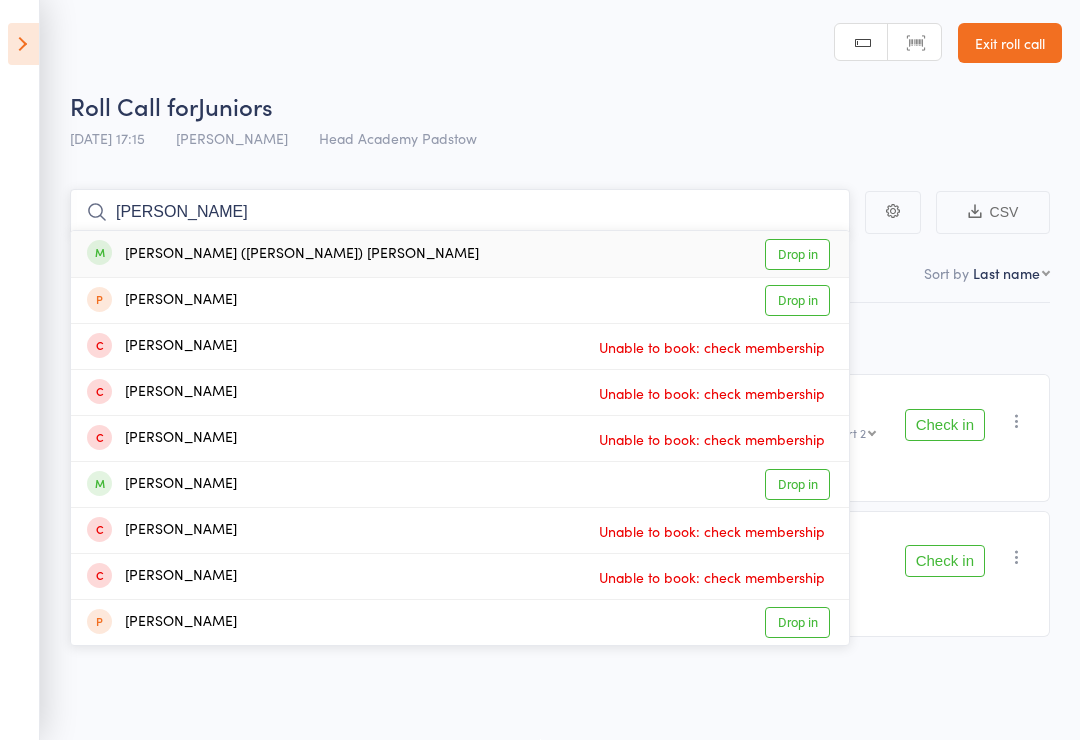 type on "Freddie" 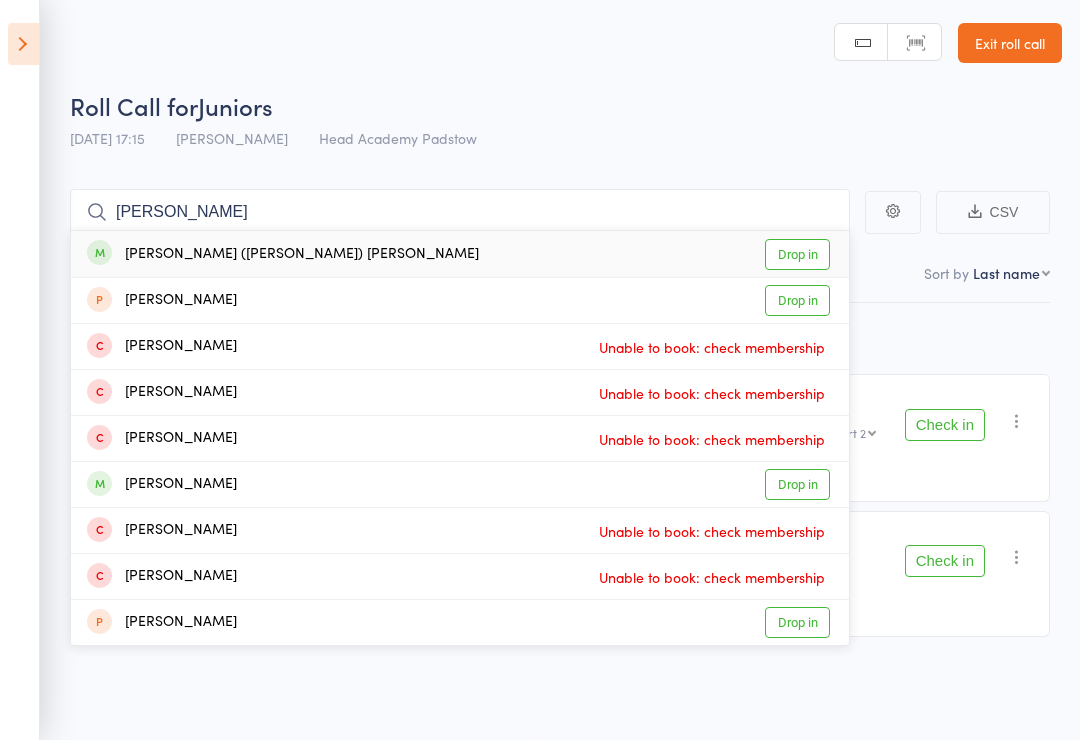 click on "Frederick (freddie) Baldwin Drop in" at bounding box center (460, 254) 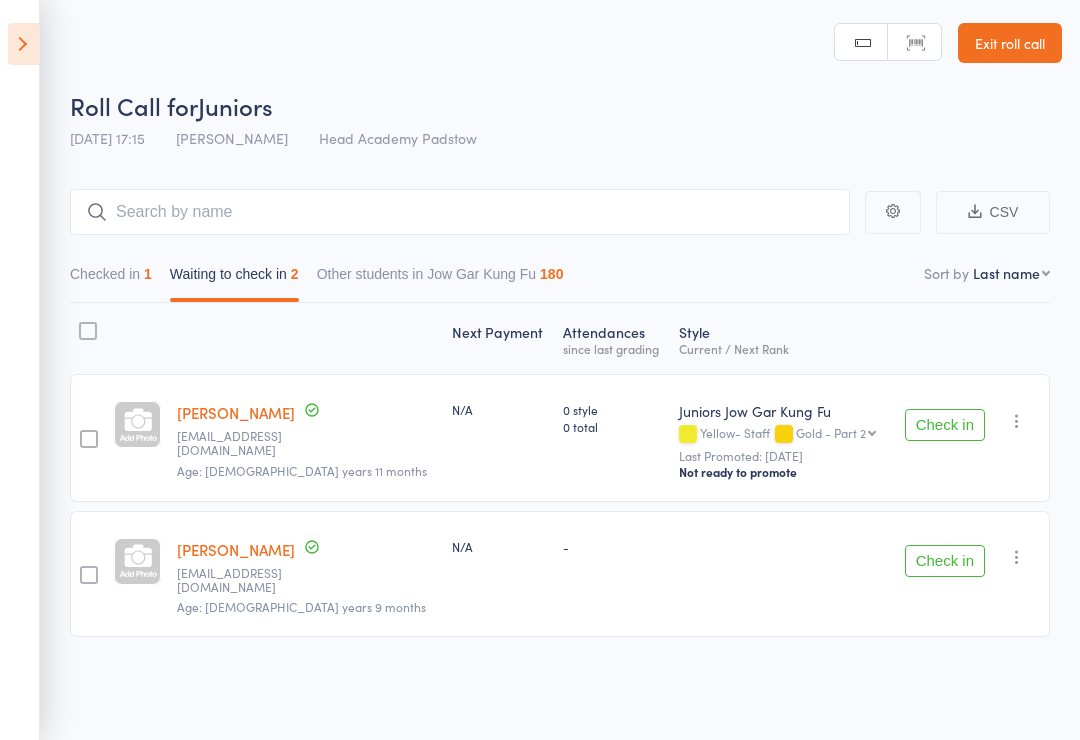 click on "Checked in  1 Waiting to check in  2 Other students in Jow Gar Kung Fu  180" at bounding box center (560, 269) 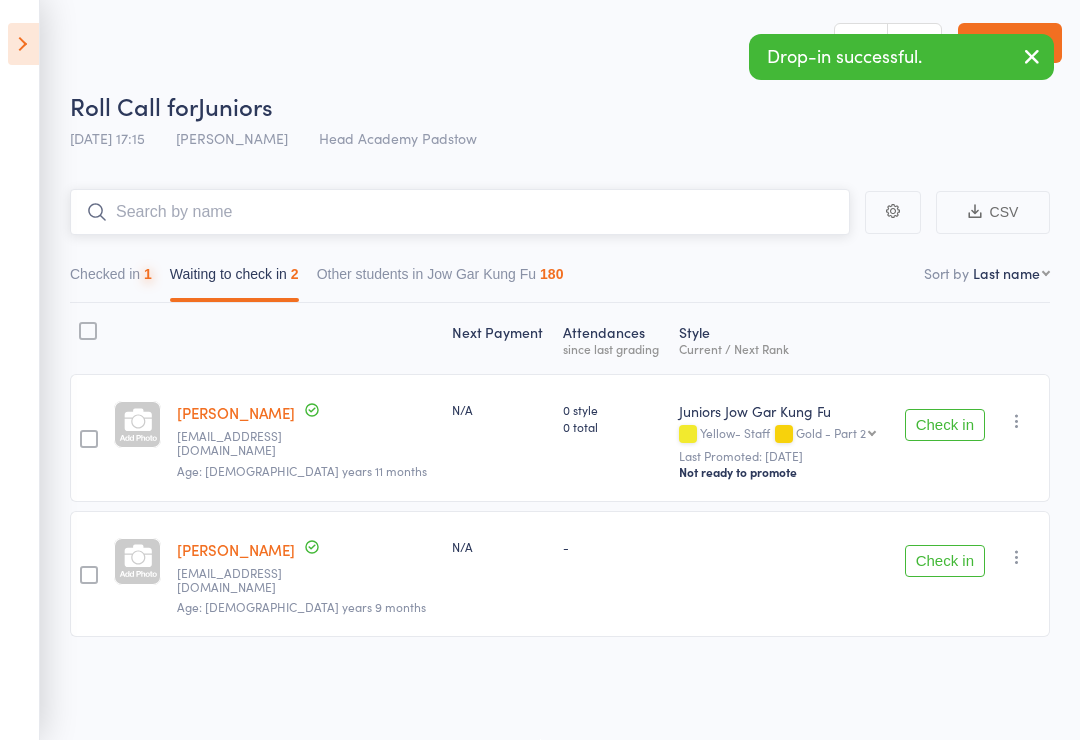 click at bounding box center (460, 212) 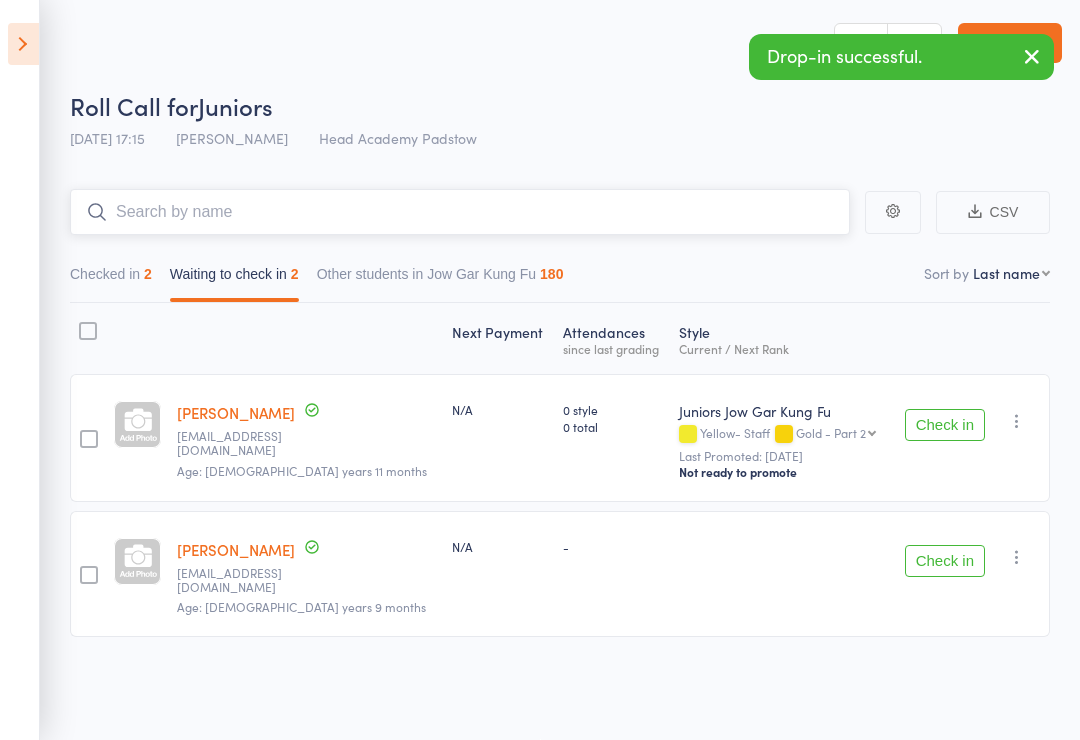 type on "S" 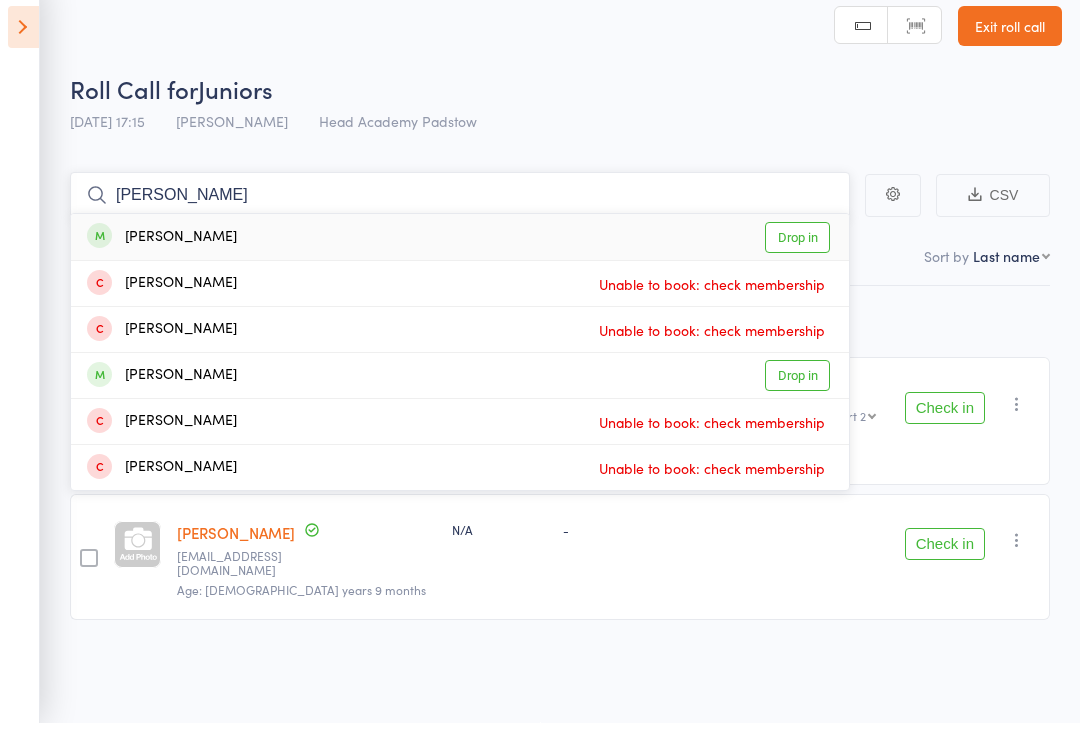 type on "Anabeth" 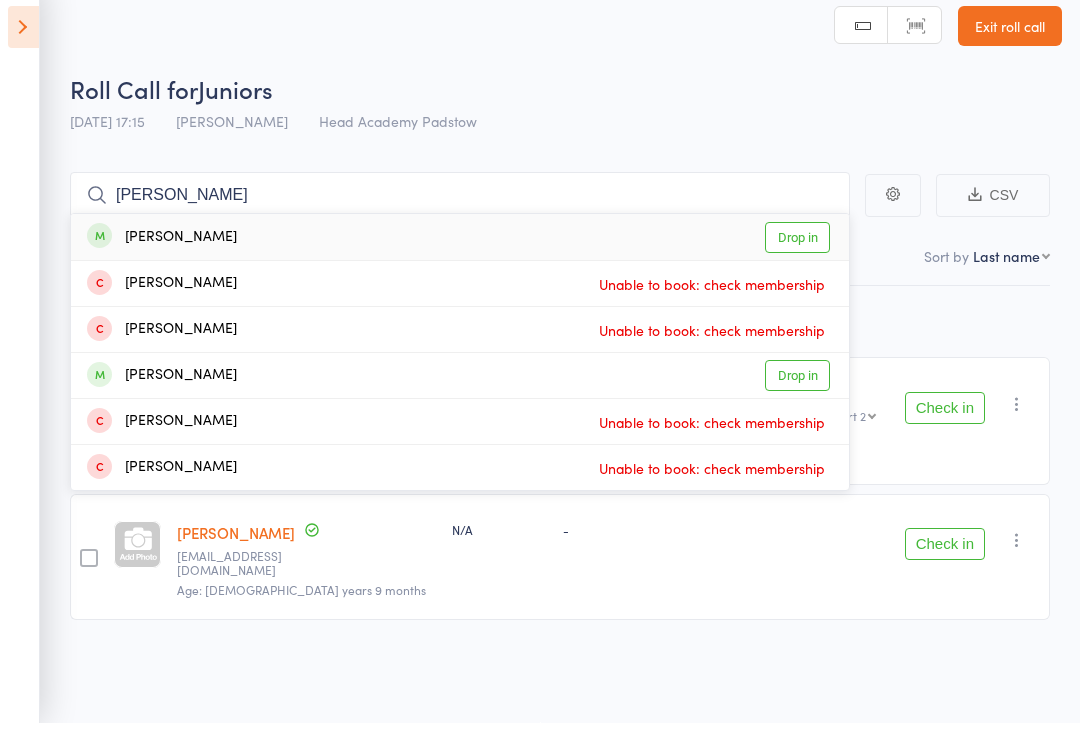 click on "Drop in" at bounding box center (797, 254) 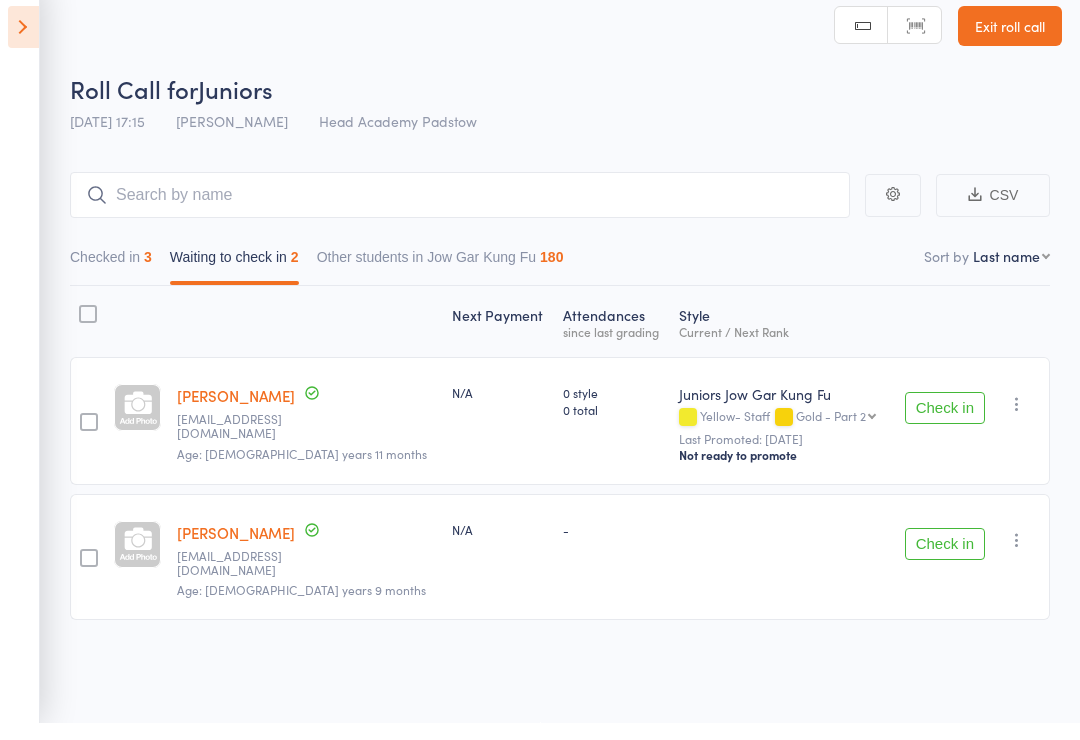 click on "CSV
Checked in  3 Waiting to check in  2 Other students in Jow Gar Kung Fu  180
Sort by   Last name First name Last name Birthday today? Behind on payments? Check in time Next payment date Next payment amount Membership name Membership expires Ready to grade Style and Rank Style attendance count All attendance count Last Promoted Next Payment Atten­dances since last grading Style Current / Next Rank Don Weng    Yanhong501@gmail.com Age: 8 years 11 months N/A 0 style 0 total Juniors Jow Gar Kung Fu Yellow- Staff  Gold - Part 2  Gold - Part 2 Orange- Single Stick Light Green - Part 3 Dark Green - Spear Light Purple - Part 4 Dark Purple - Broad Sword Light Blue - Part 5 Dark Blue - Double Stick Light Brown - Part 6 Dark Brown - Double Butterfly Sword Juniors Black Last Promoted: Jul 5, 2025 Not ready to promote Check in Check in Promote Send message Add Note Add Task Add Flag Remove Mark absent
Wendy Weng    Yanhong501@gmail.com Age: 7 years 9 months N/A - - Check in Check in Send message Add Note Remove" at bounding box center (540, 442) 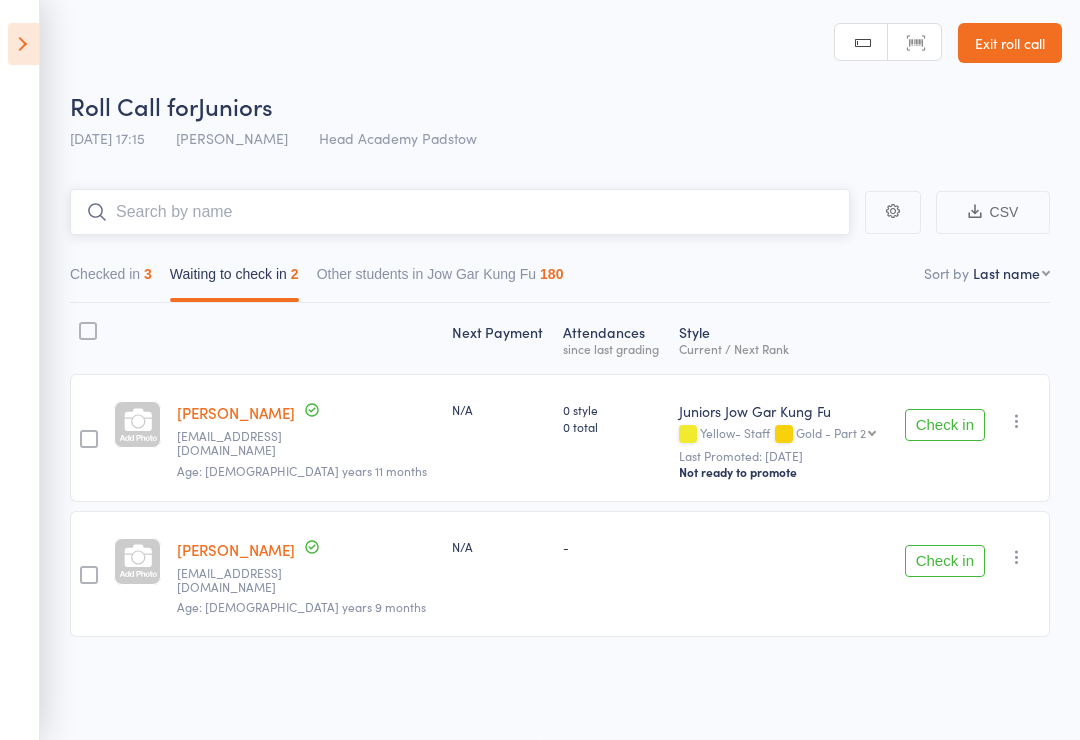 click at bounding box center (460, 212) 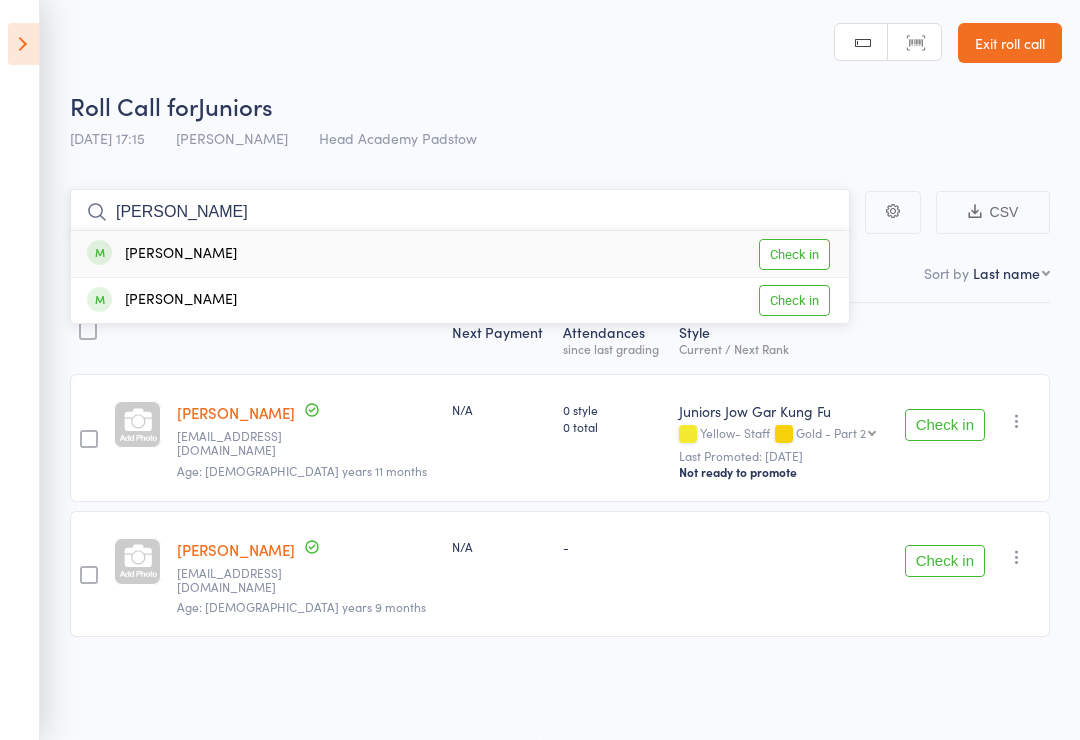 type on "Wendy" 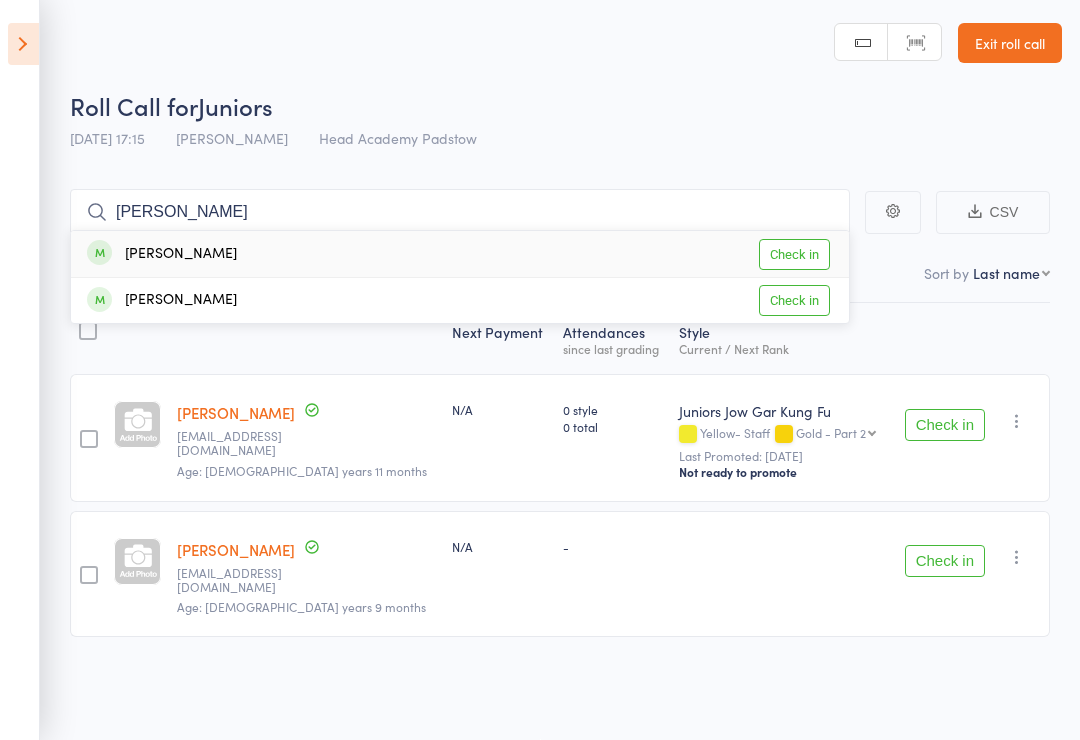click on "[PERSON_NAME]" at bounding box center (162, 254) 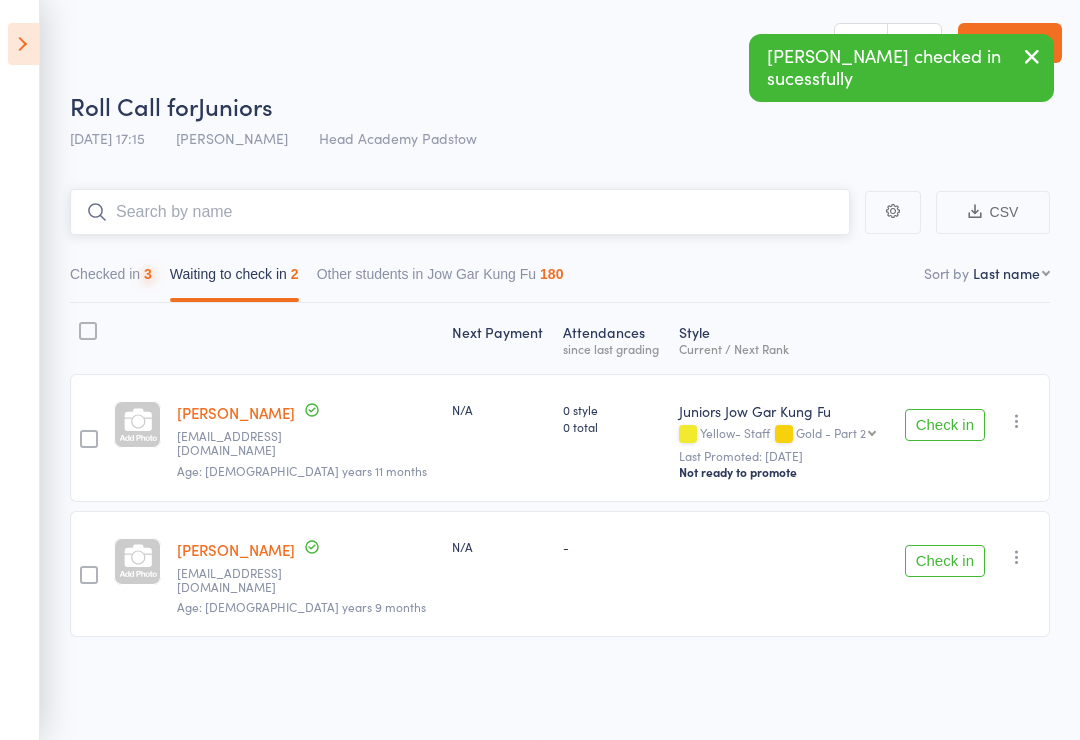 click at bounding box center [460, 212] 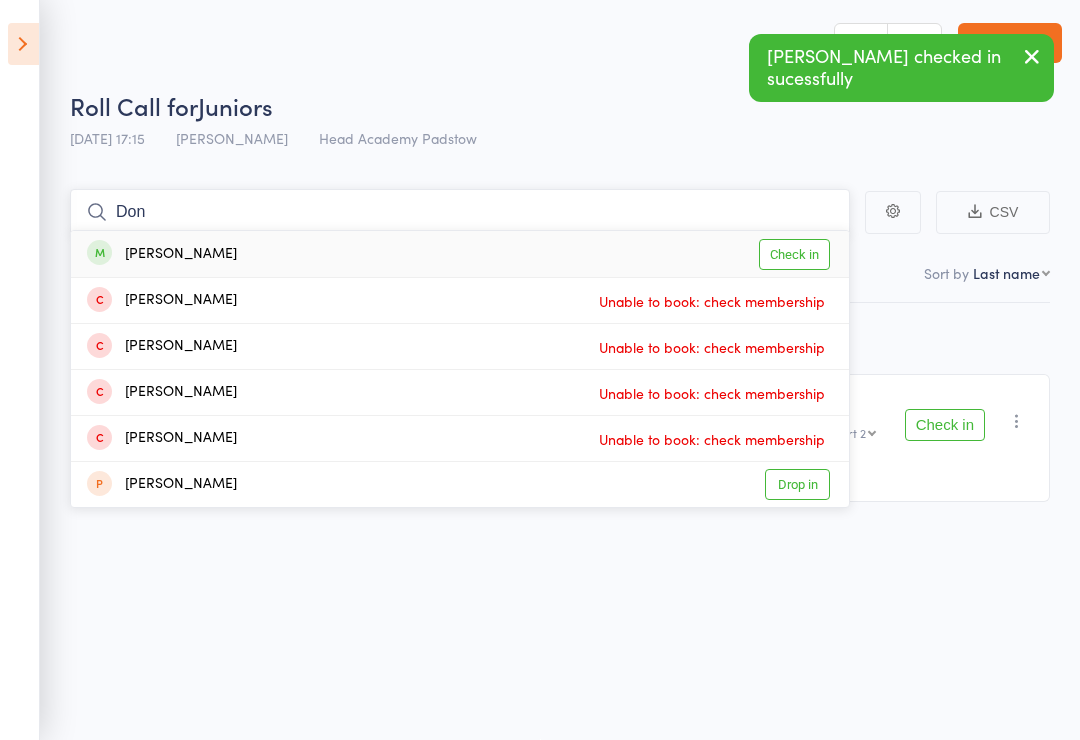 type on "Don" 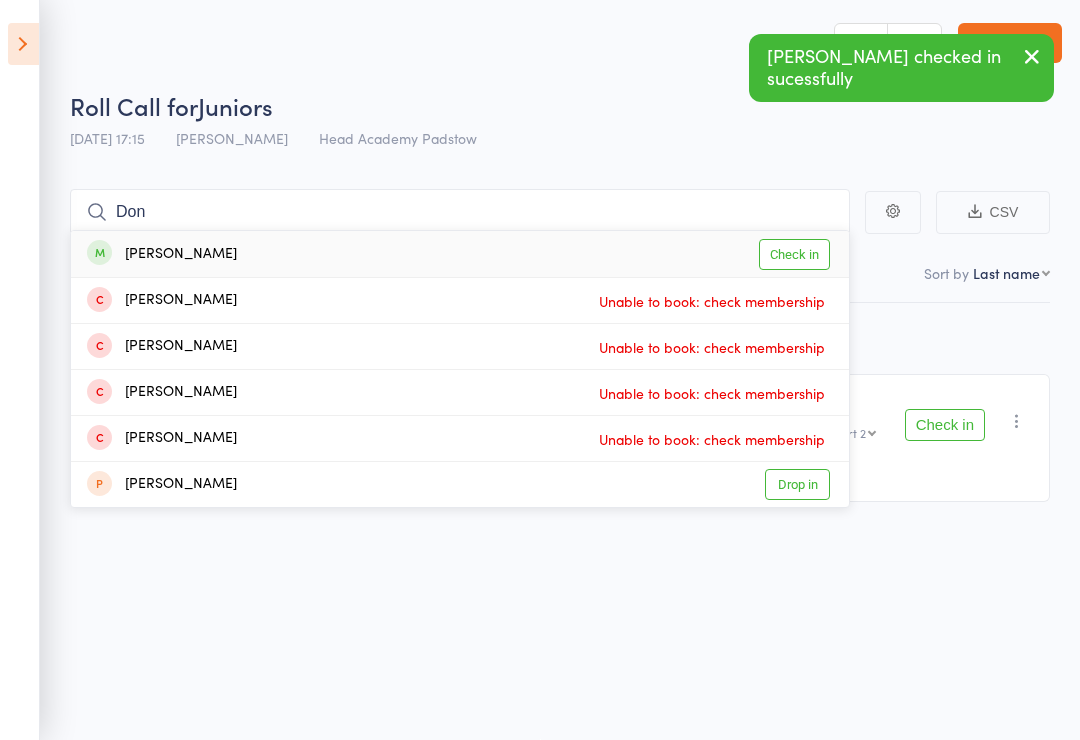 click on "[PERSON_NAME]" at bounding box center [162, 254] 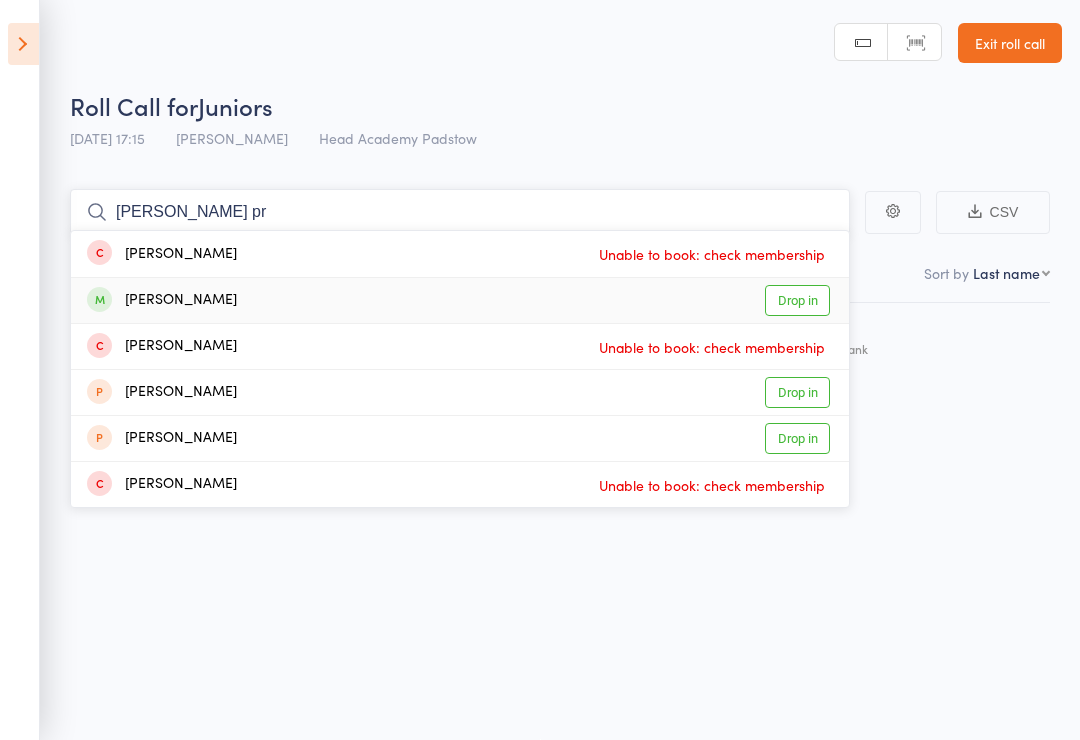 type on "Hugo pr" 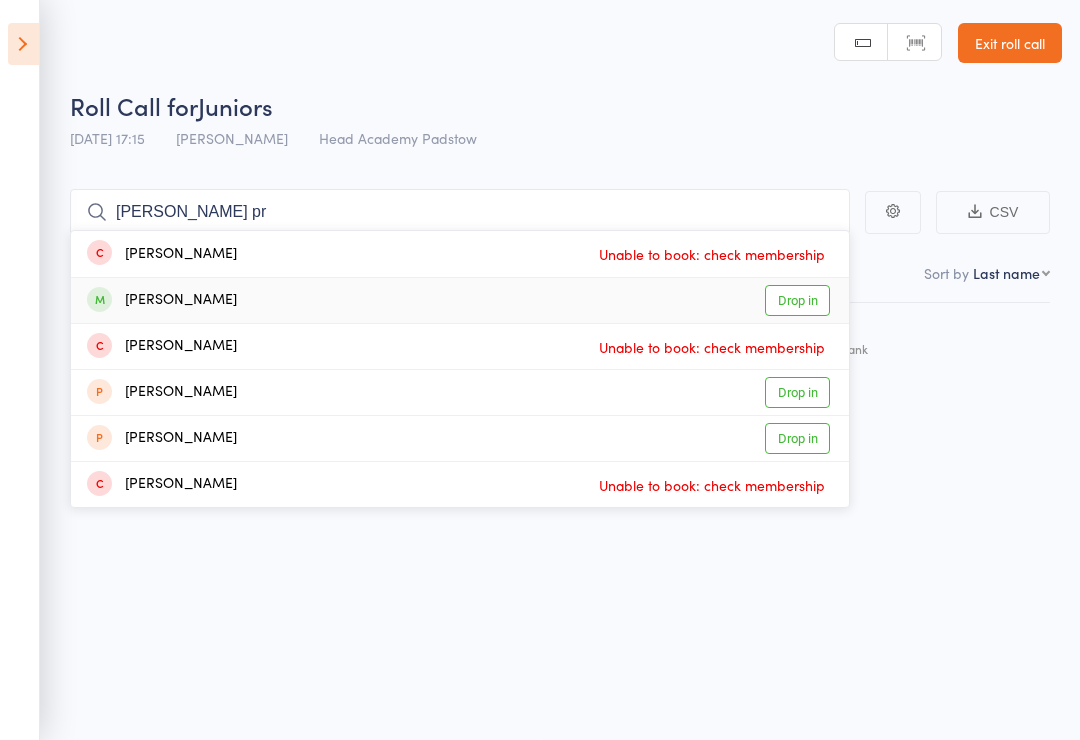 click on "[PERSON_NAME]" at bounding box center [162, 300] 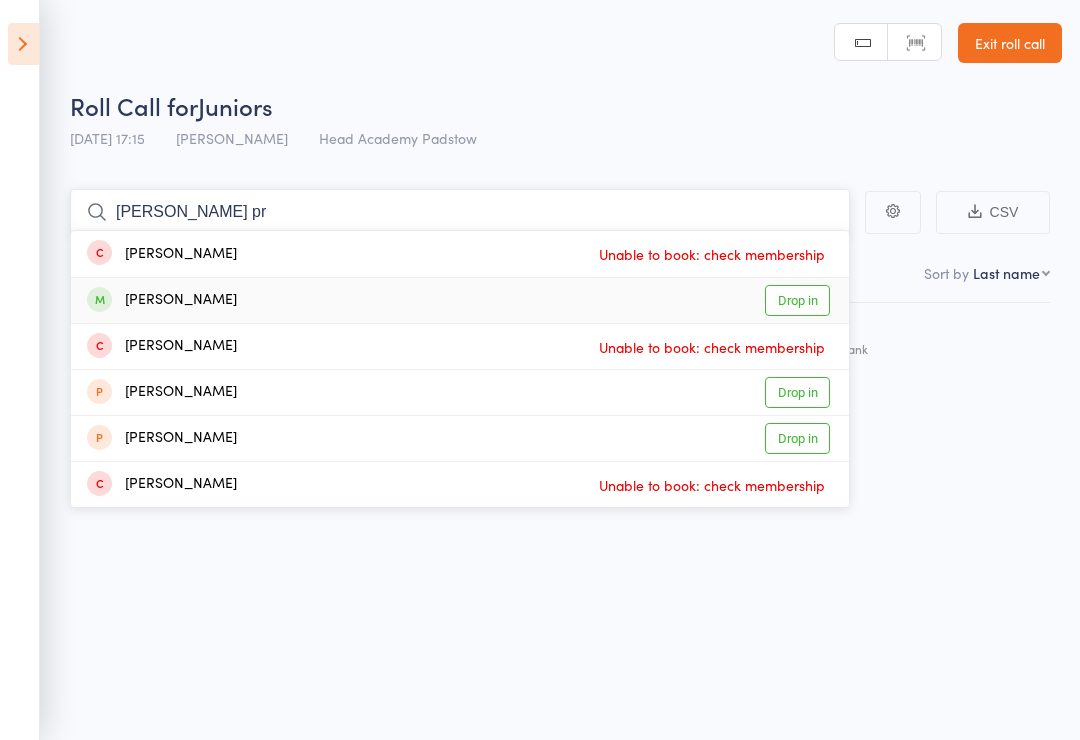 type 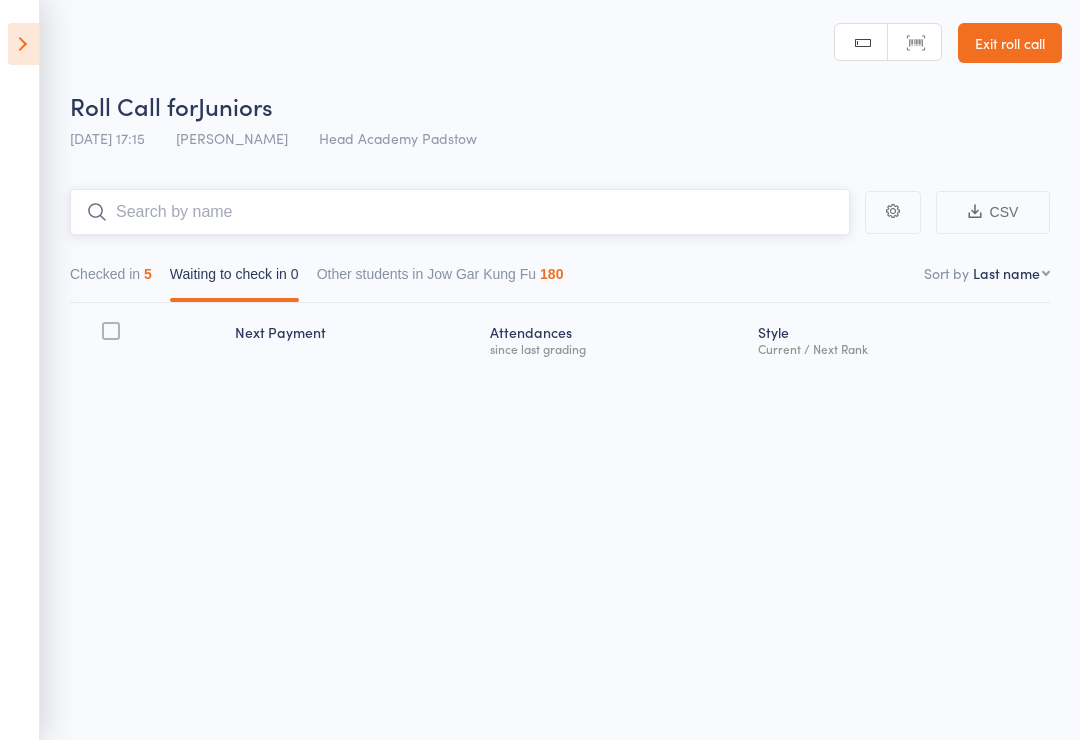 click at bounding box center (460, 212) 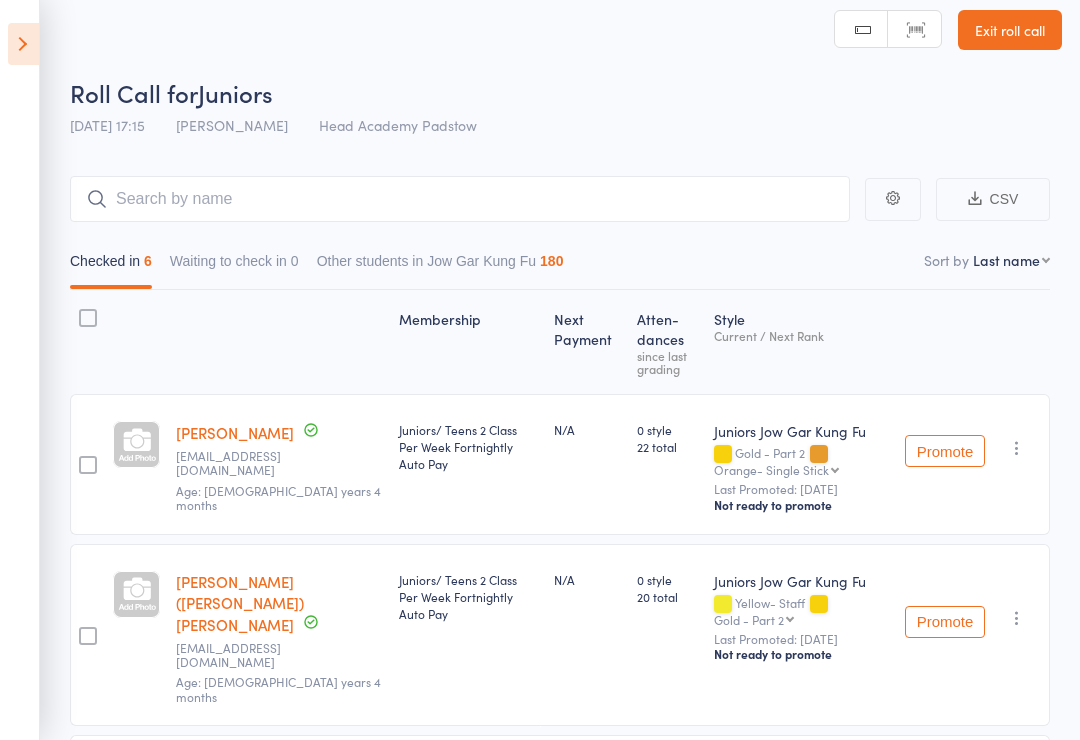 click on "Roll Call for  Juniors" at bounding box center (566, 92) 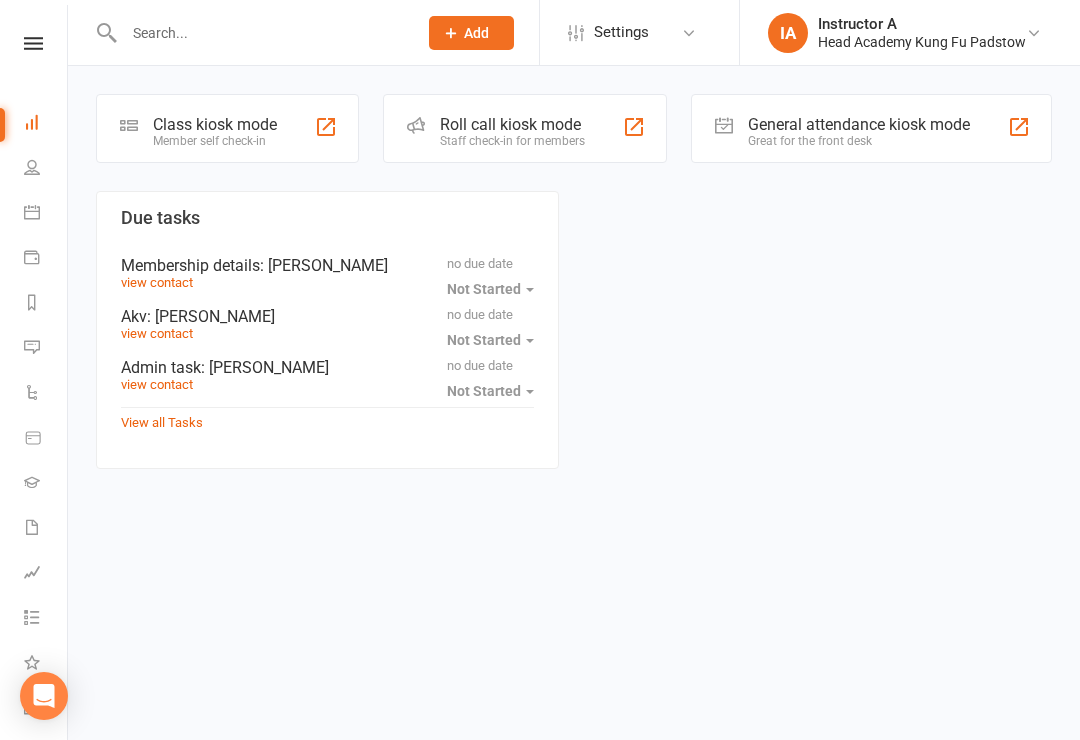 scroll, scrollTop: 0, scrollLeft: 0, axis: both 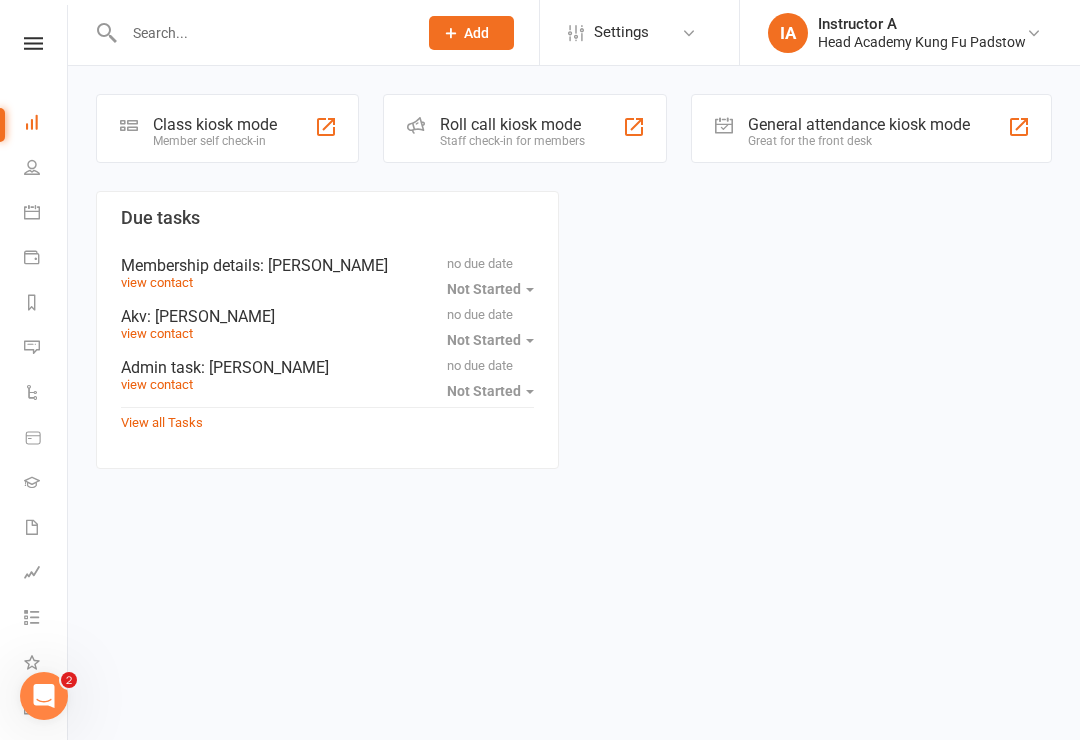 click at bounding box center [260, 33] 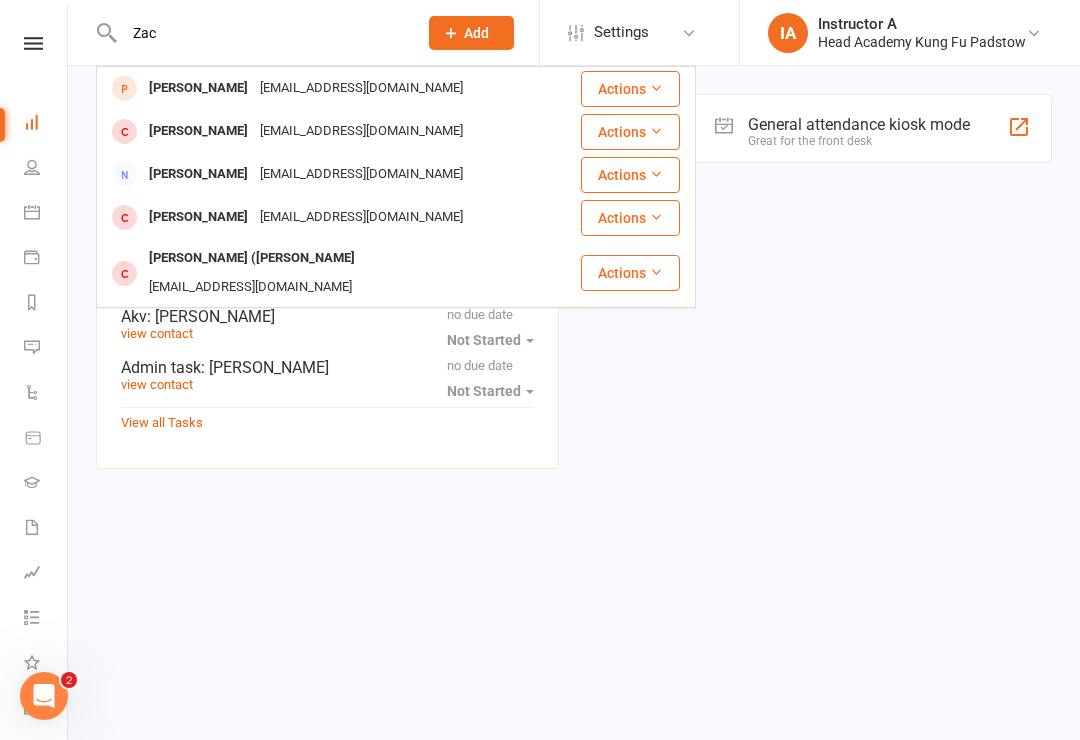 type on "Zac" 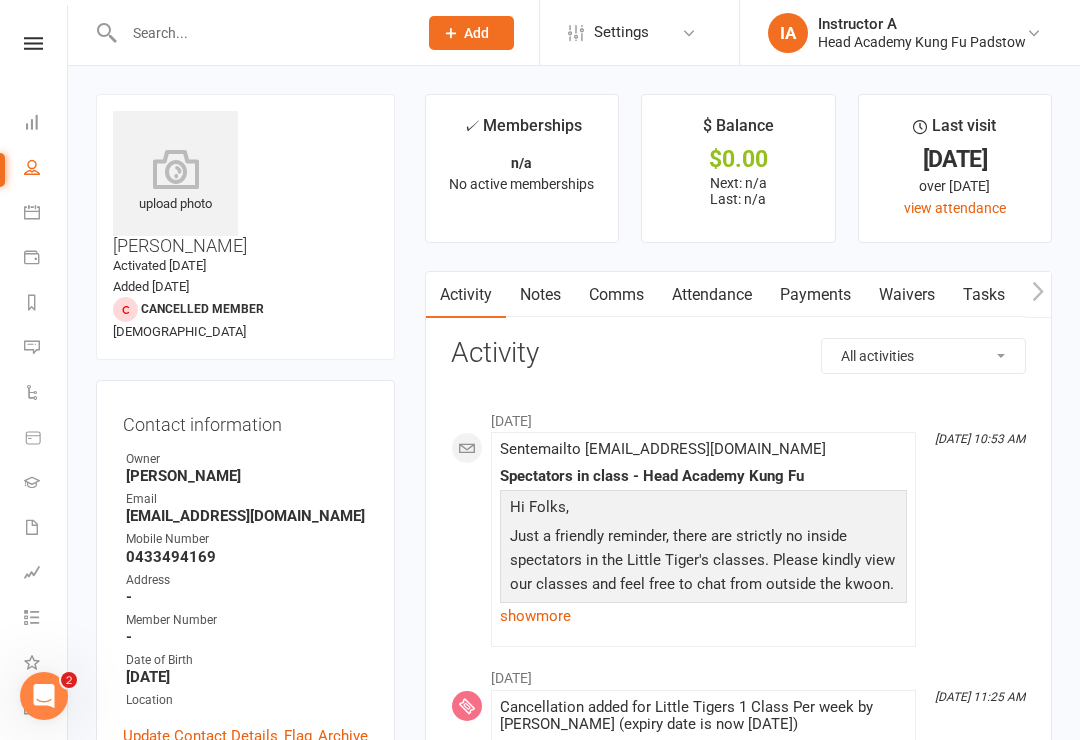 click at bounding box center (33, 43) 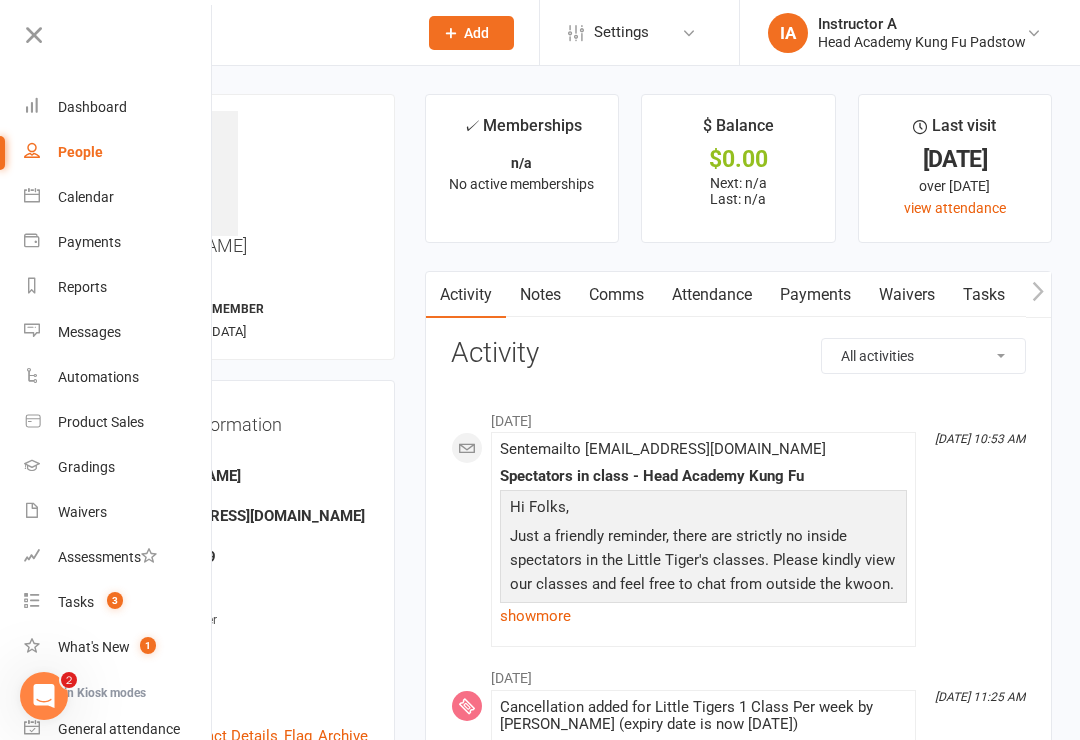 click on "Dashboard" at bounding box center (118, 107) 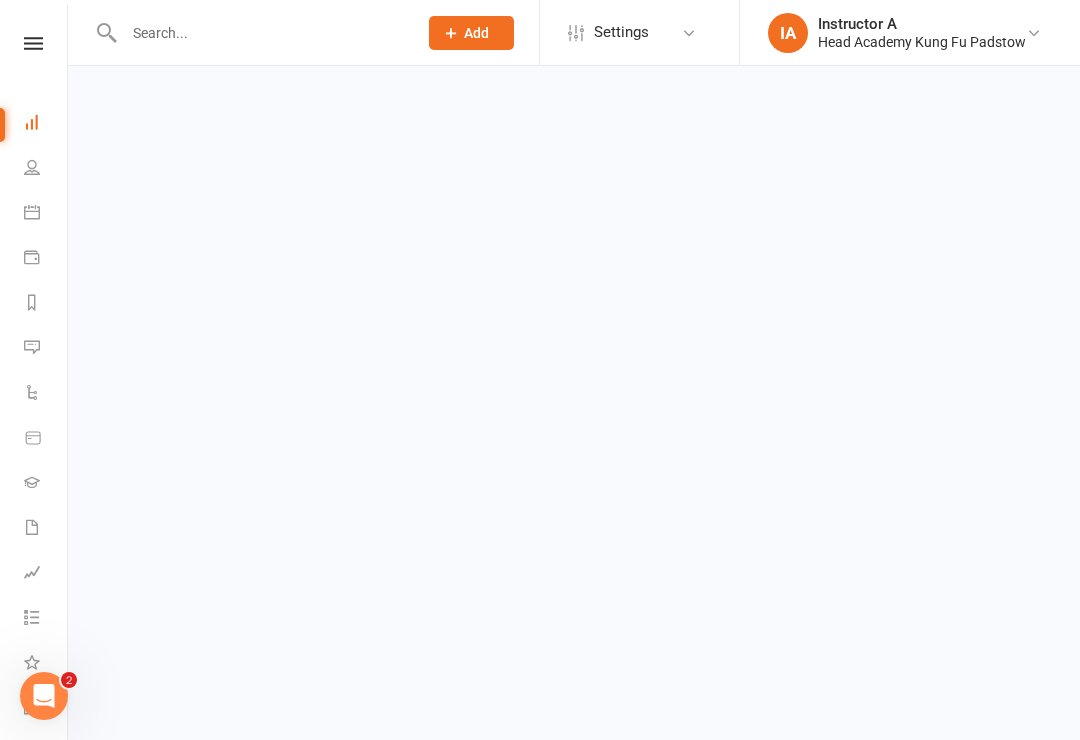 click on "Clubworx" at bounding box center (33, 69) 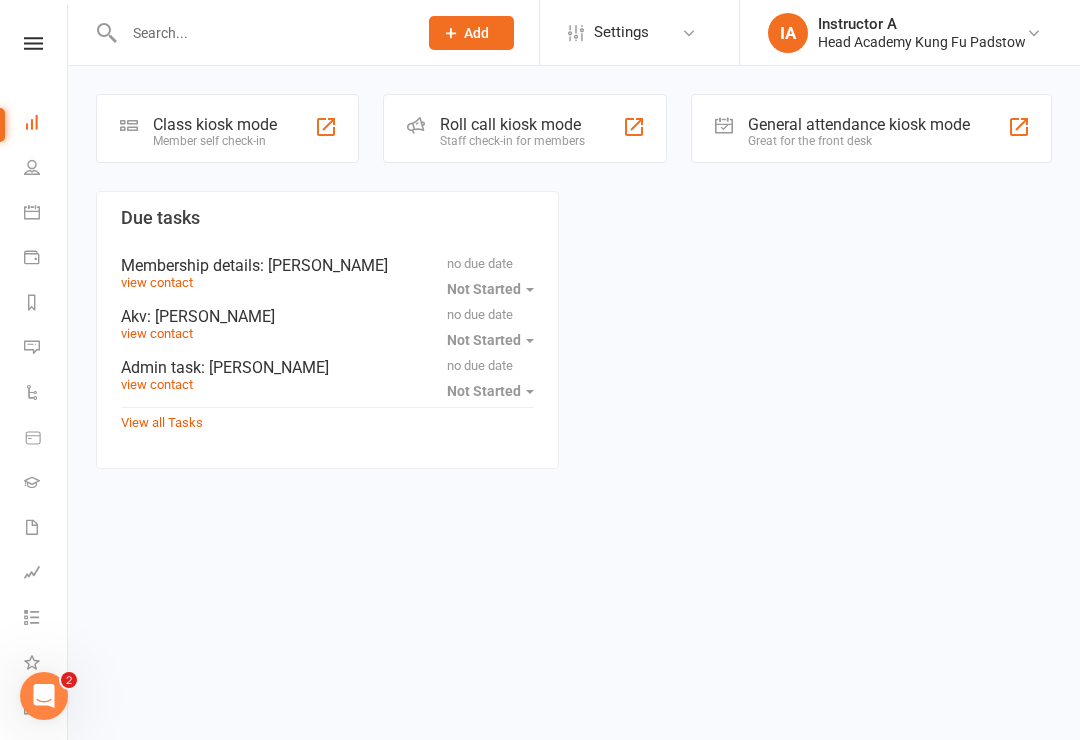 click on "Staff check-in for members" at bounding box center (512, 141) 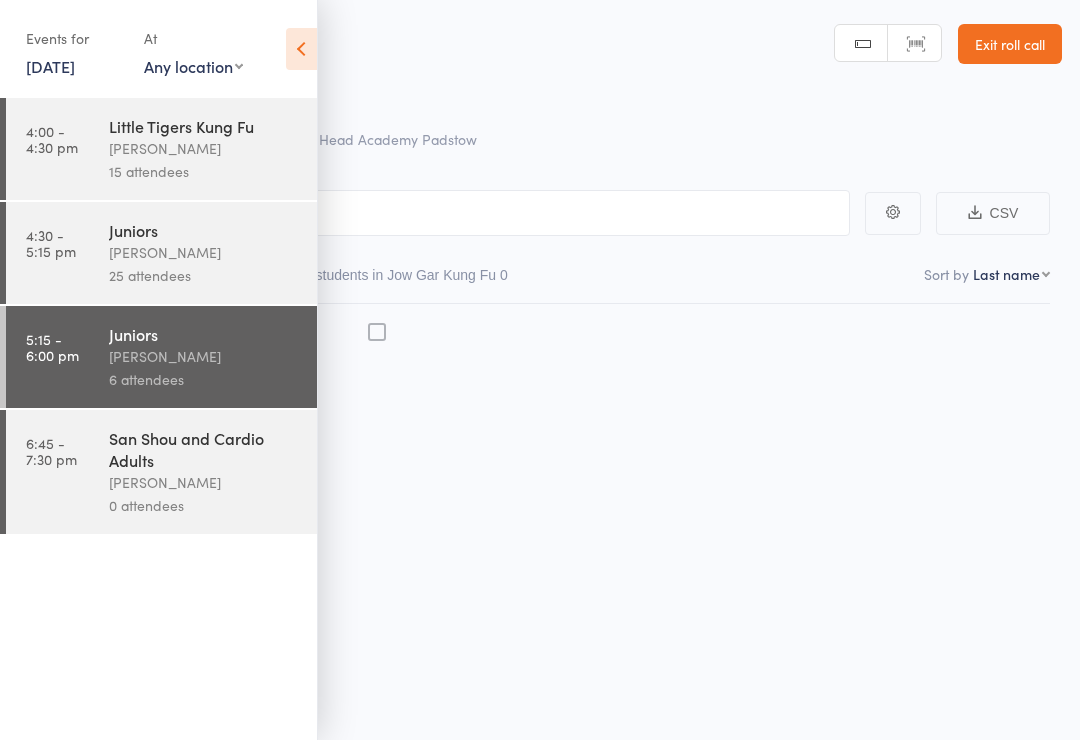 scroll, scrollTop: 0, scrollLeft: 0, axis: both 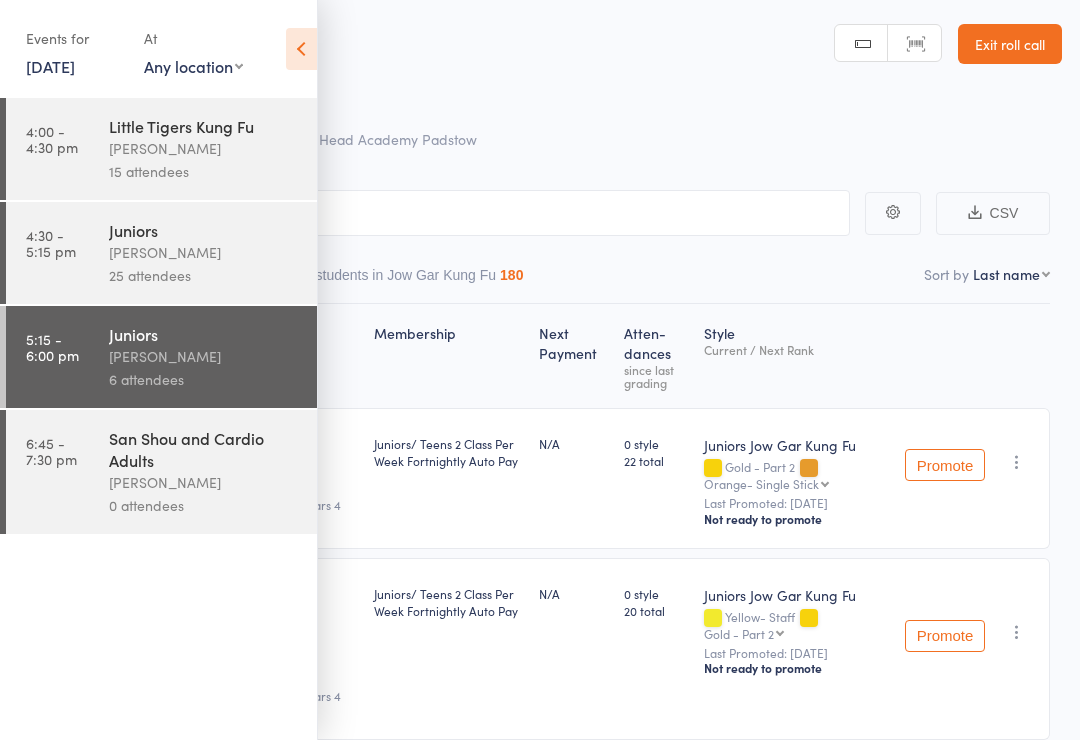 click on "Events for [DATE] [DATE]
[DATE]
Sun Mon Tue Wed Thu Fri Sat
27
29
30
01
02
03
04
05
28
06
07
08
09
10
11
12
29
13
14
15
16
17
18
19
30
20
21
22
23
24
25
26
31
27
28
29
30
31
01
02" at bounding box center [158, 50] 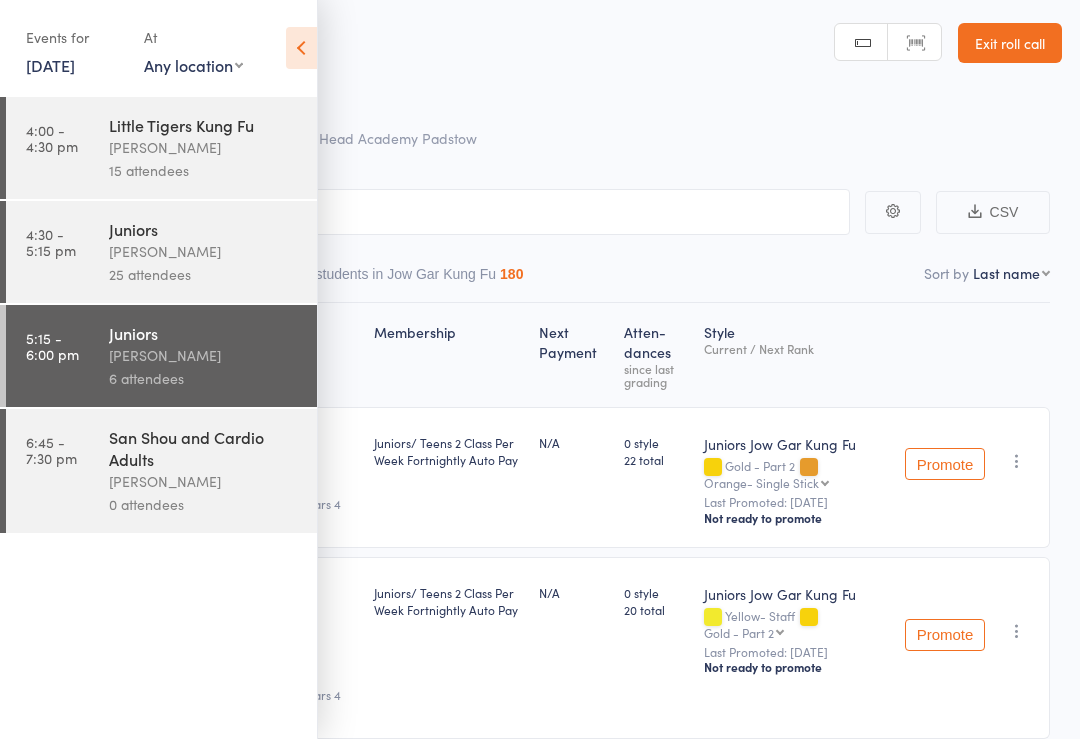 click at bounding box center [301, 49] 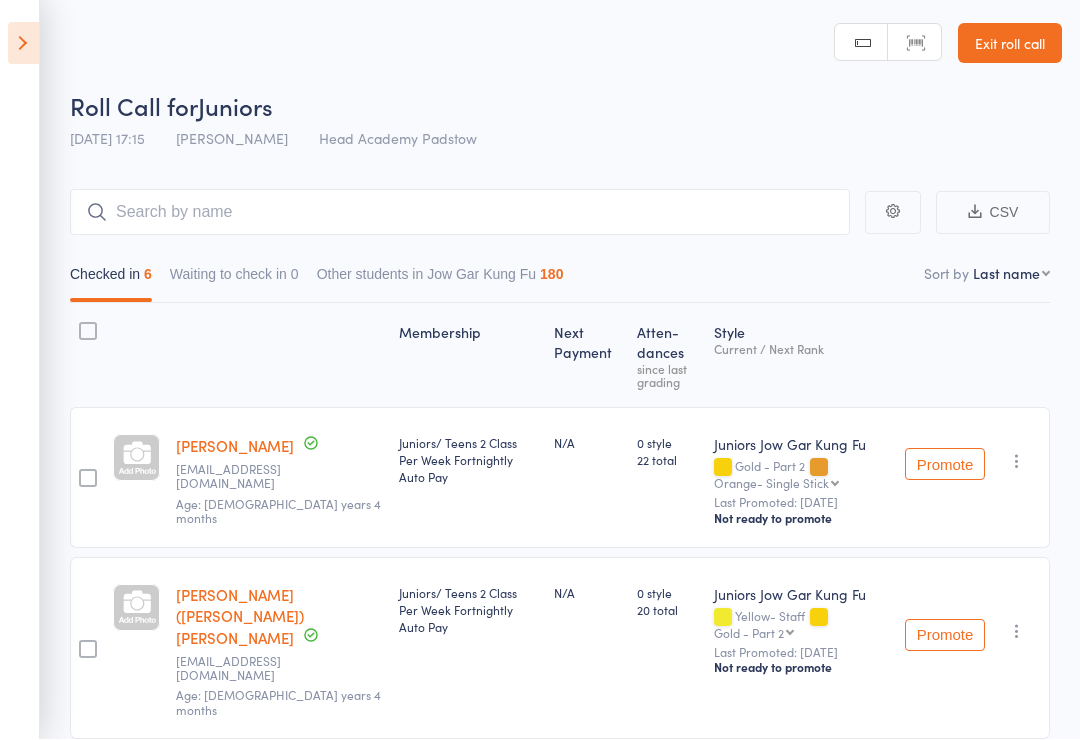 scroll, scrollTop: 1, scrollLeft: 0, axis: vertical 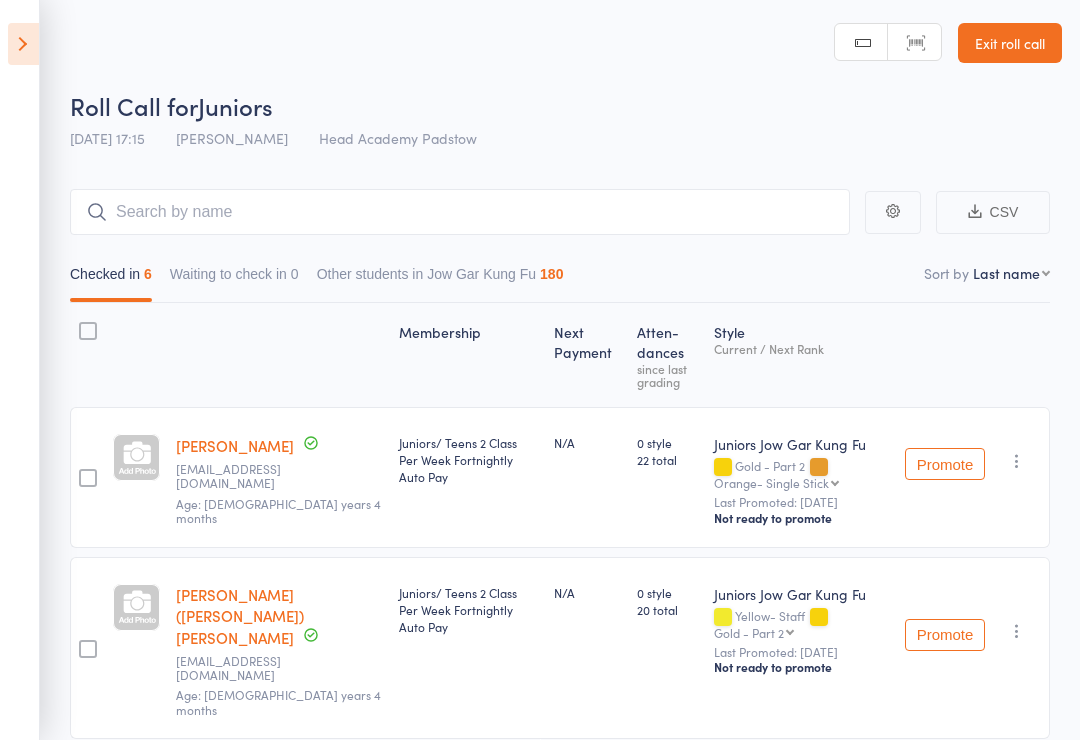 click on "Roll Call for  Juniors [DATE] 17:15  [PERSON_NAME]  Head Academy Padstow  Manual search Scanner input Exit roll call" at bounding box center [540, 79] 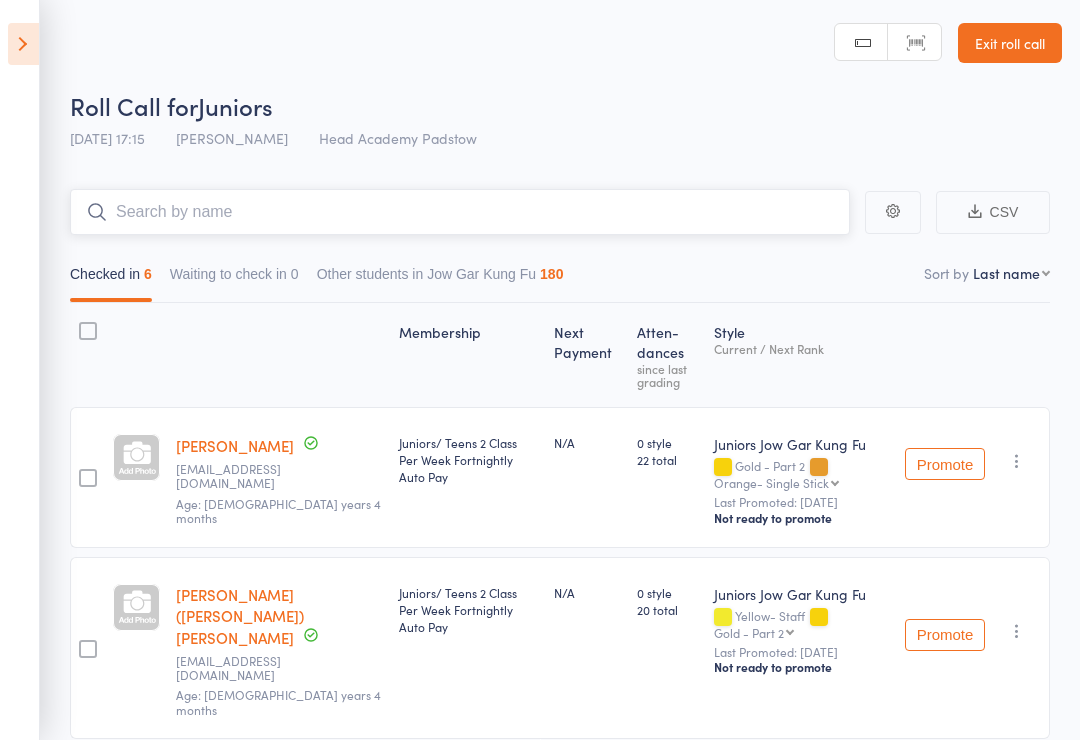click at bounding box center [460, 212] 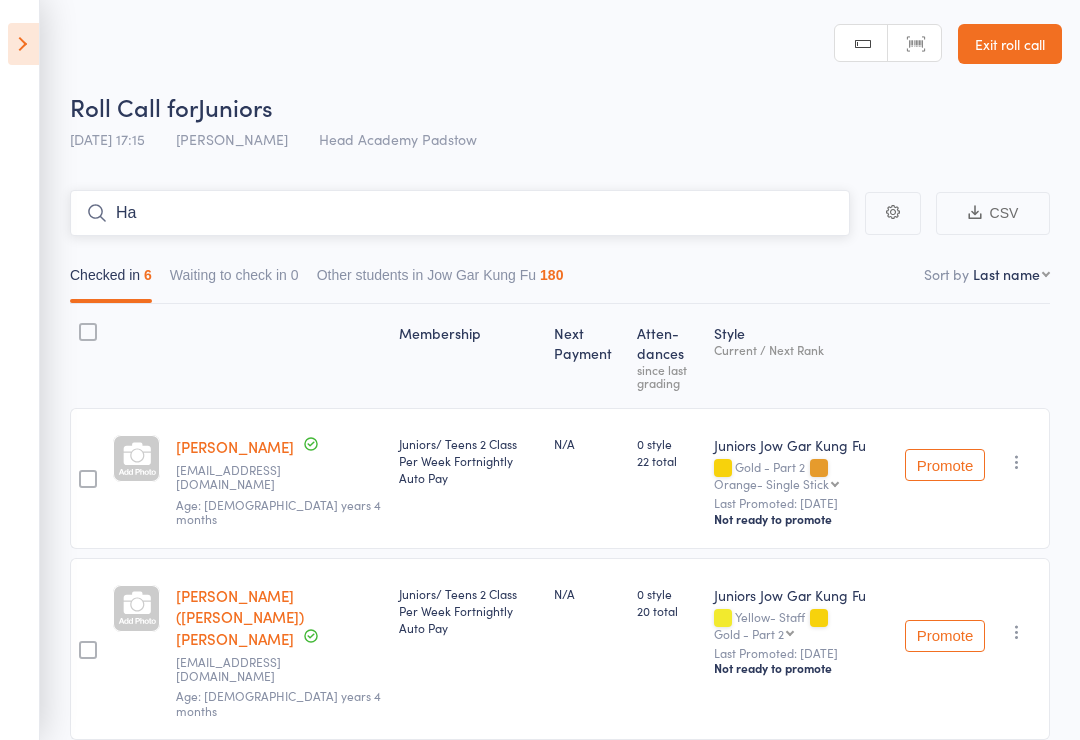 type on "H" 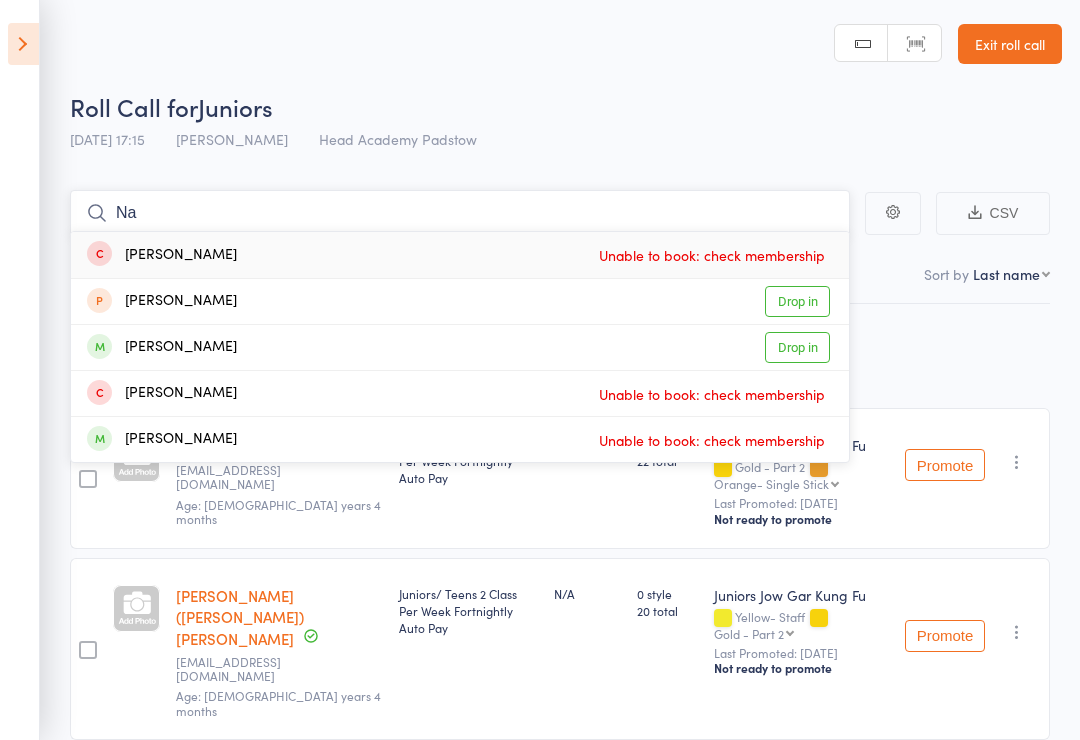 type on "N" 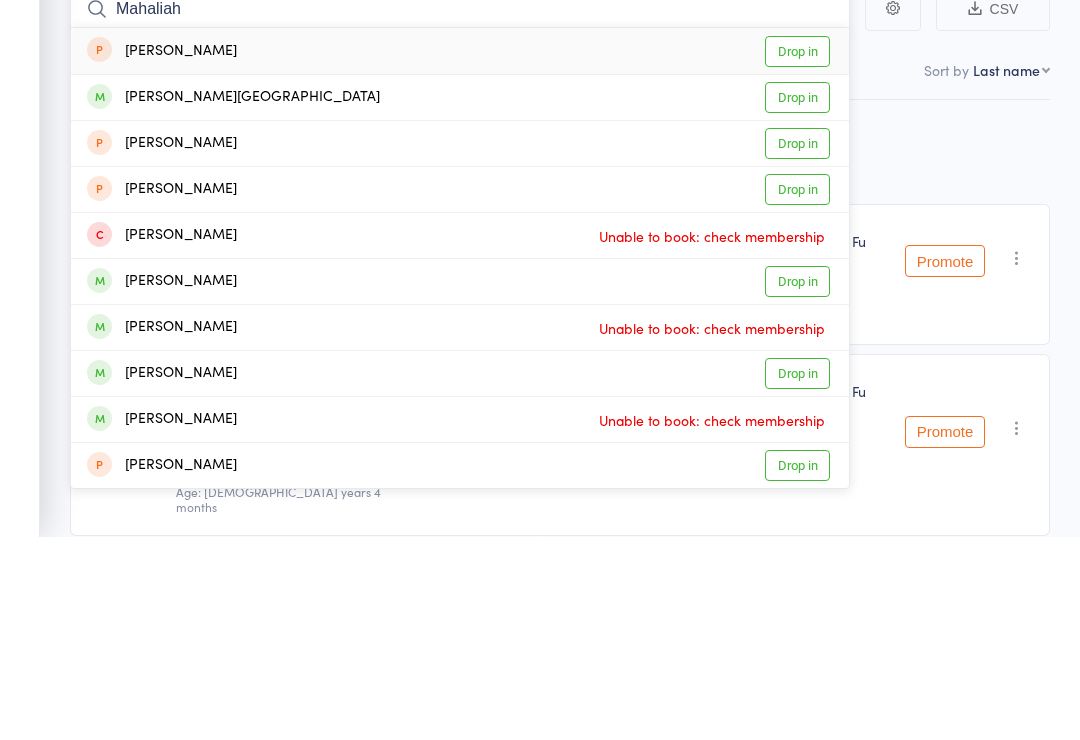 type on "Mahaliah" 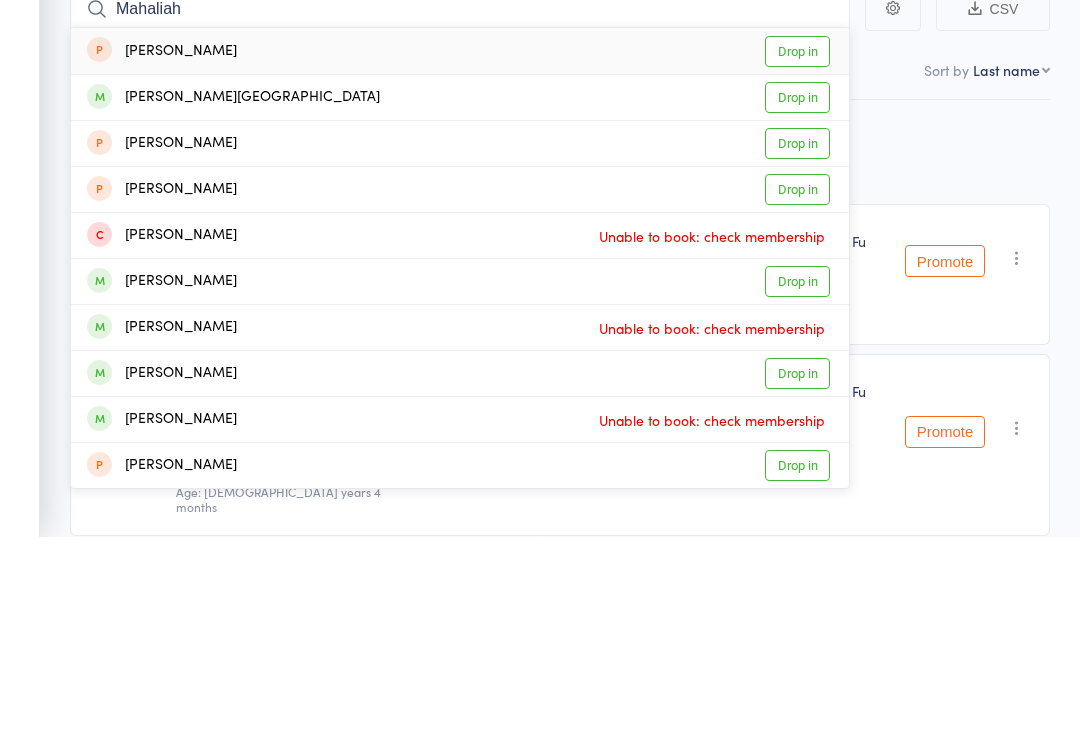 click on "[PERSON_NAME][GEOGRAPHIC_DATA]" at bounding box center (233, 301) 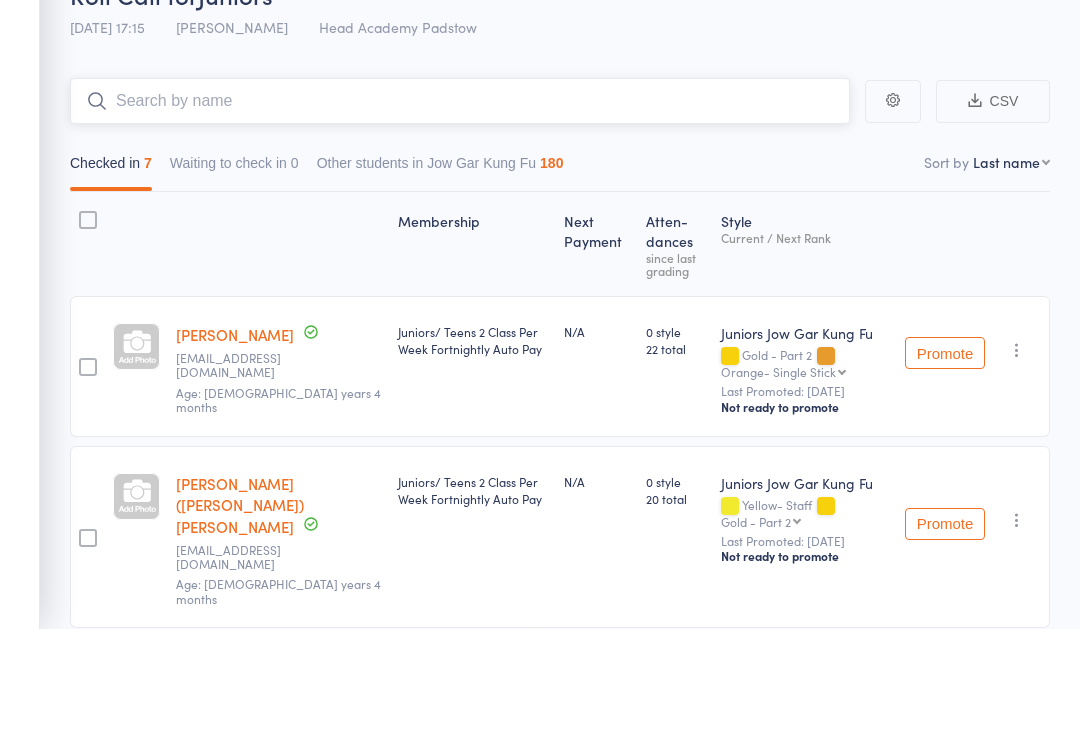 click at bounding box center (460, 213) 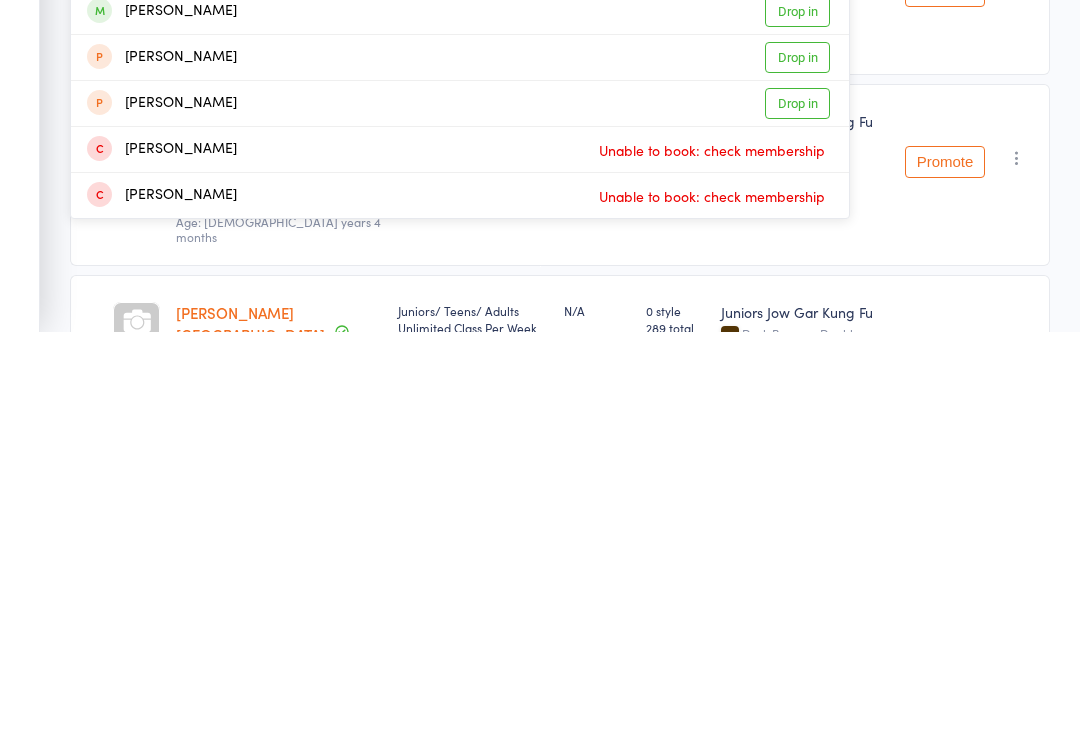 scroll, scrollTop: 80, scrollLeft: 0, axis: vertical 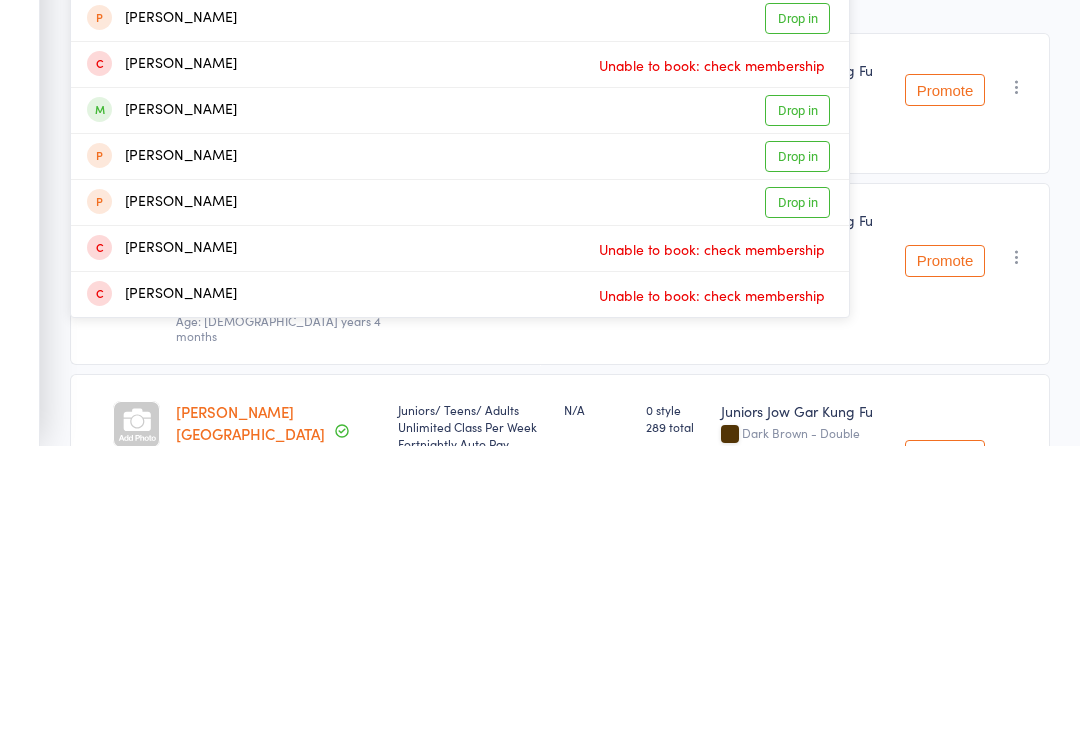 type on "[PERSON_NAME]" 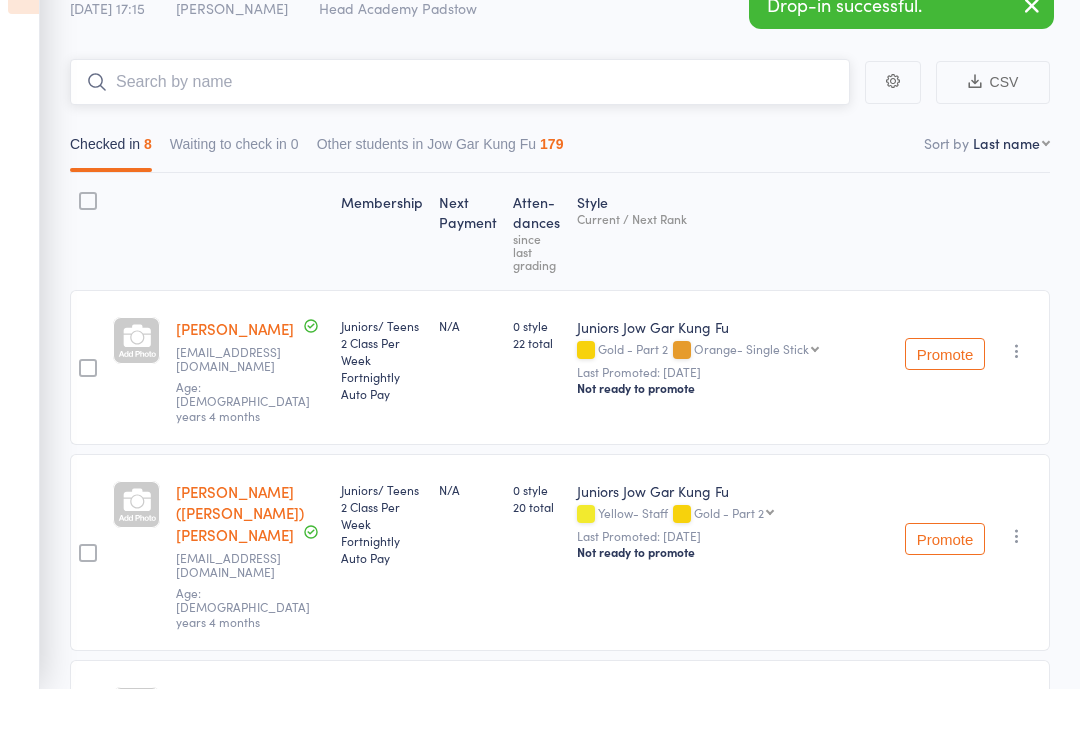 click at bounding box center [460, 133] 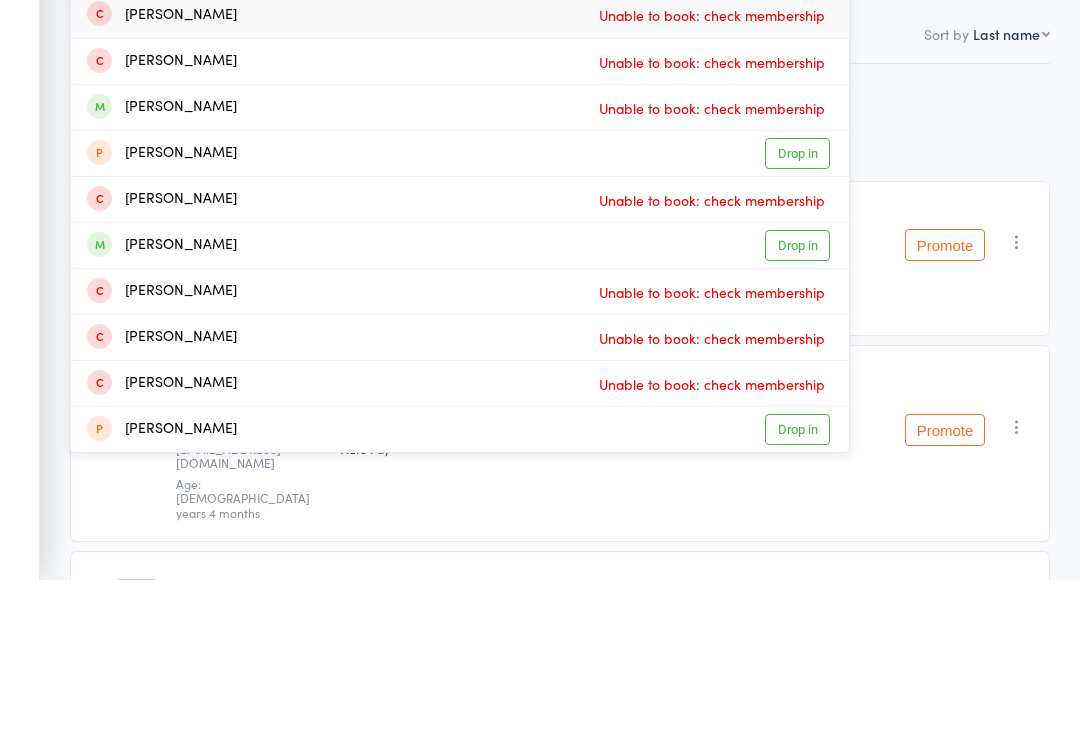 scroll, scrollTop: 32, scrollLeft: 0, axis: vertical 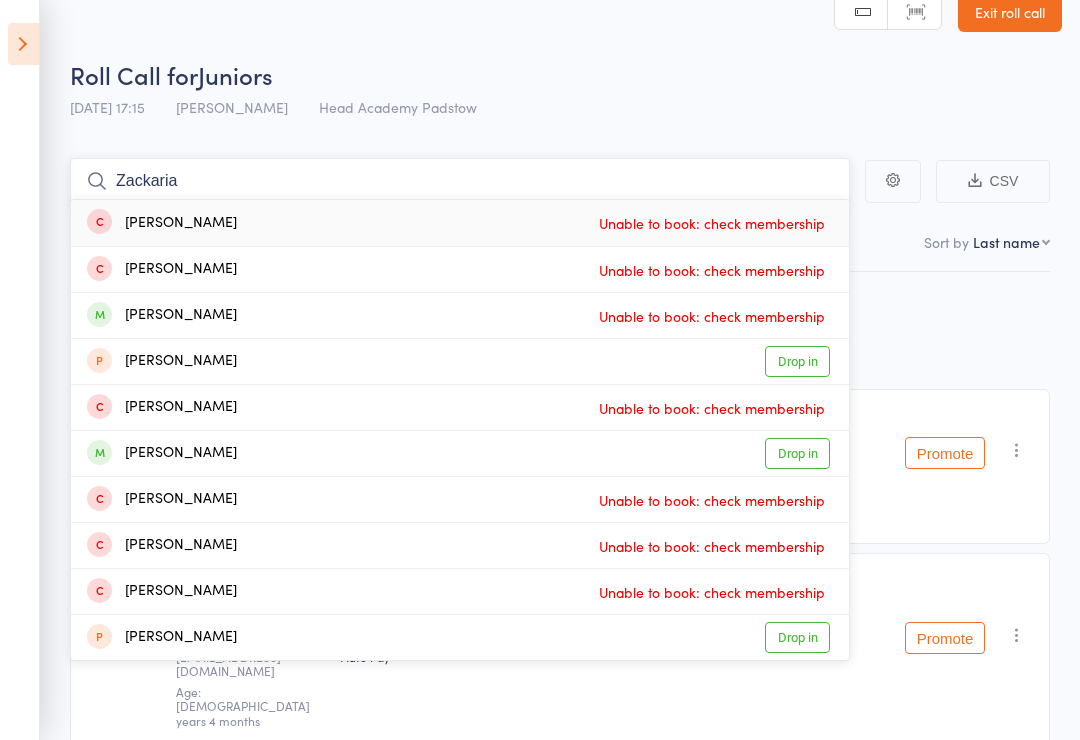 click on "Zackaria" at bounding box center [460, 181] 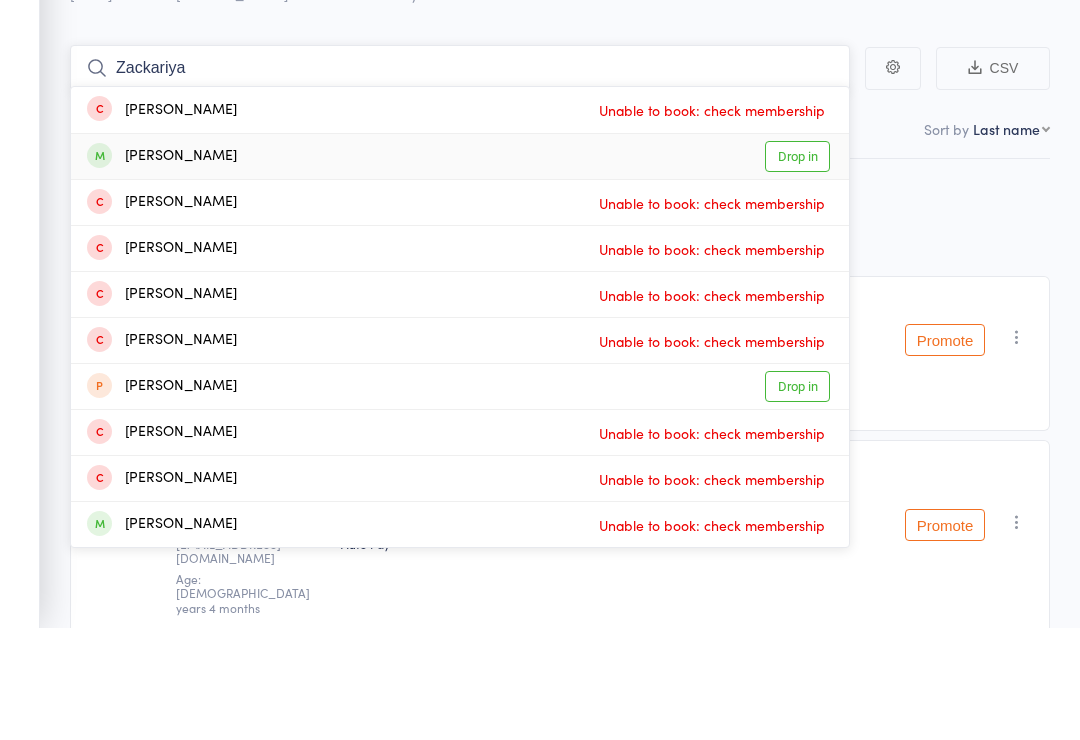 type on "Zackariya" 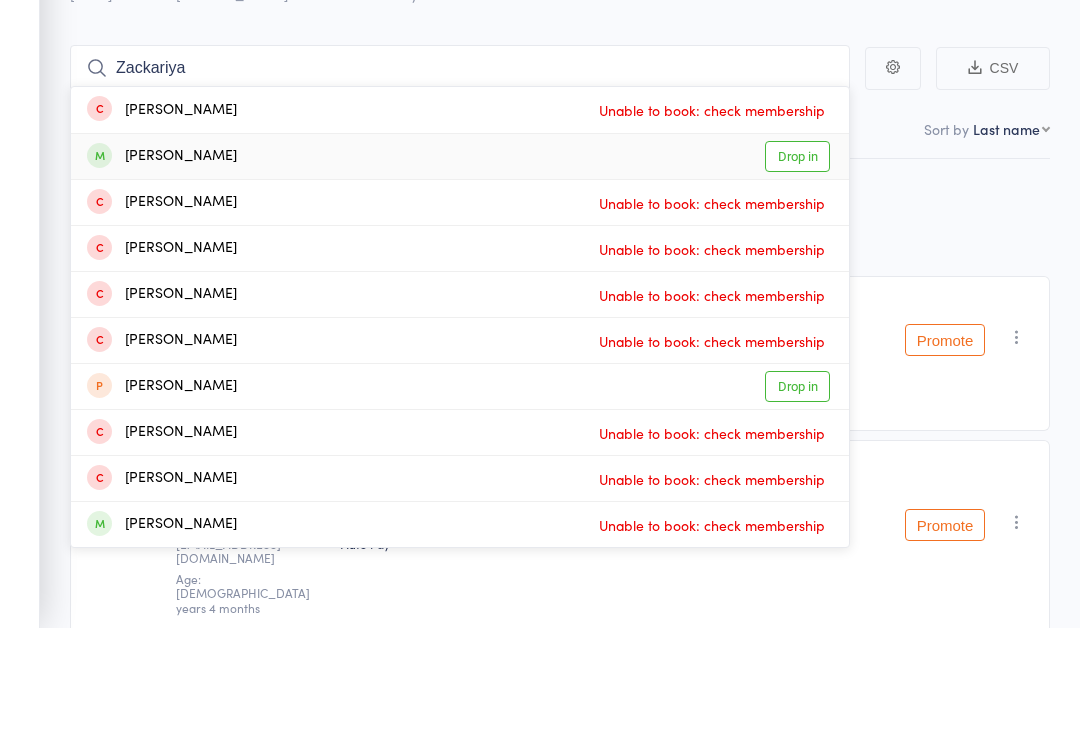 click on "Drop in" at bounding box center (797, 269) 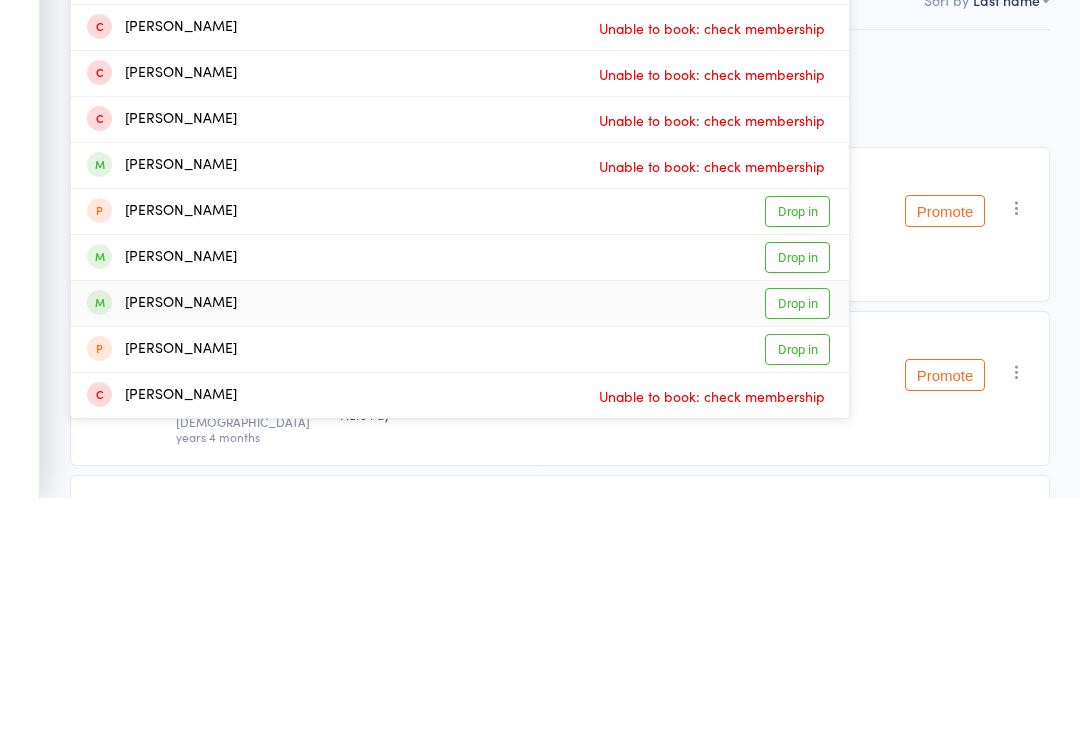 type on "[PERSON_NAME]" 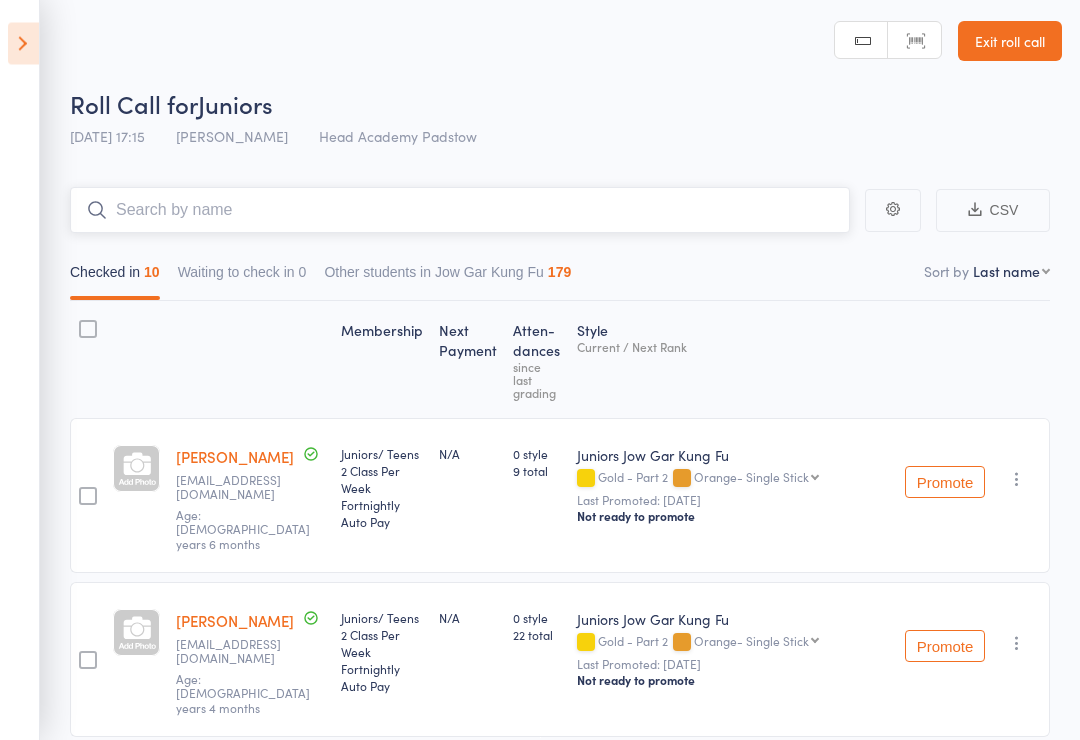 scroll, scrollTop: 0, scrollLeft: 0, axis: both 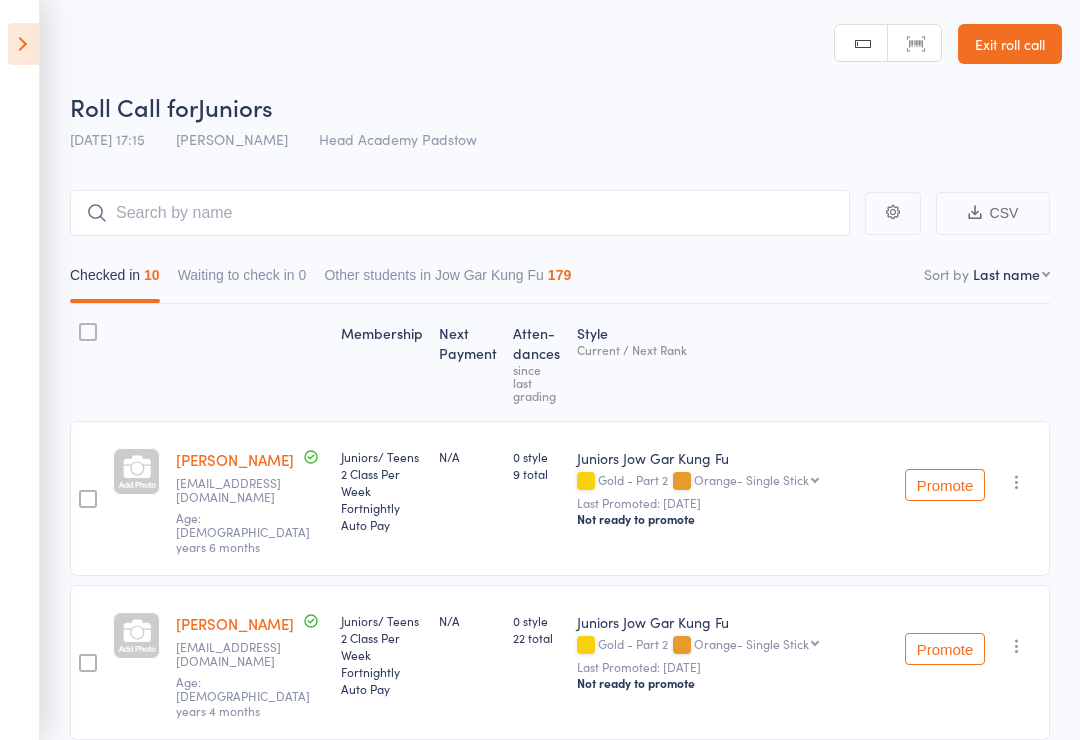 click at bounding box center [23, 44] 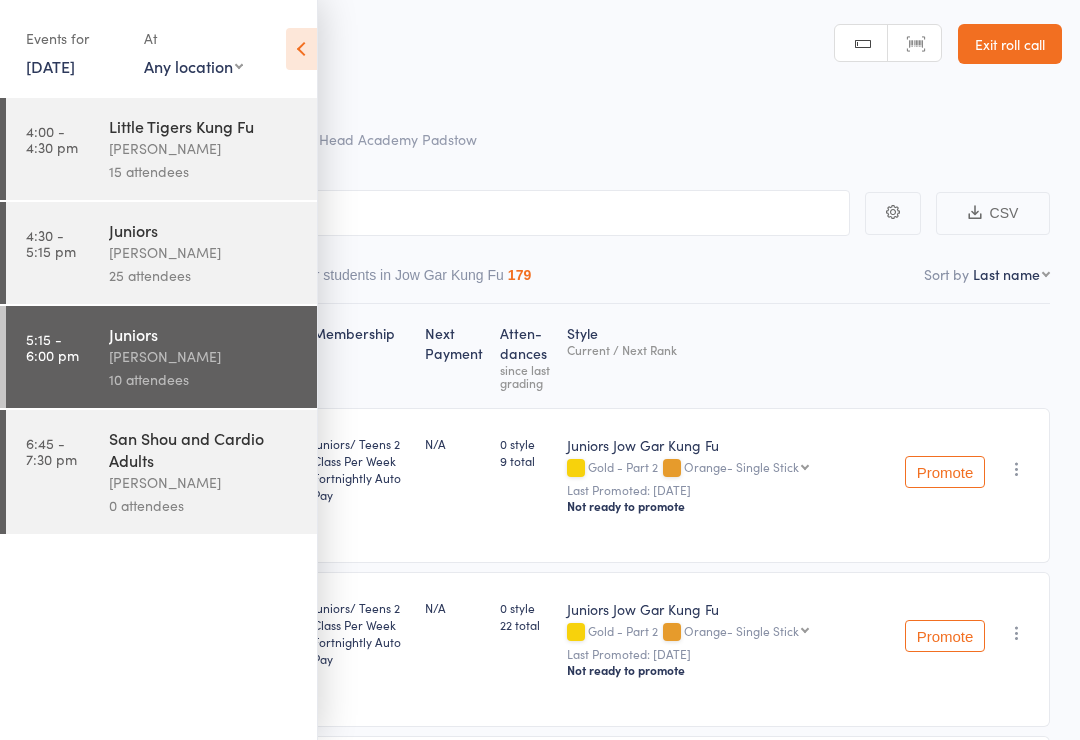 click on "6:45 - 7:30 pm" at bounding box center [51, 451] 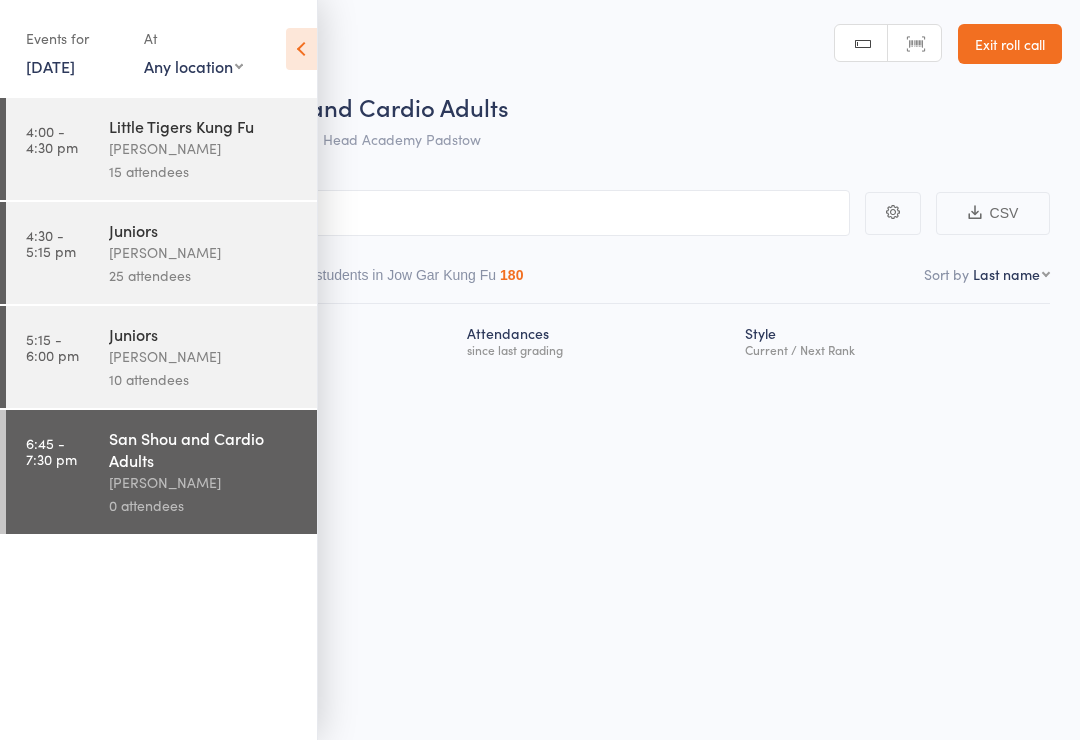 click on "Roll Call for  San Shou and Cardio Adults [DATE] 18:45  [PERSON_NAME]  Head Academy Padstow  Manual search Scanner input Exit roll call" at bounding box center (540, 80) 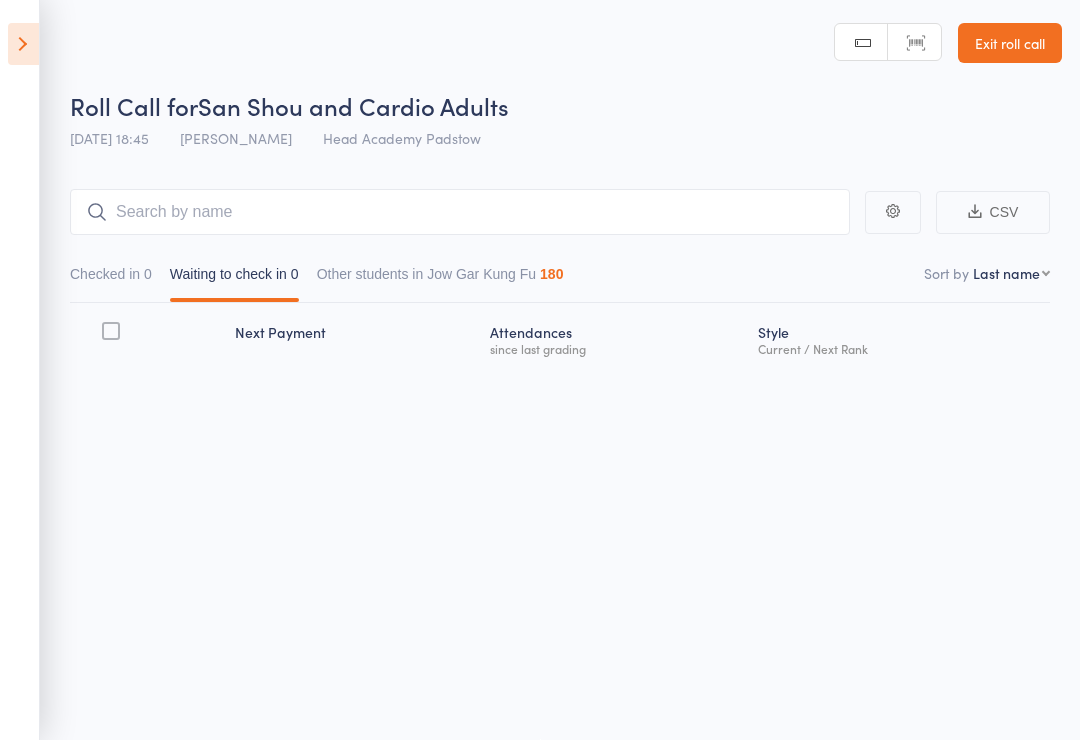 scroll, scrollTop: 14, scrollLeft: 0, axis: vertical 